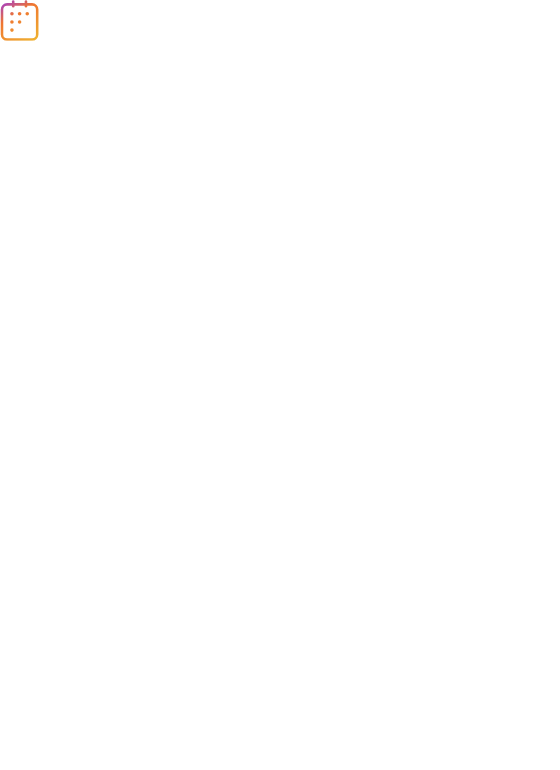 scroll, scrollTop: 0, scrollLeft: 0, axis: both 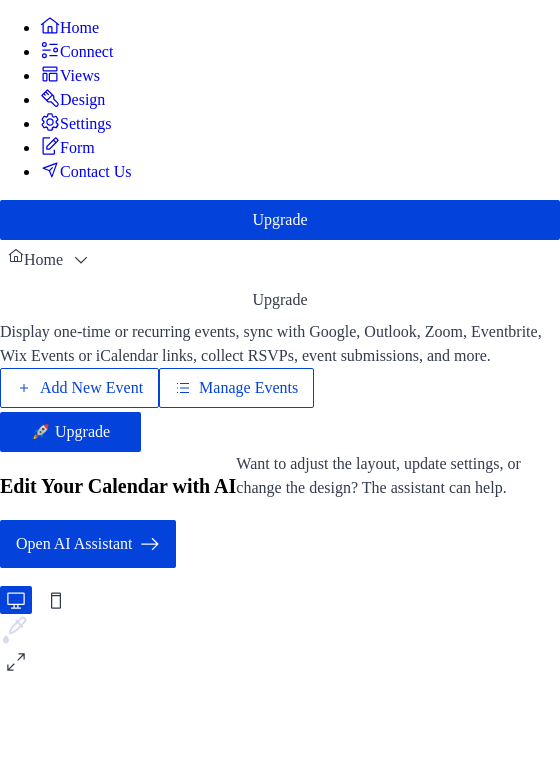 click on "Add New Event" at bounding box center (79, 388) 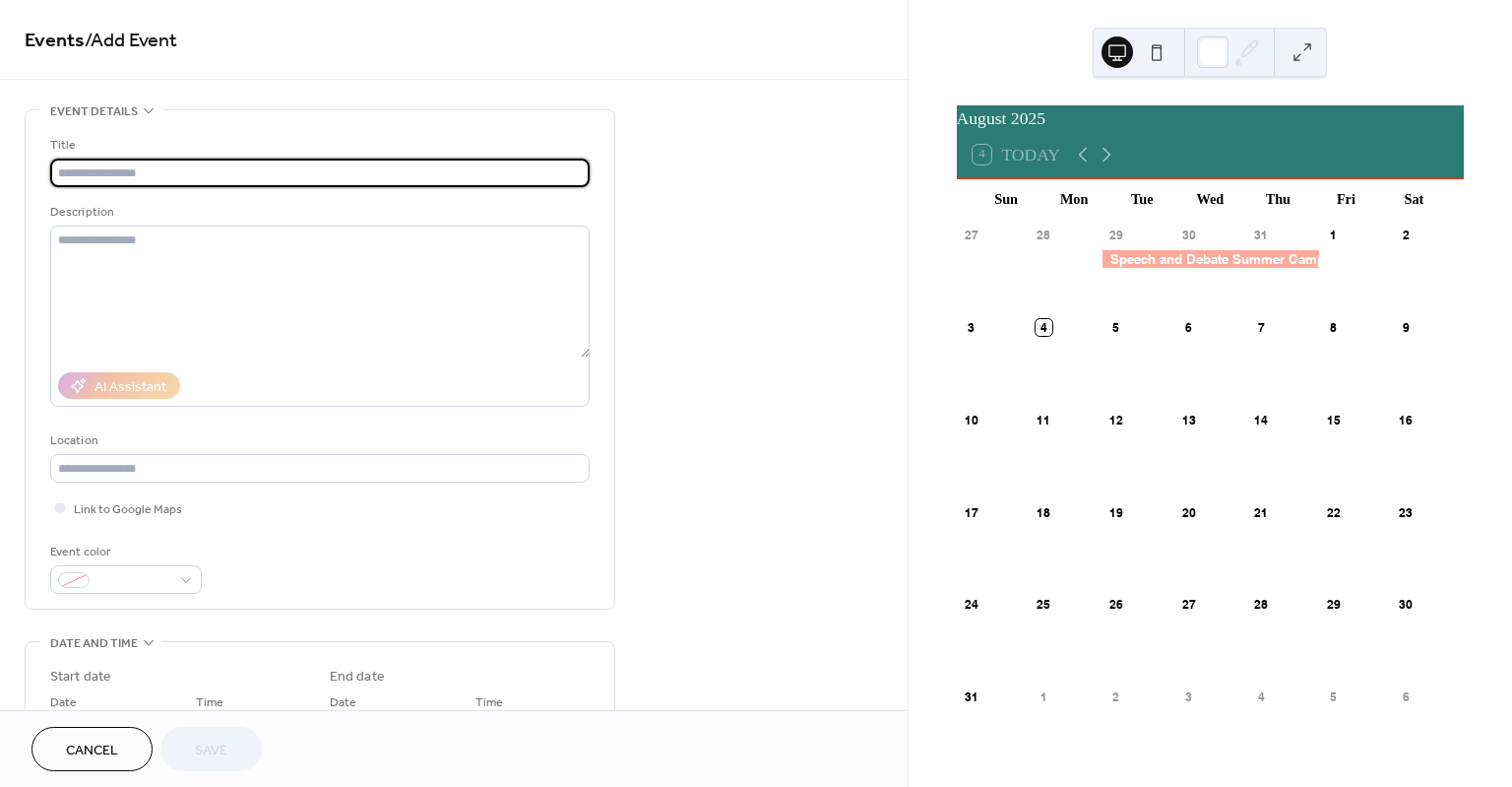 scroll, scrollTop: 0, scrollLeft: 0, axis: both 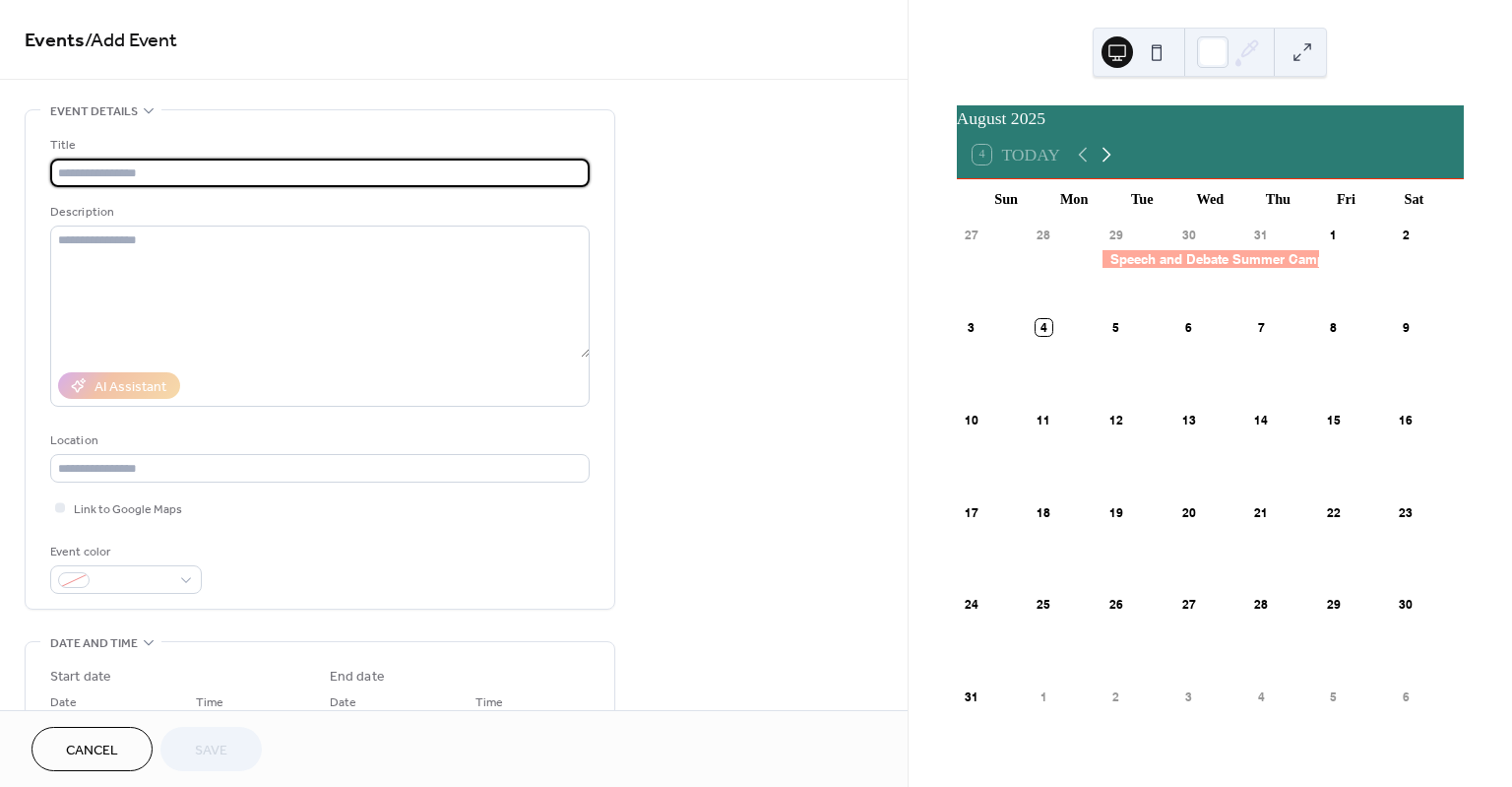 click 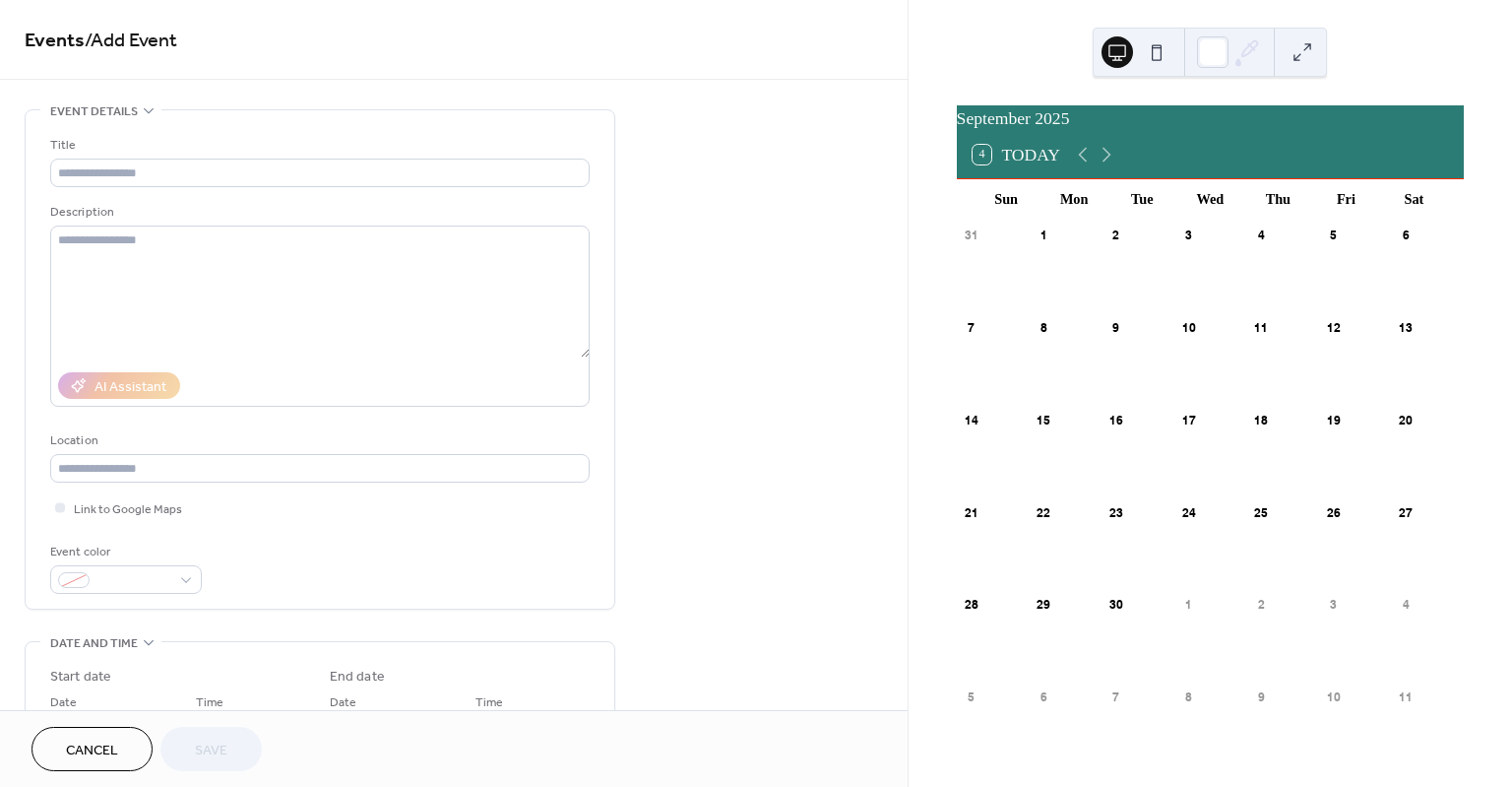 click on "12" at bounding box center [1333, 327] 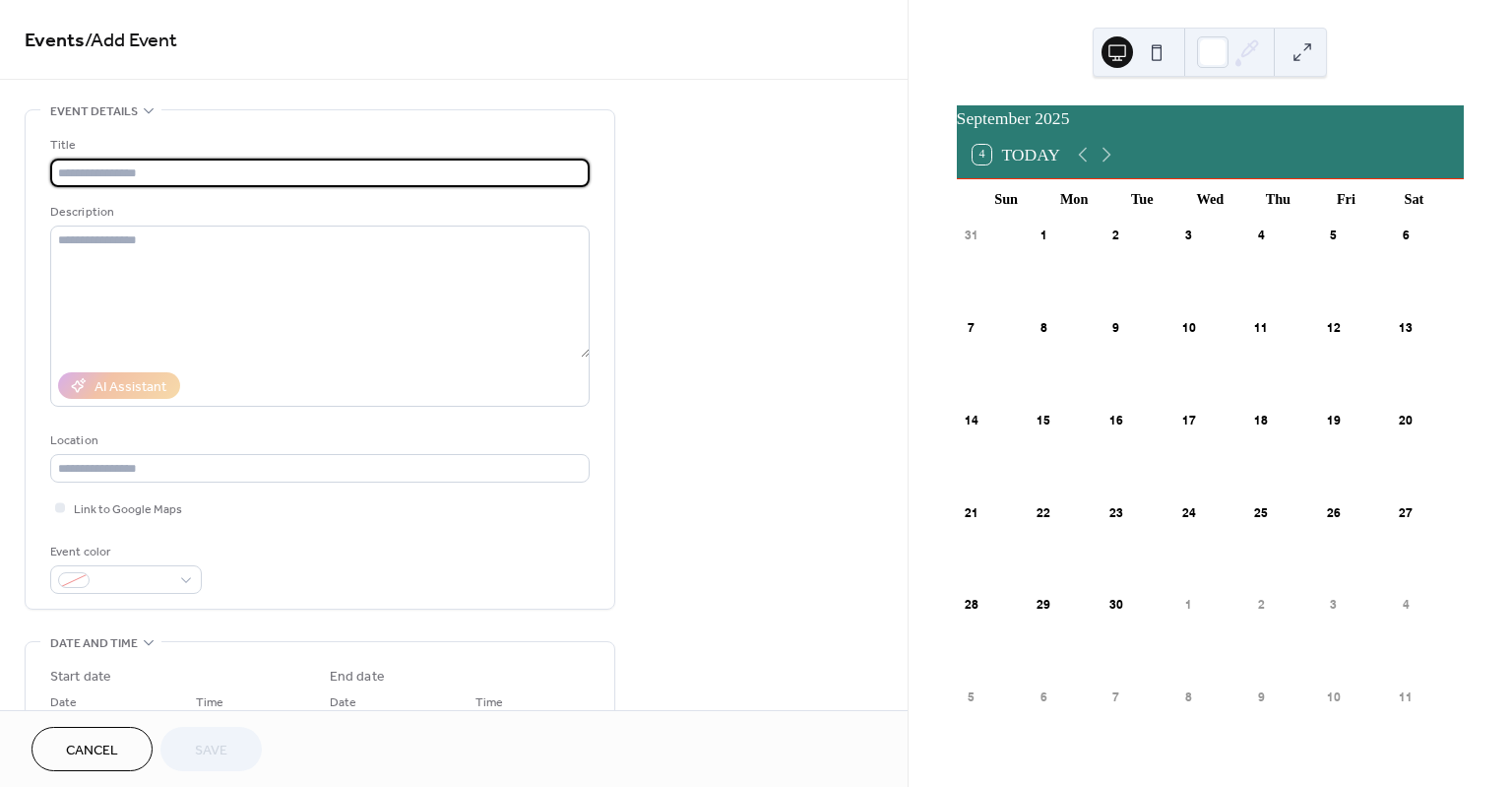 click at bounding box center (320, 172) 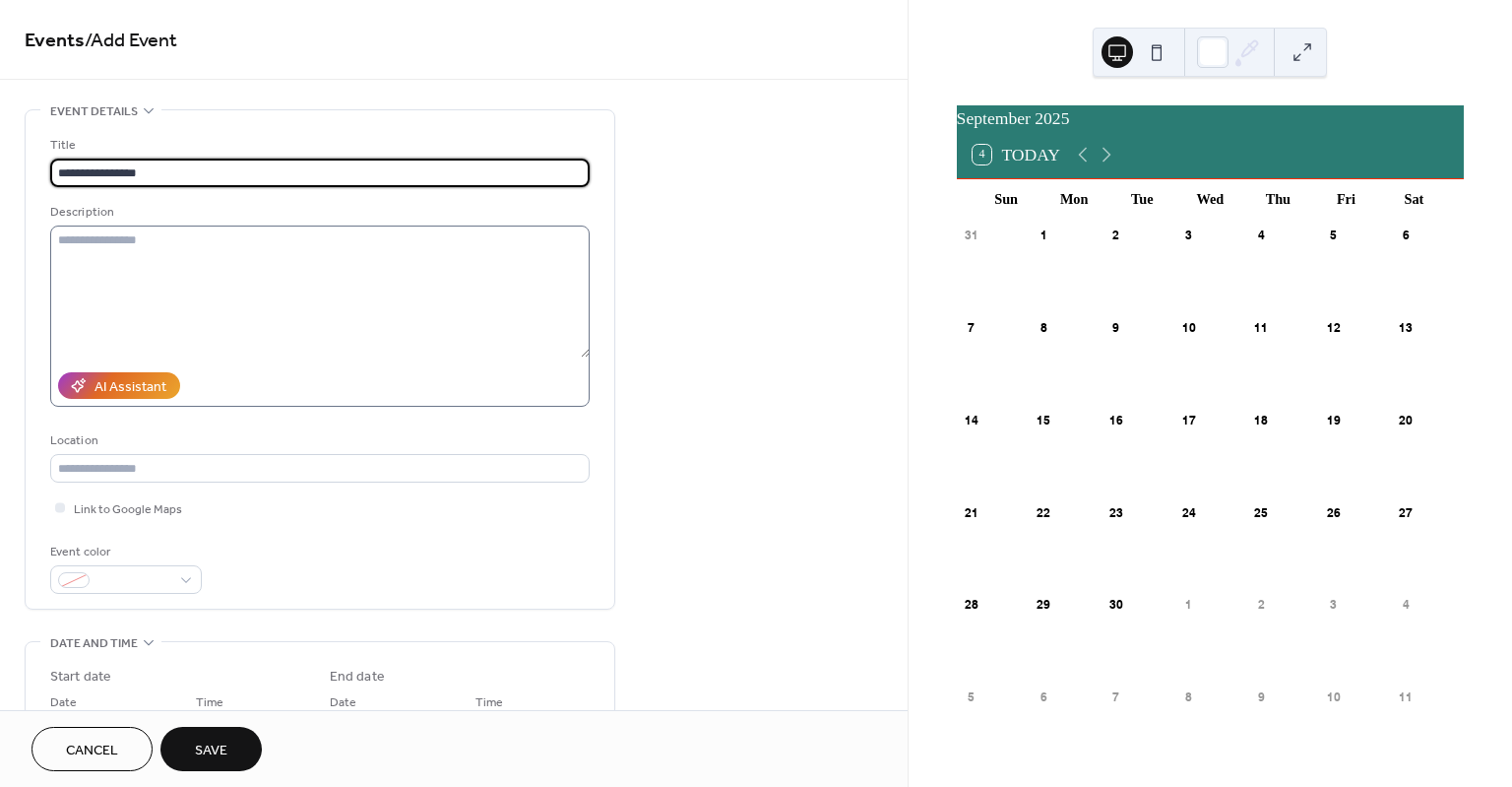 type on "**********" 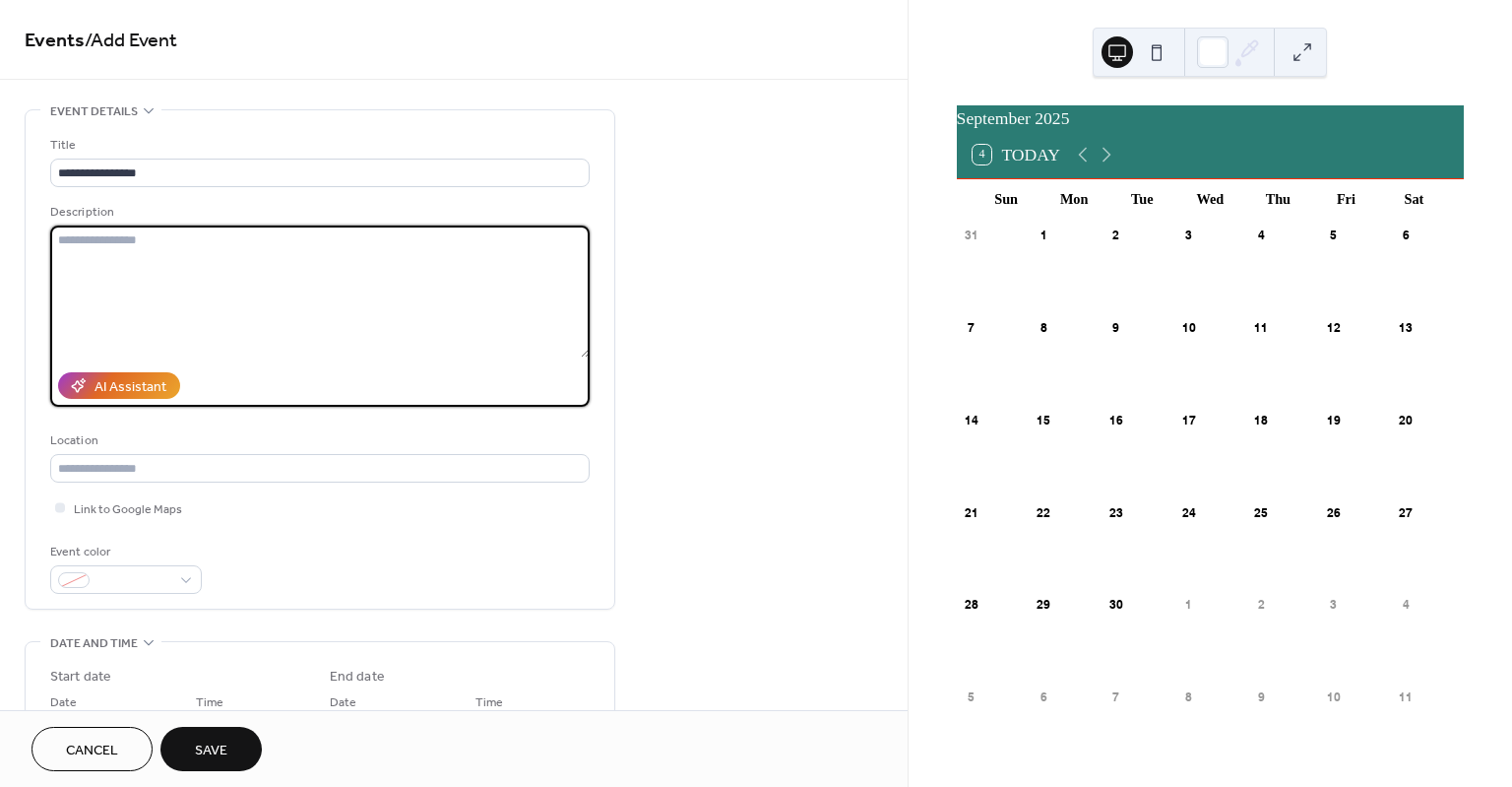 click at bounding box center [320, 292] 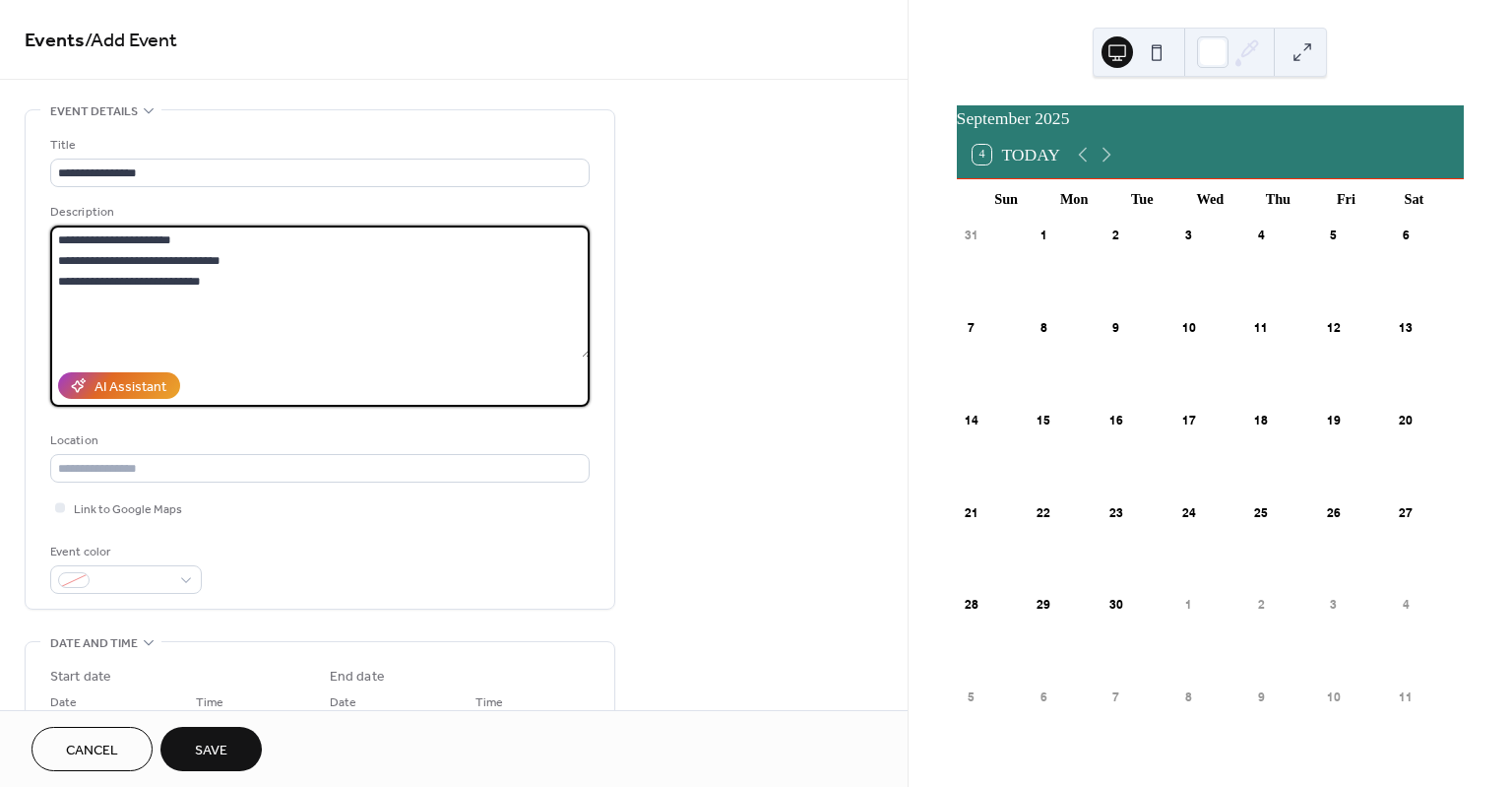 type on "**********" 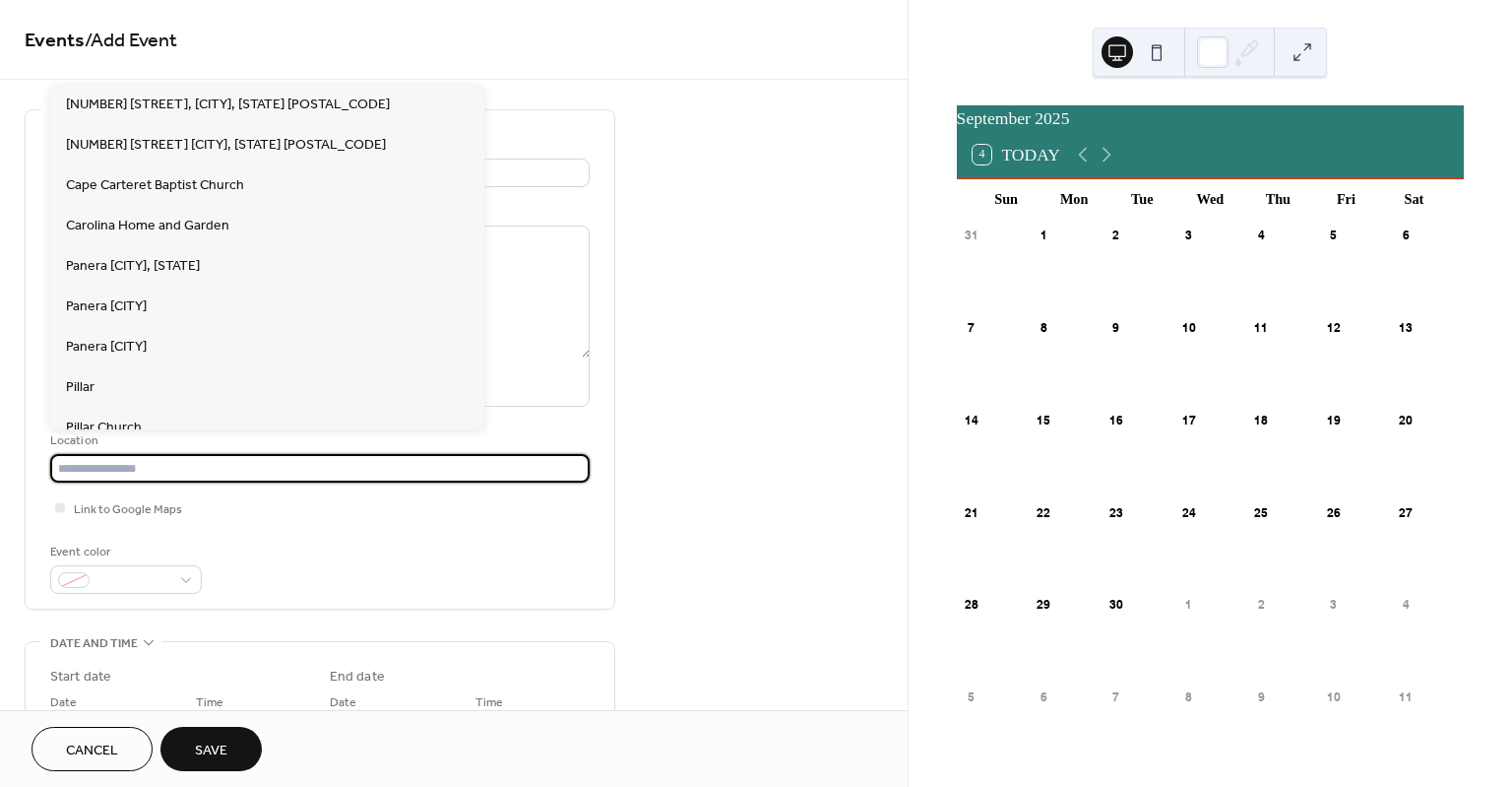 click at bounding box center [320, 468] 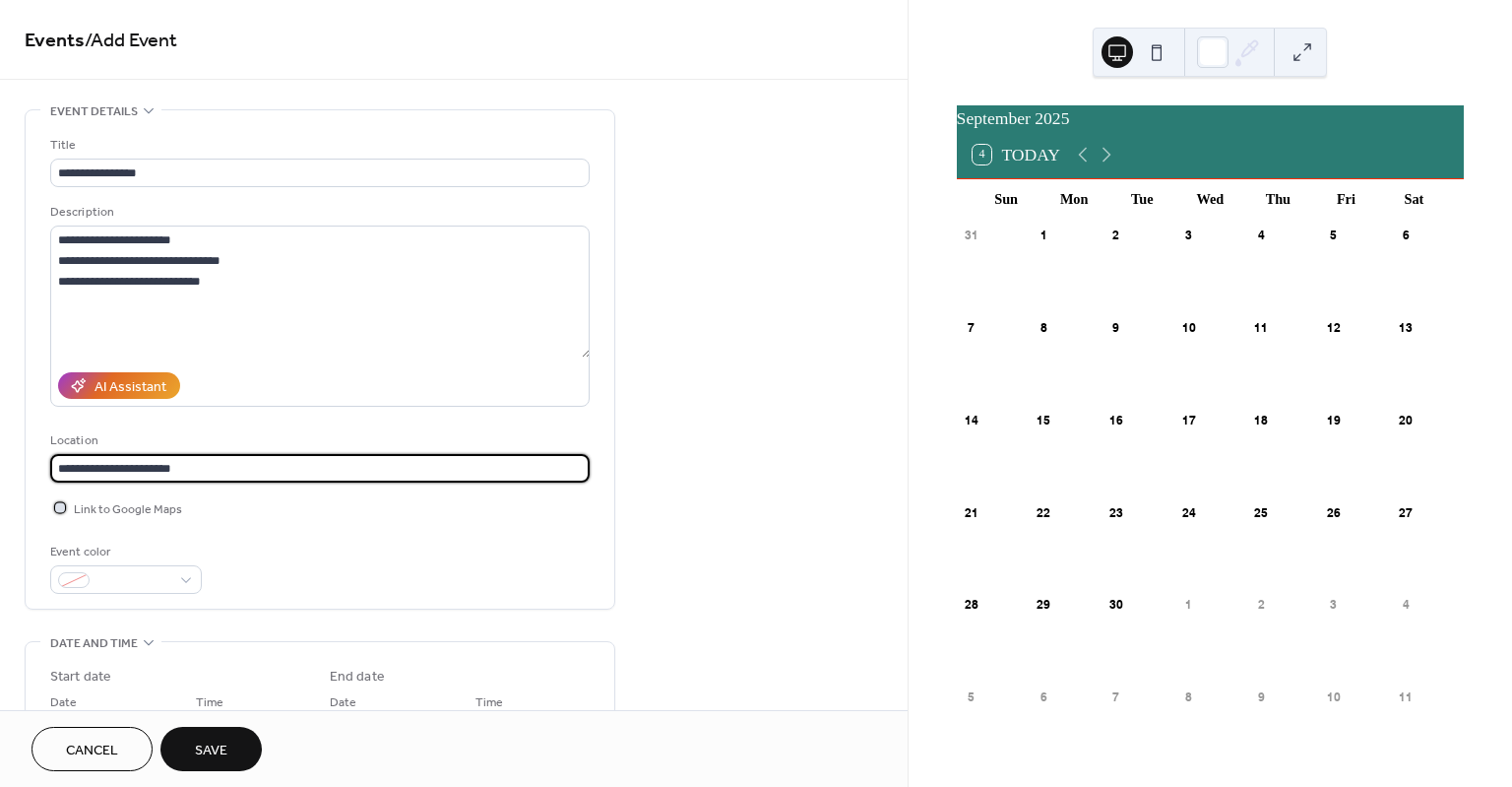 click at bounding box center [60, 507] 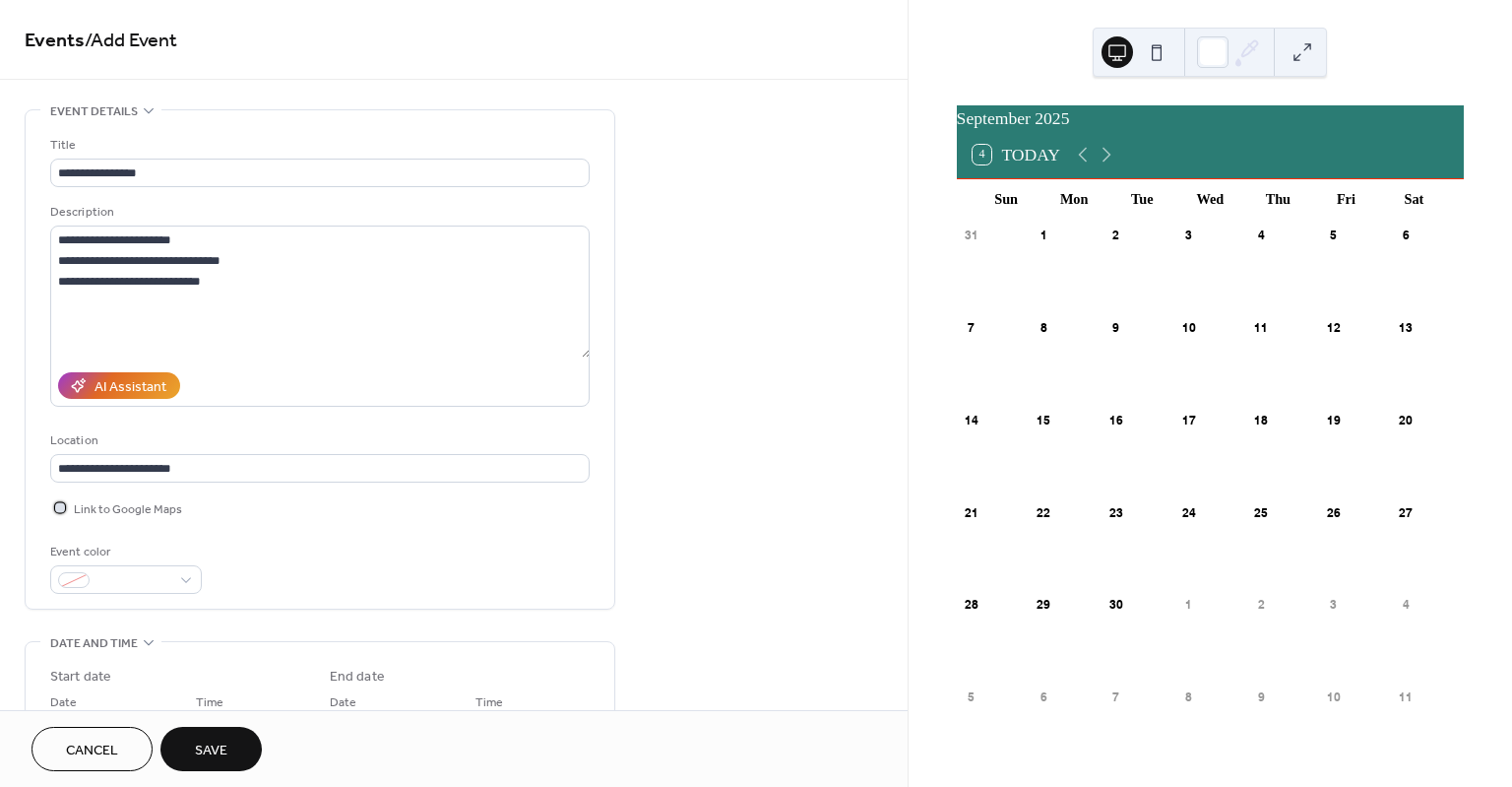 click at bounding box center [60, 507] 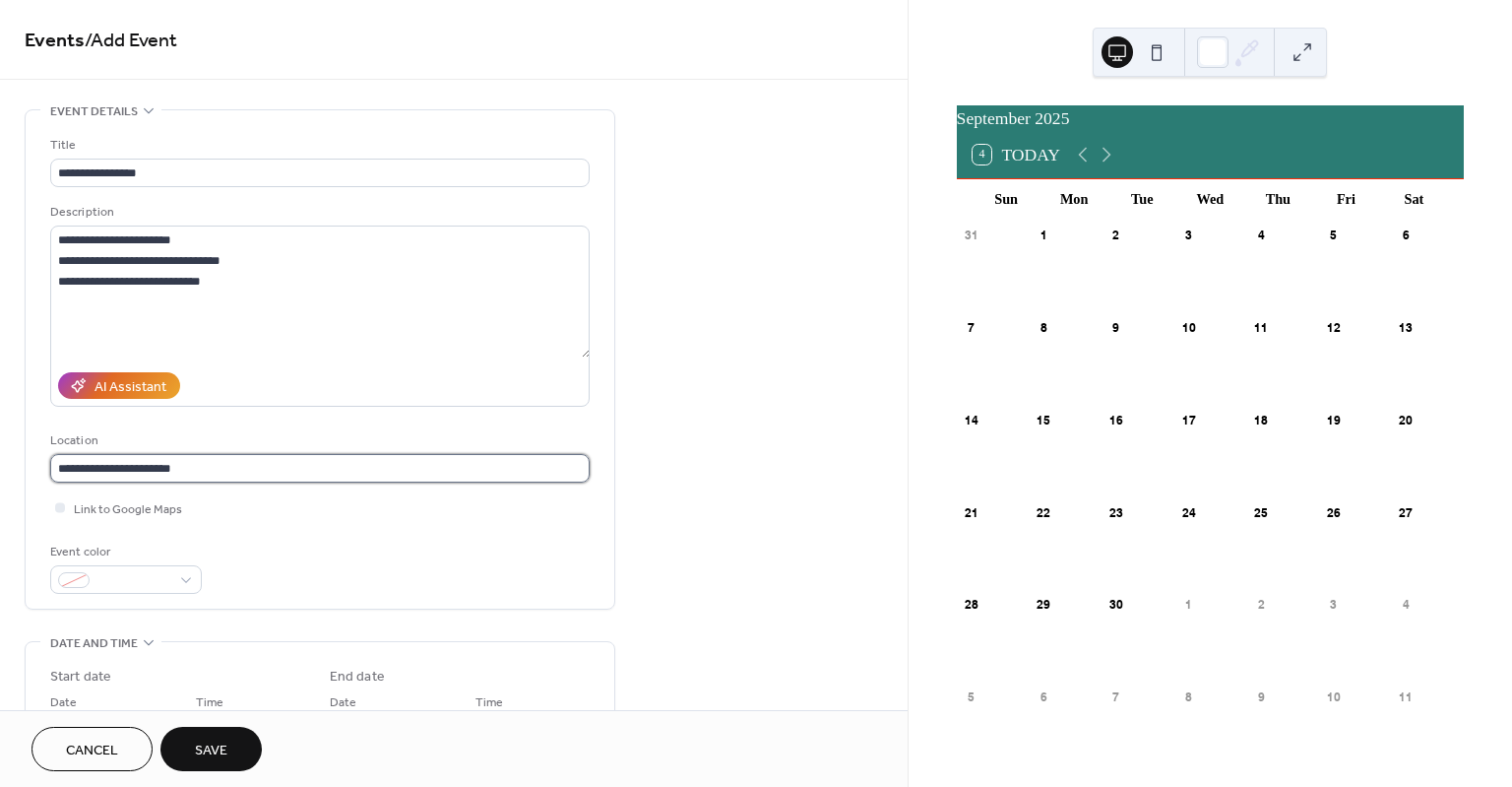 click on "**********" at bounding box center [320, 468] 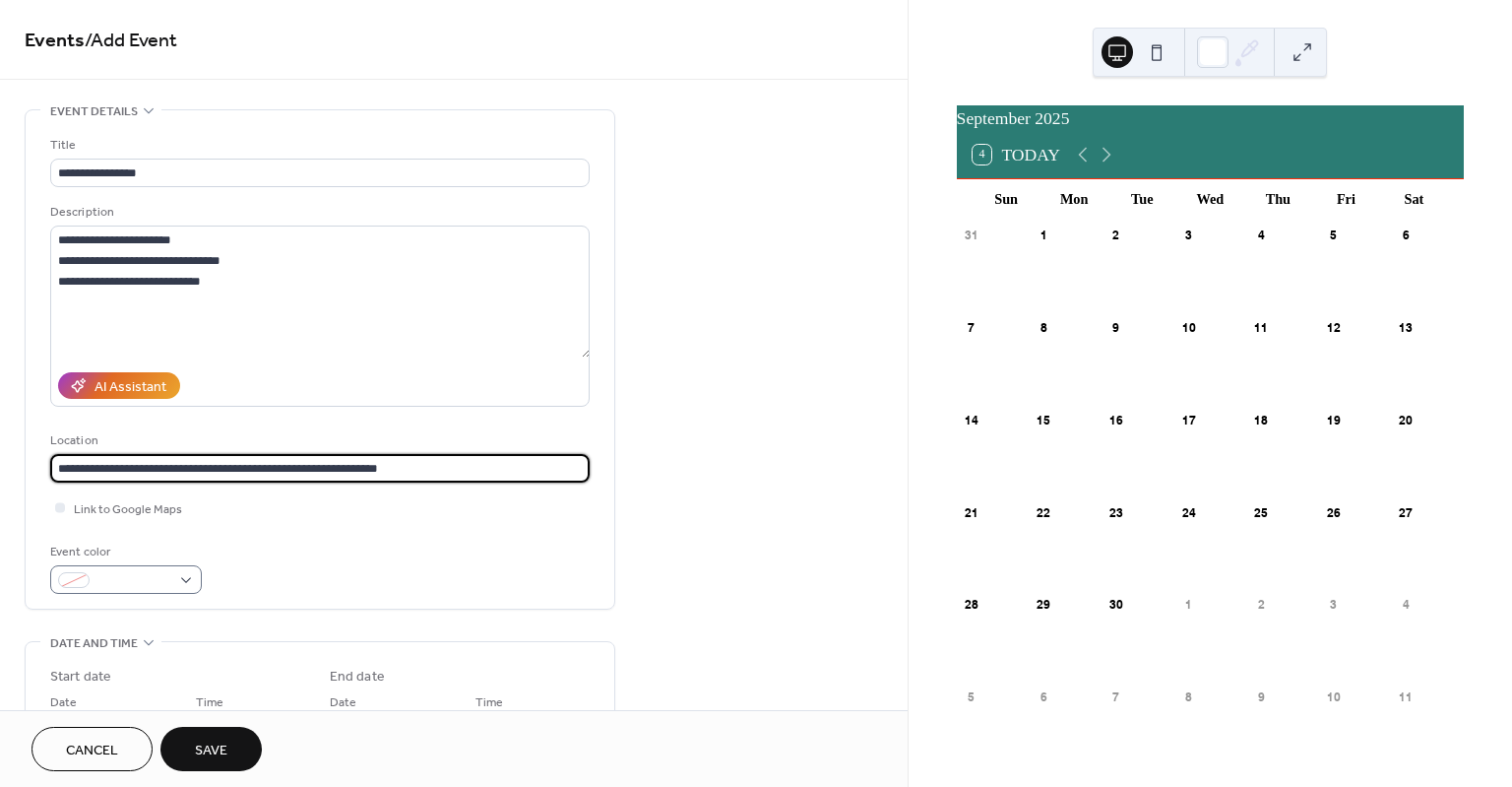 type on "**********" 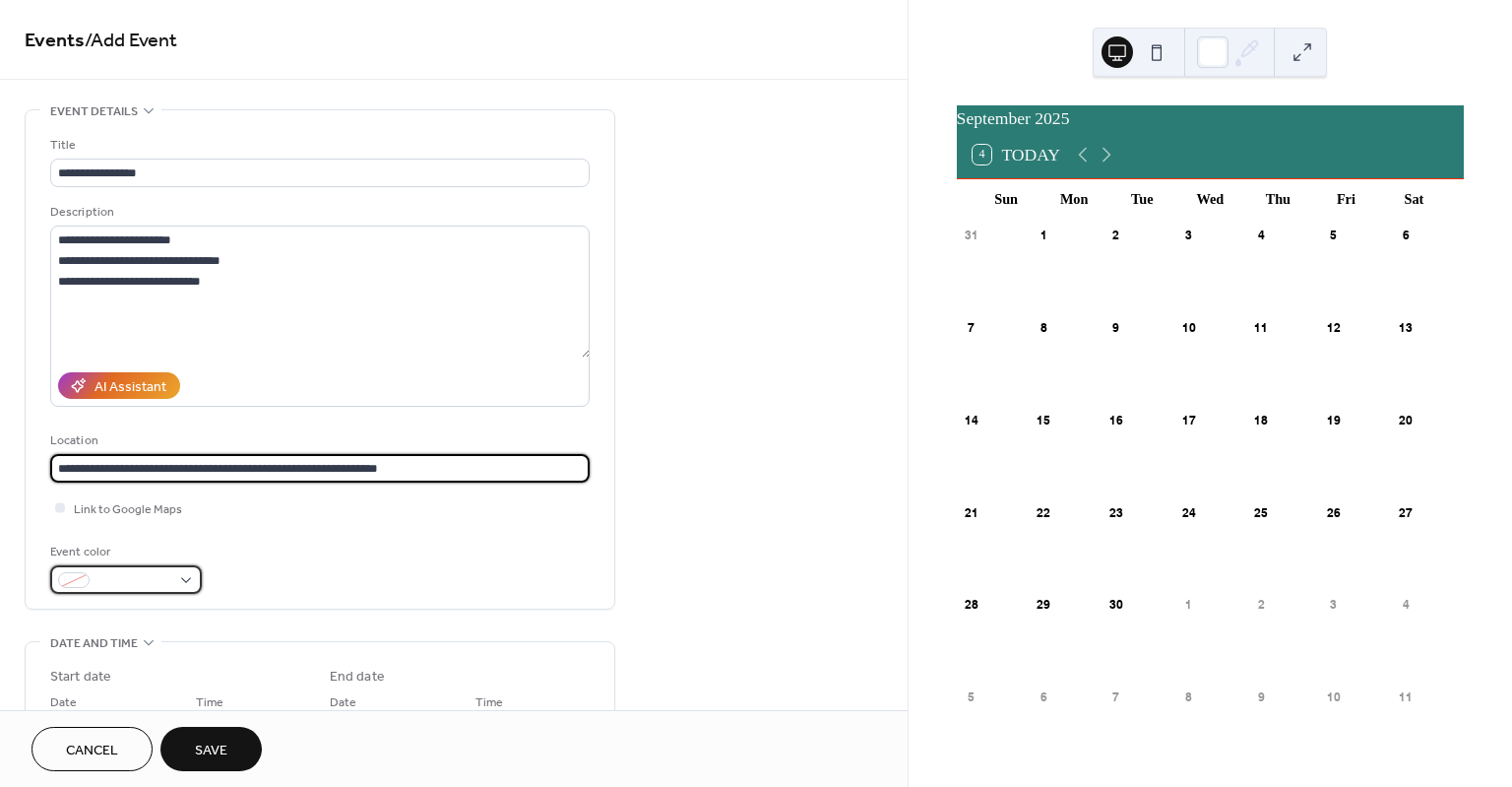 click at bounding box center (134, 581) 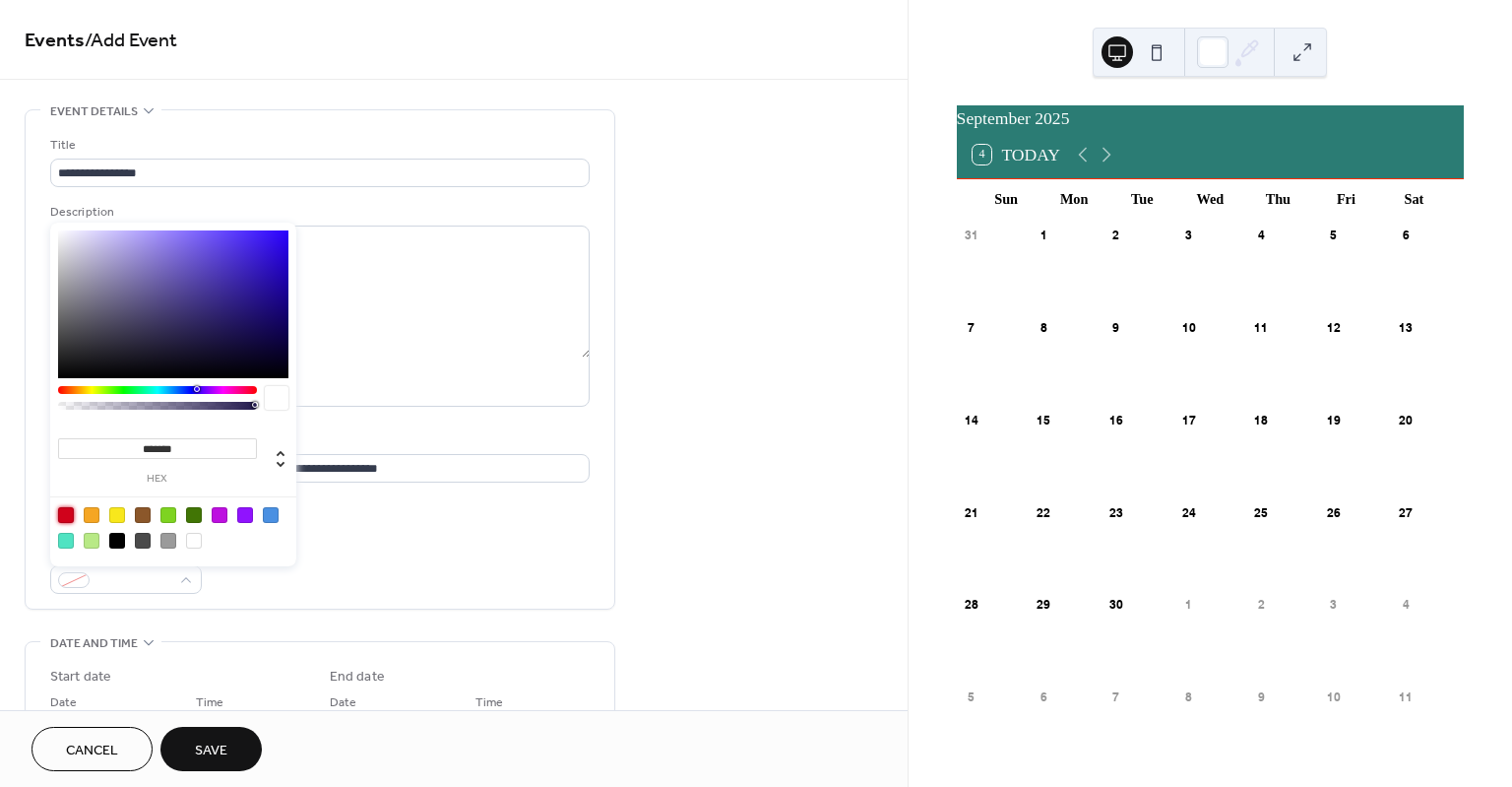 click at bounding box center [66, 515] 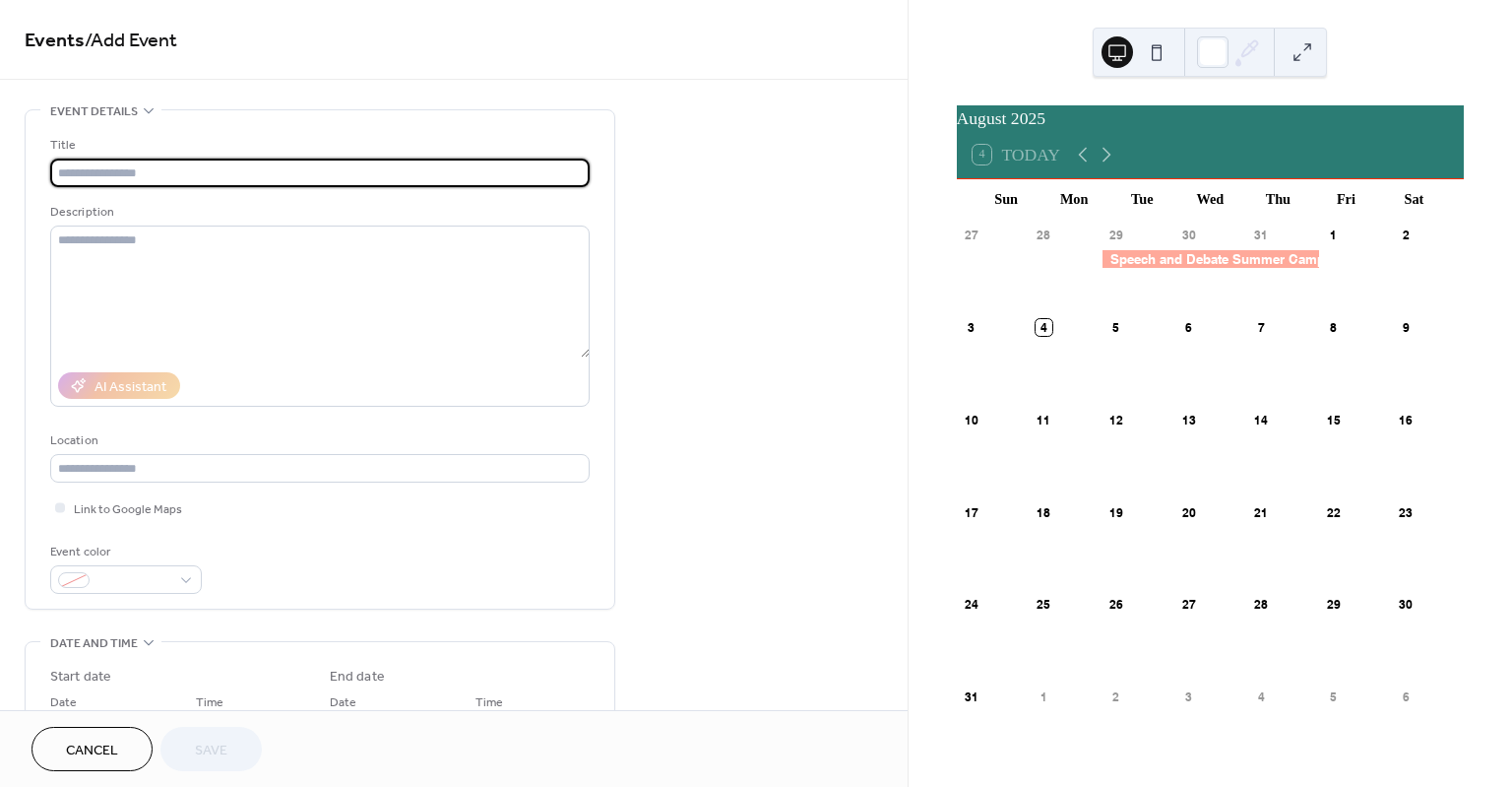 scroll, scrollTop: 0, scrollLeft: 0, axis: both 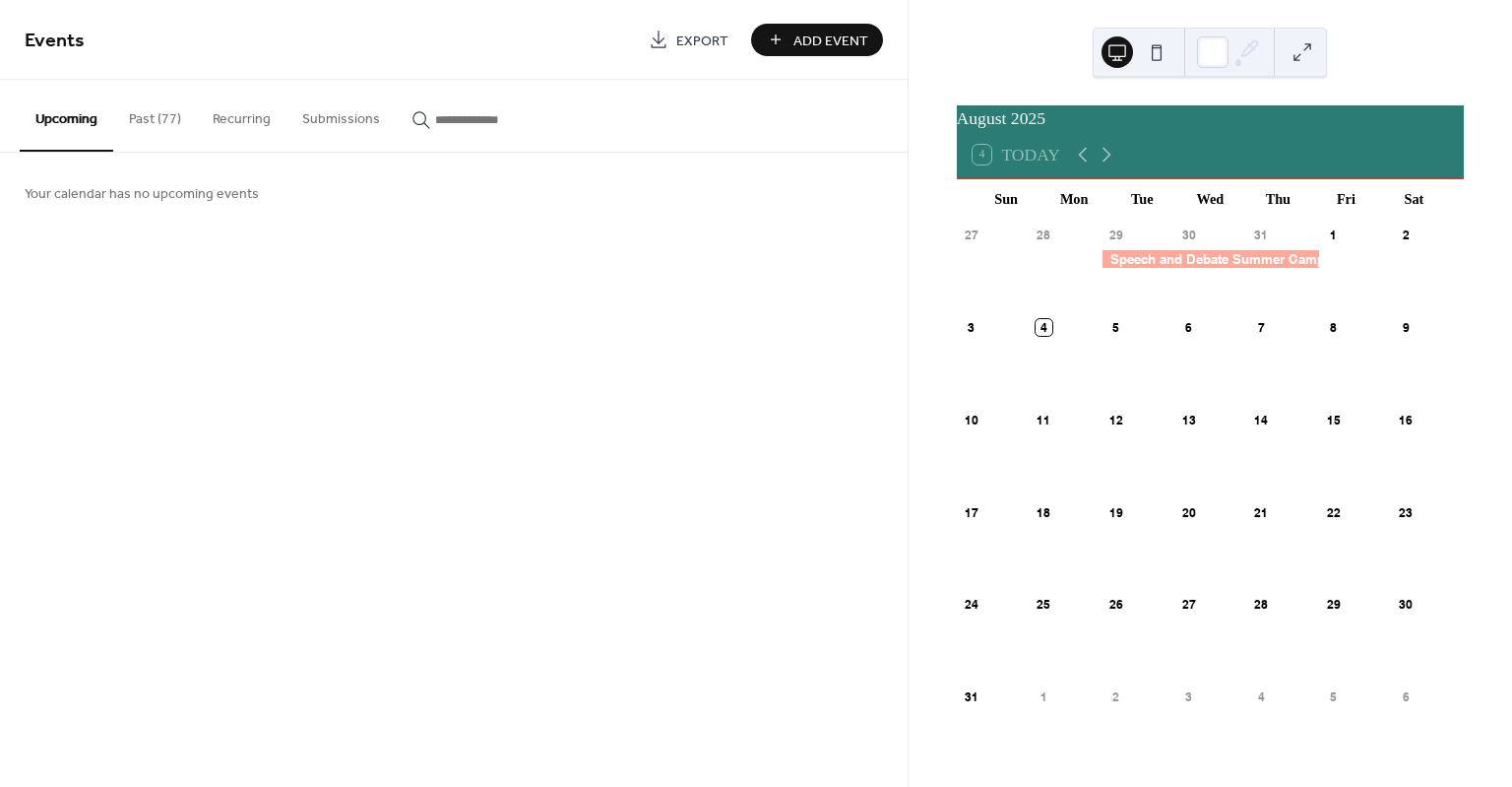 click on "Add Event" at bounding box center [831, 40] 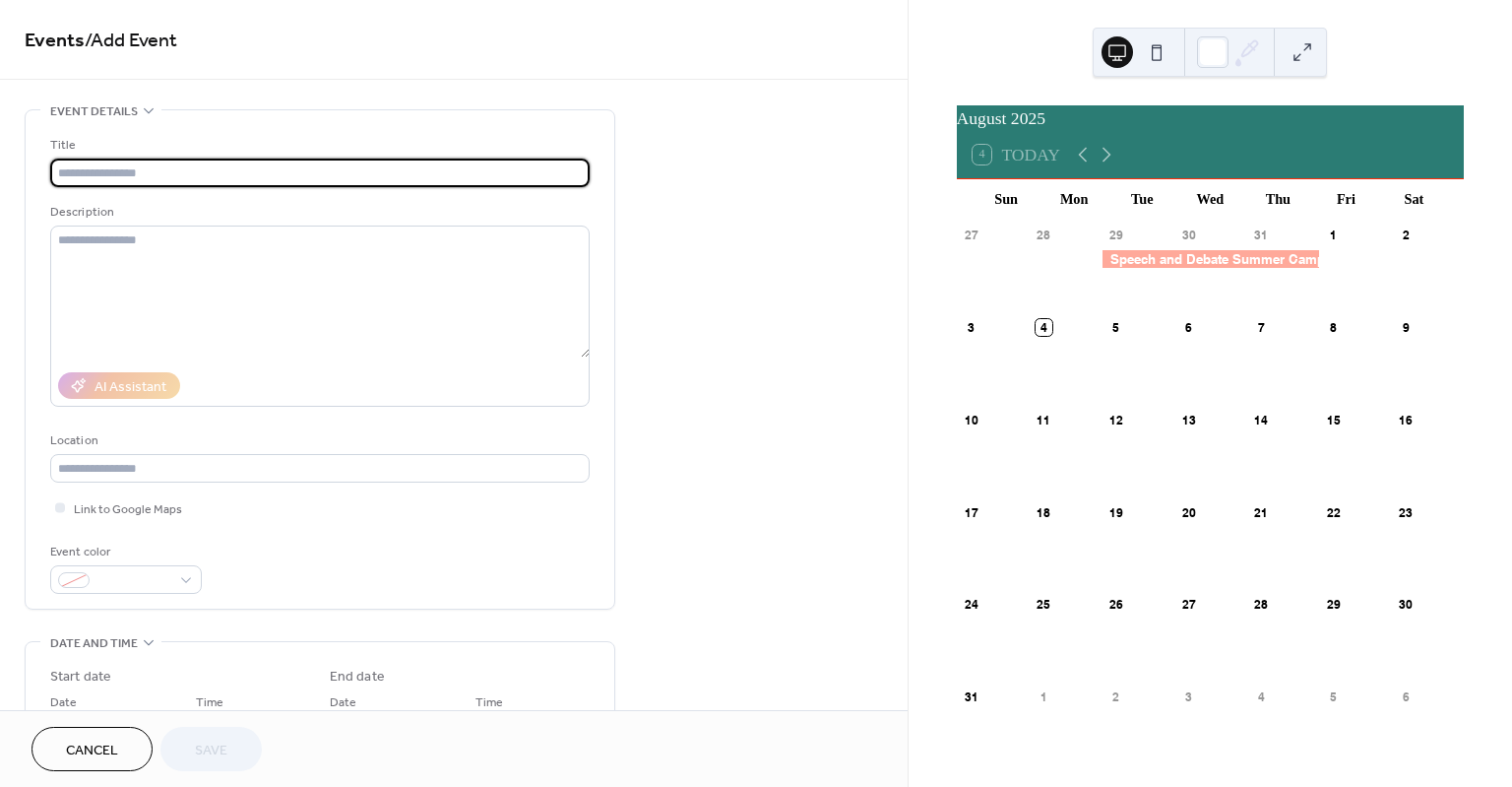 click at bounding box center [320, 172] 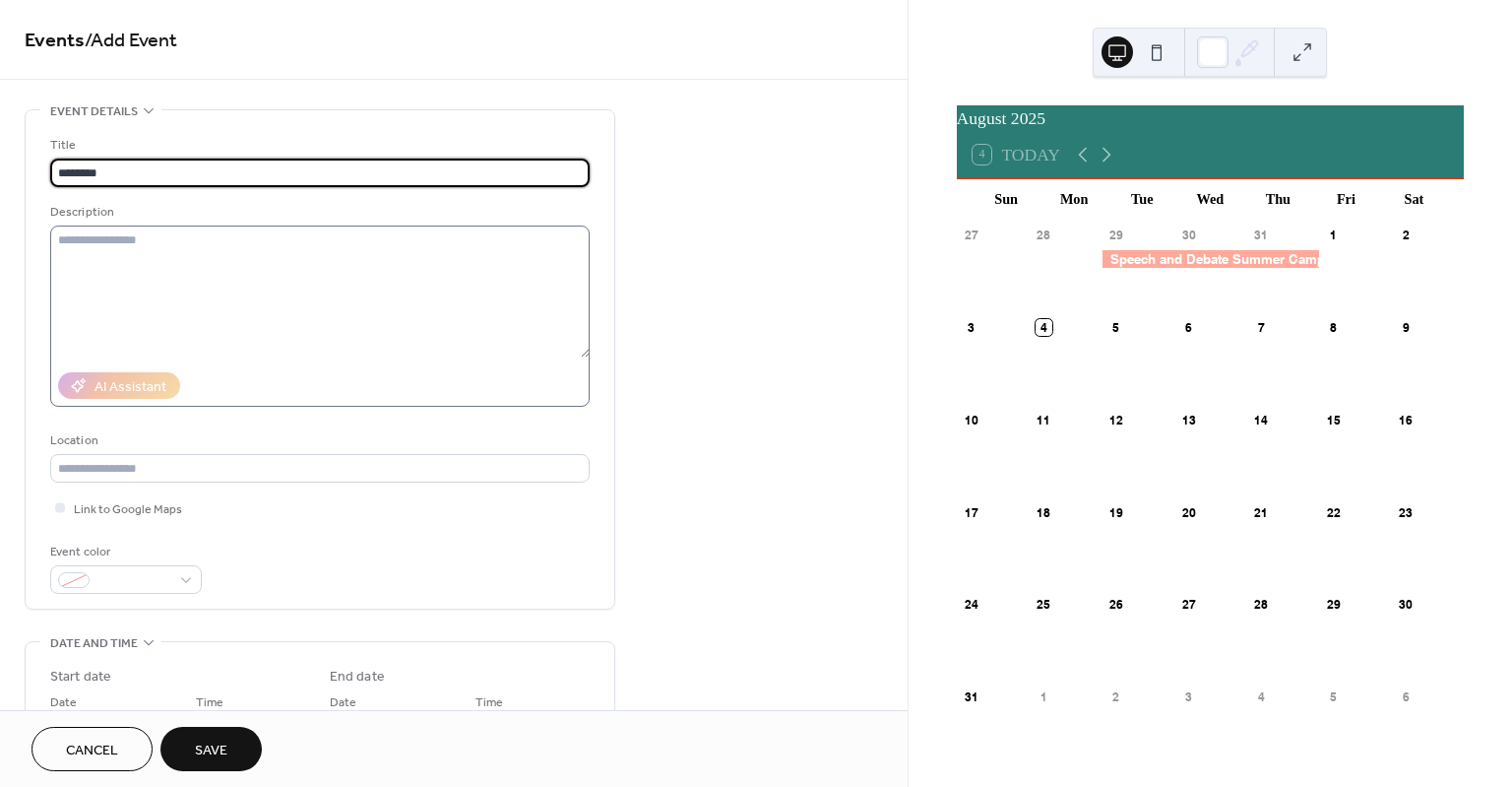type on "********" 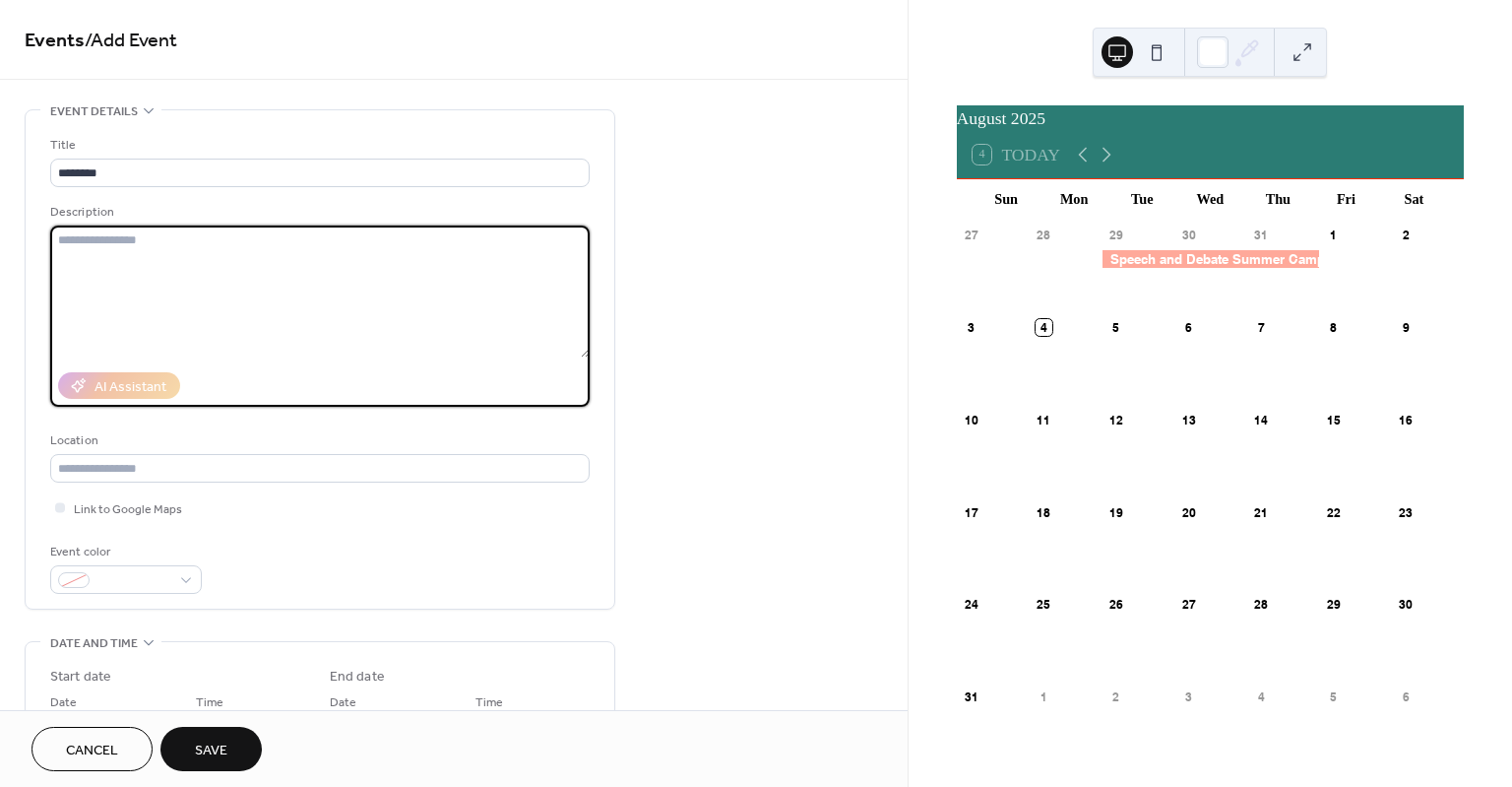 click at bounding box center (320, 292) 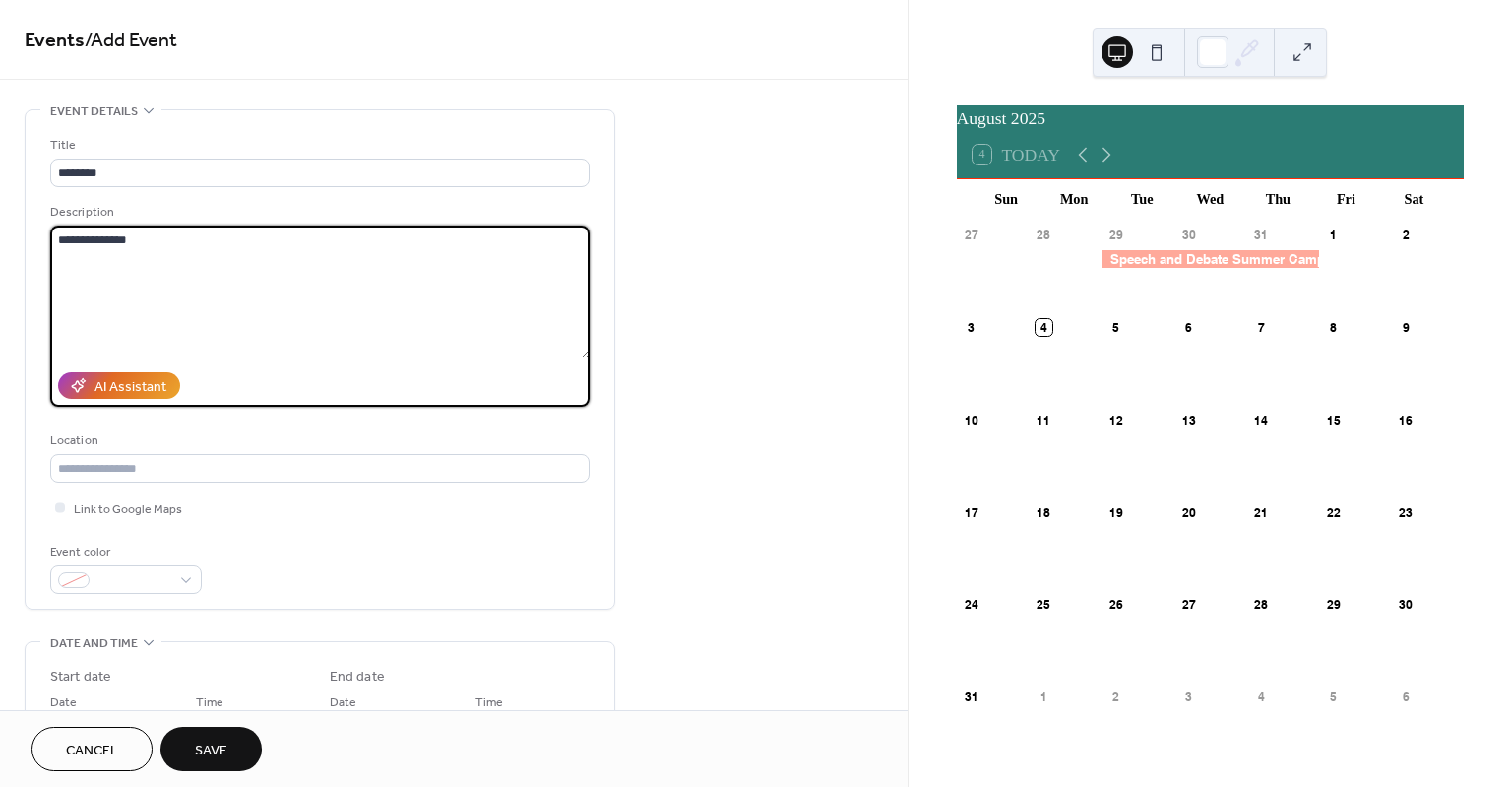click on "**********" at bounding box center [320, 292] 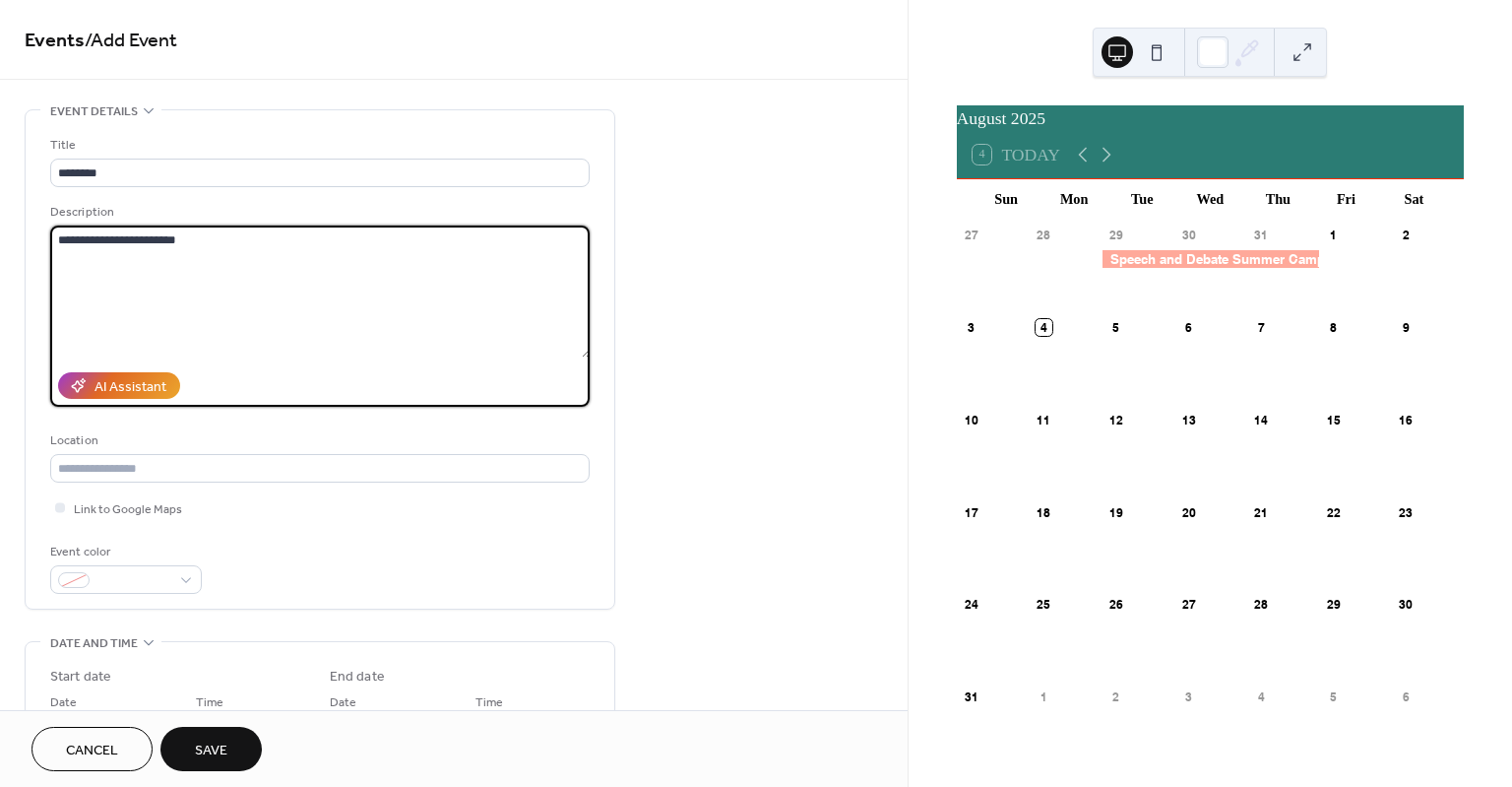 click on "**********" at bounding box center [320, 292] 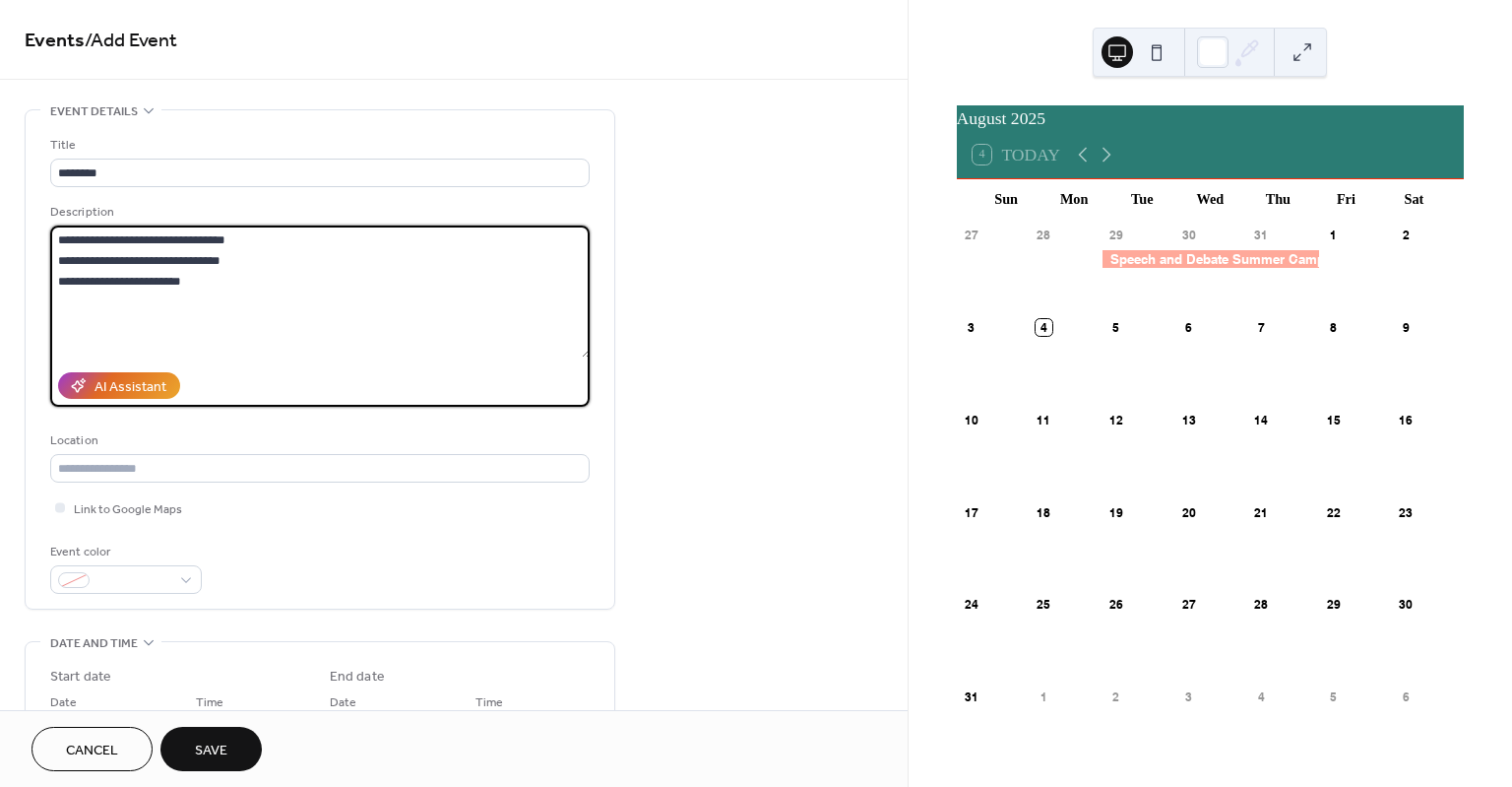 click on "**********" at bounding box center (320, 292) 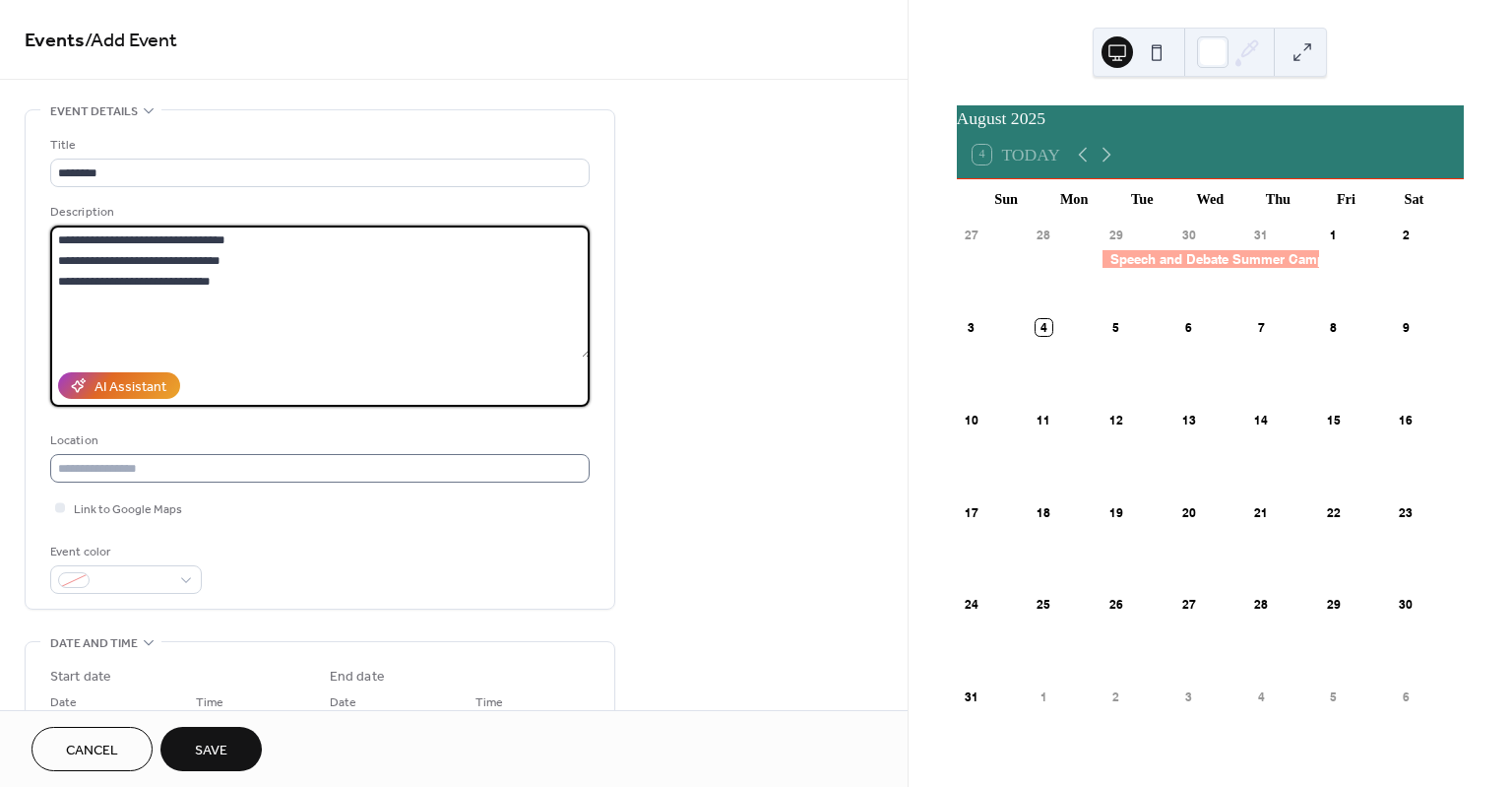 type on "**********" 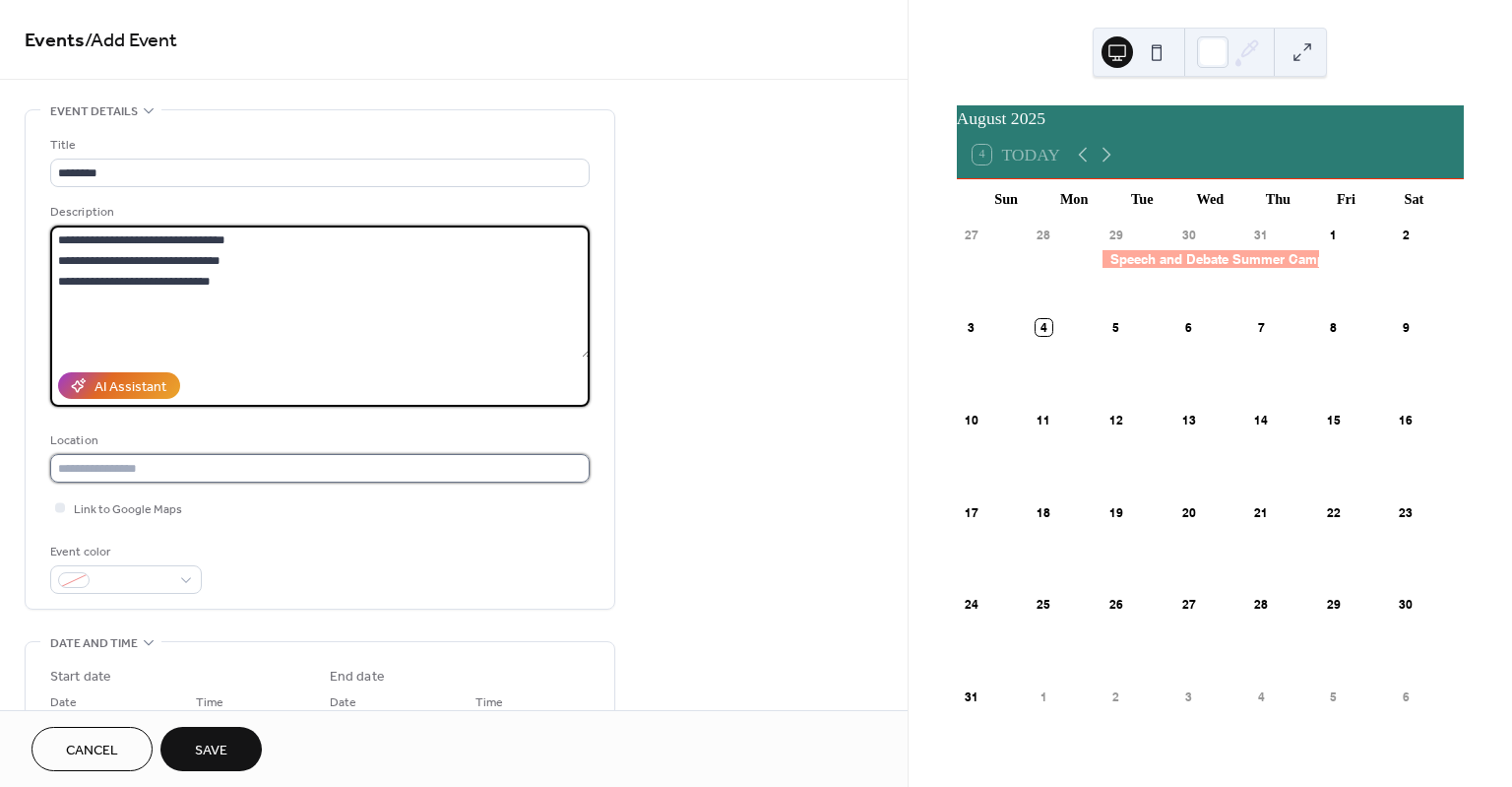 click at bounding box center (320, 468) 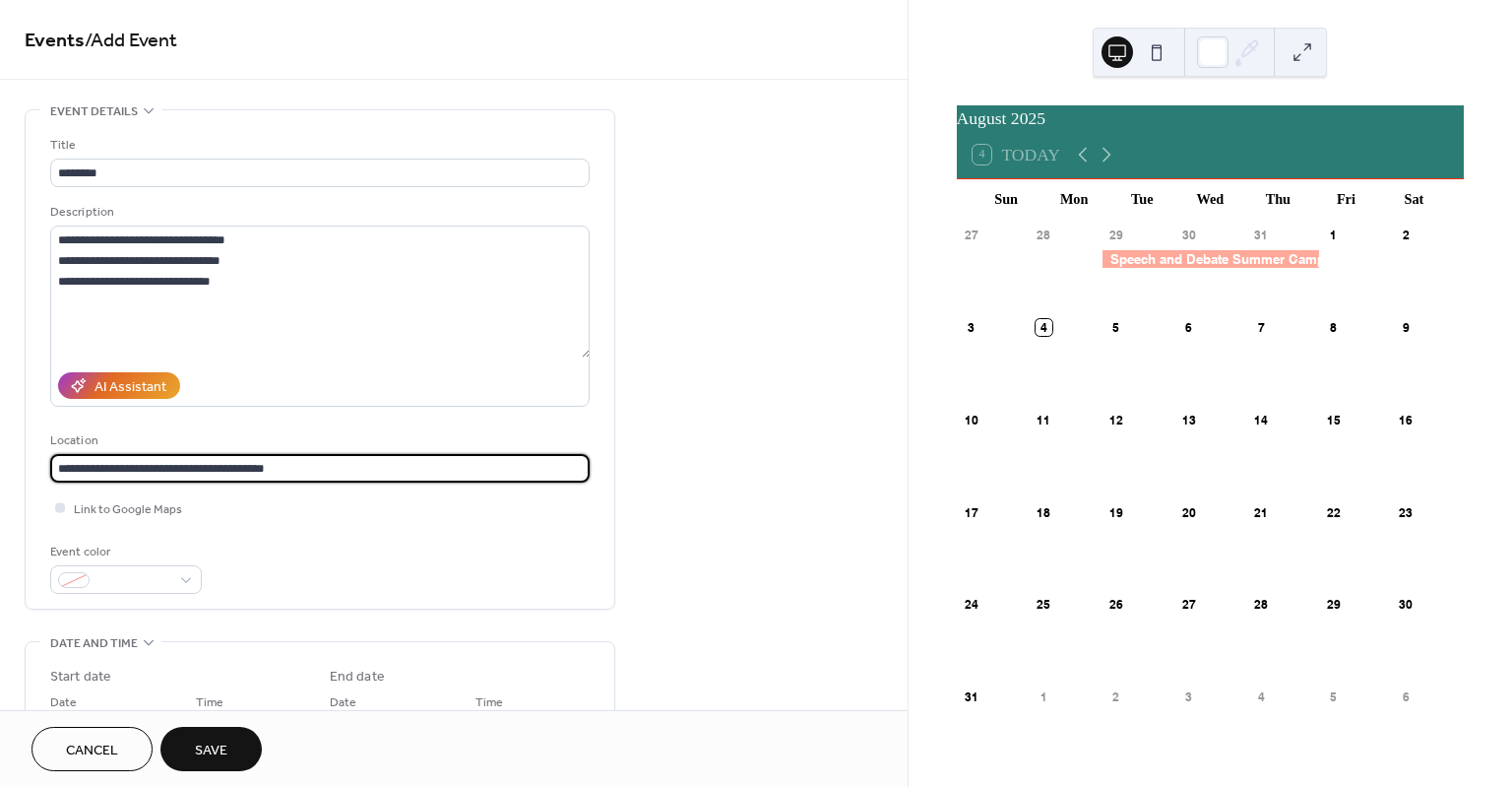 type on "**********" 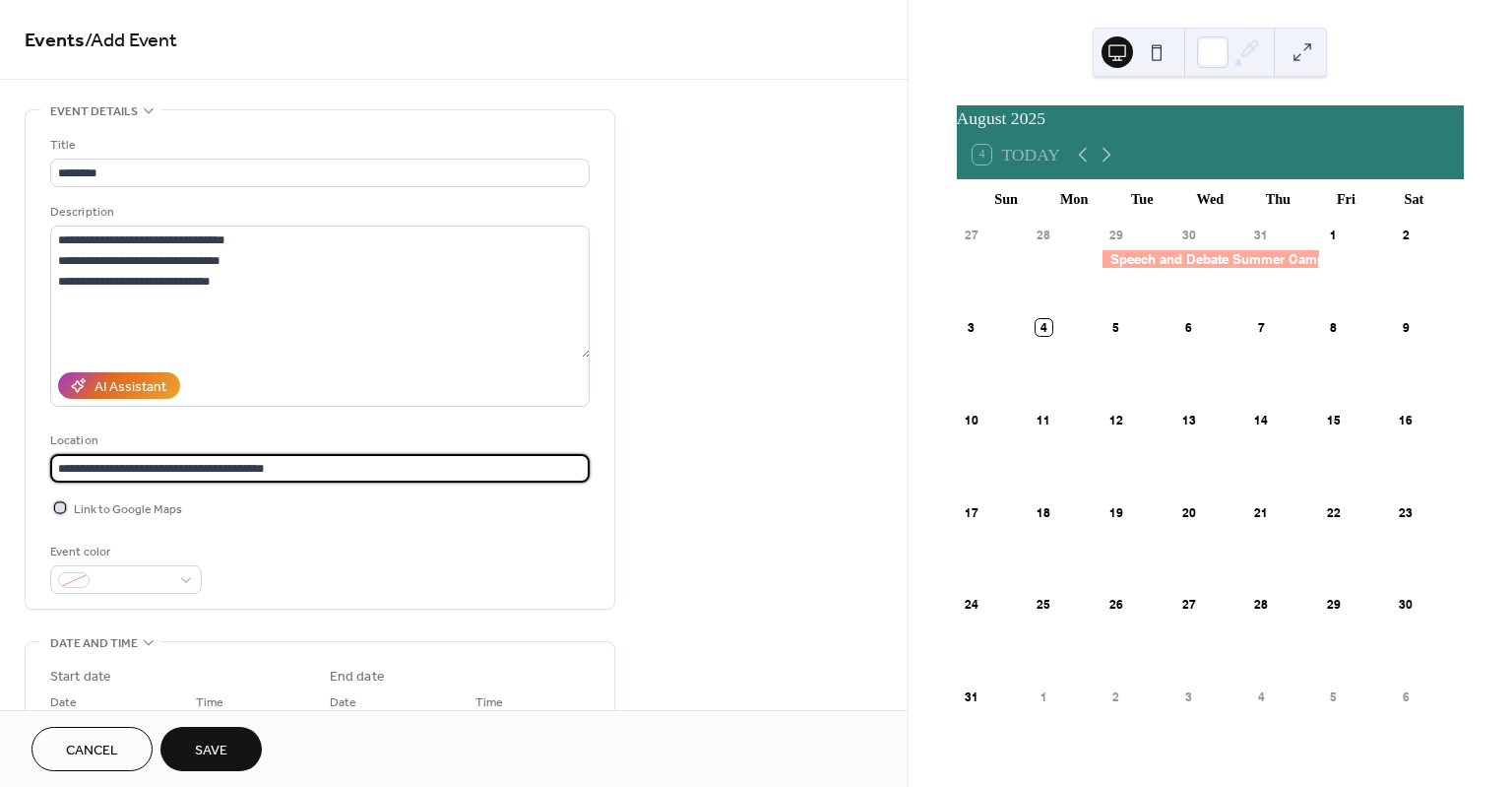 click at bounding box center [60, 507] 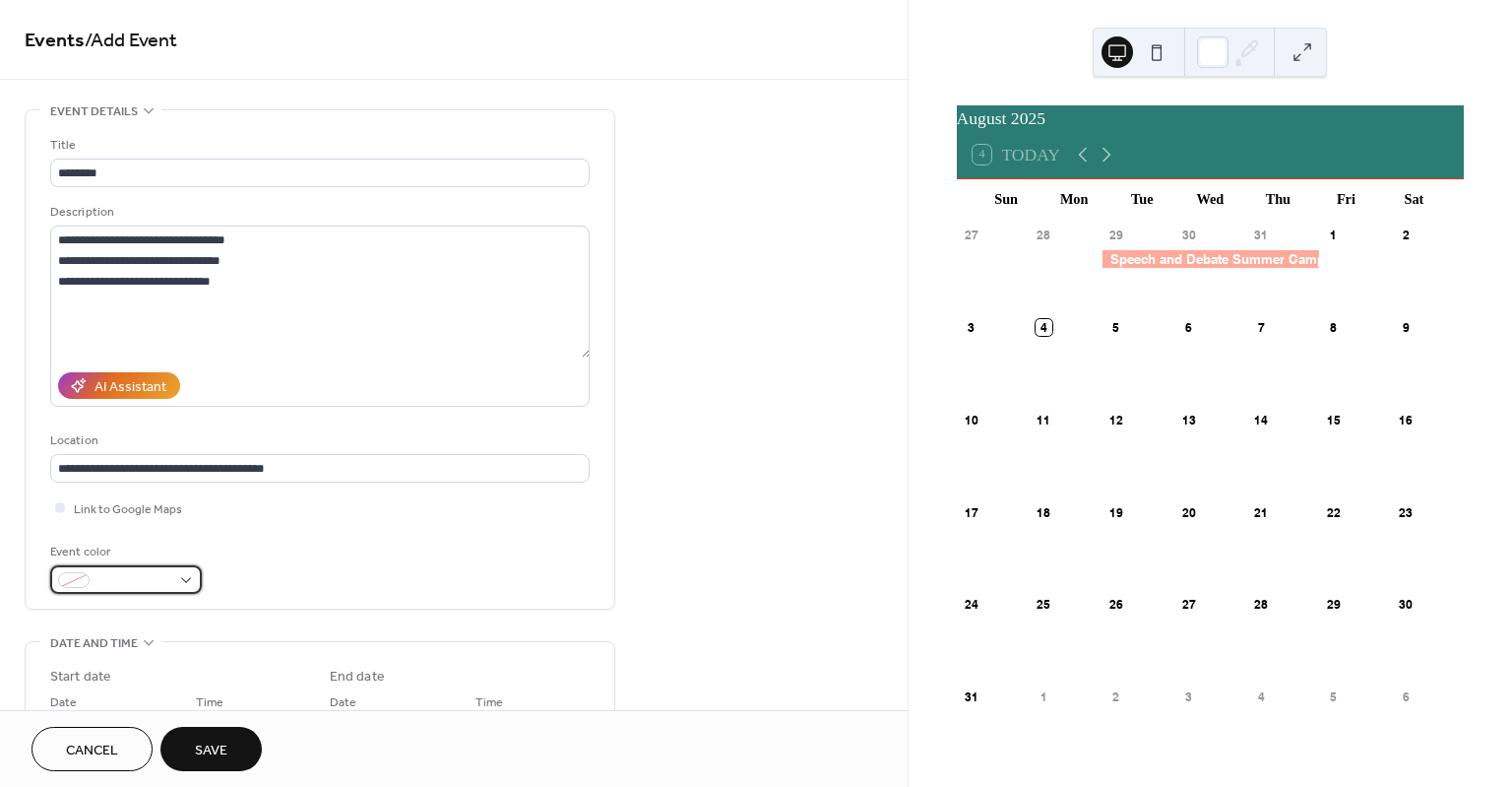 click at bounding box center [126, 579] 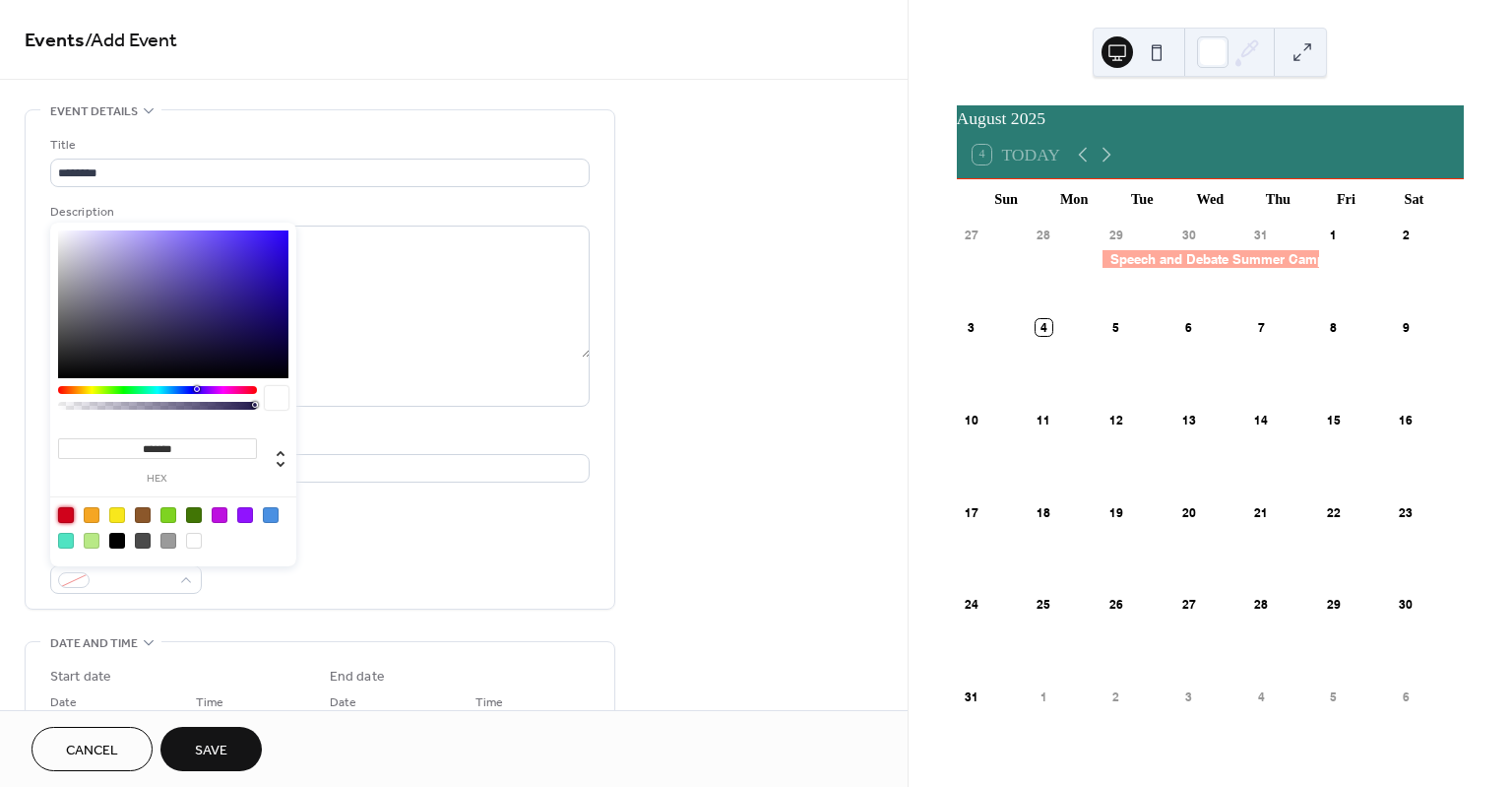 click at bounding box center [66, 515] 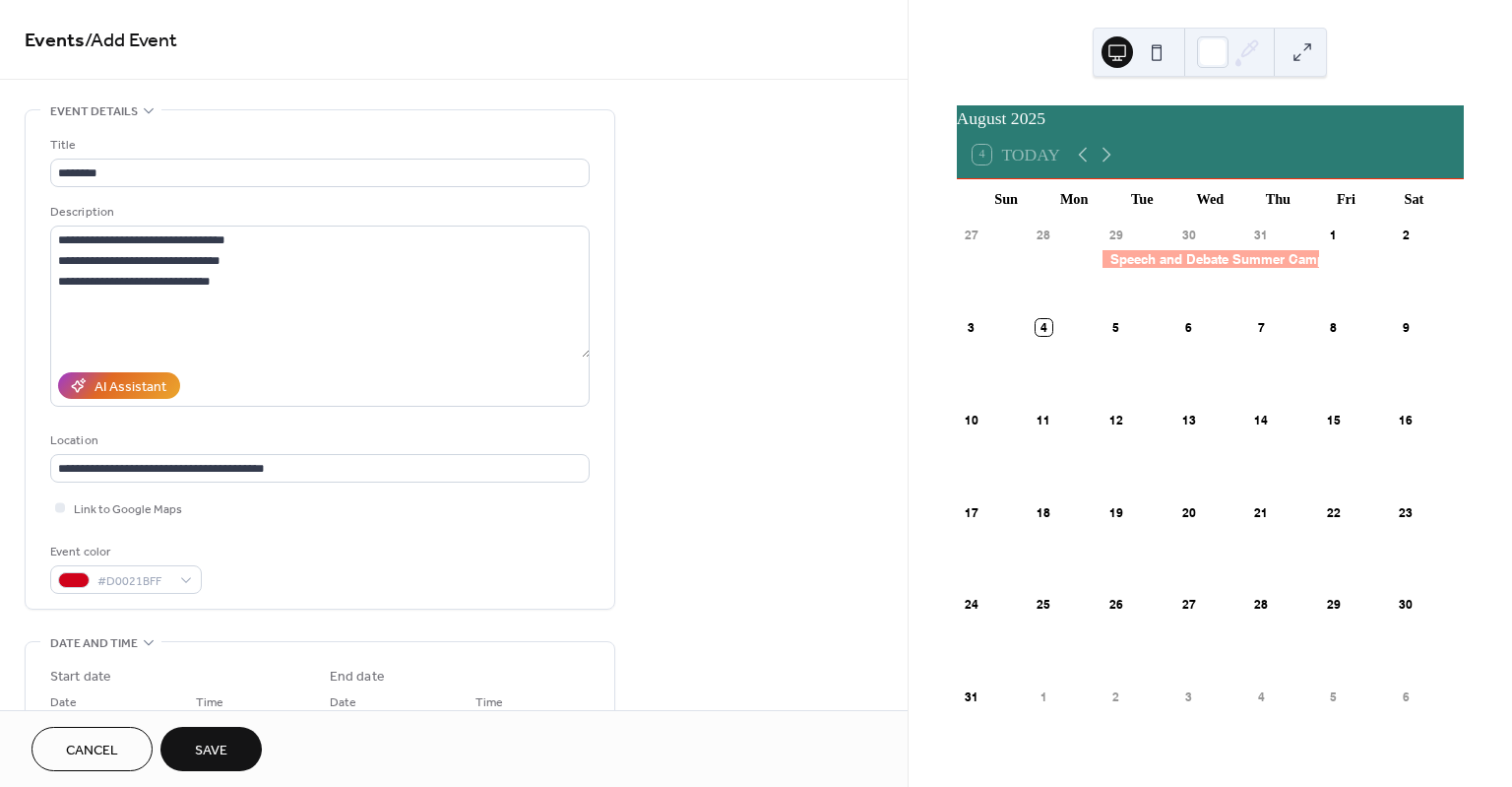 click on "**********" at bounding box center [454, 355] 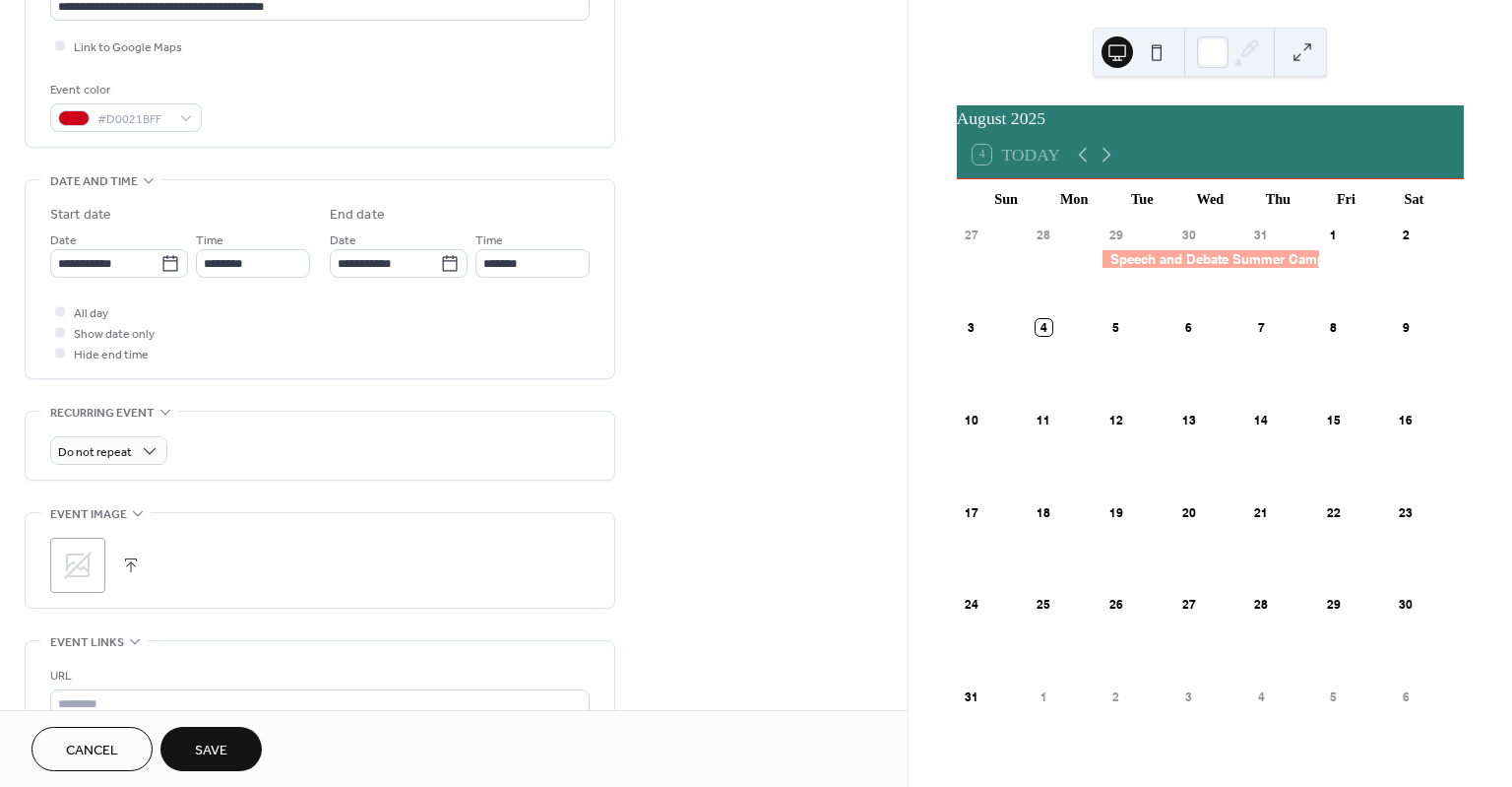scroll, scrollTop: 469, scrollLeft: 0, axis: vertical 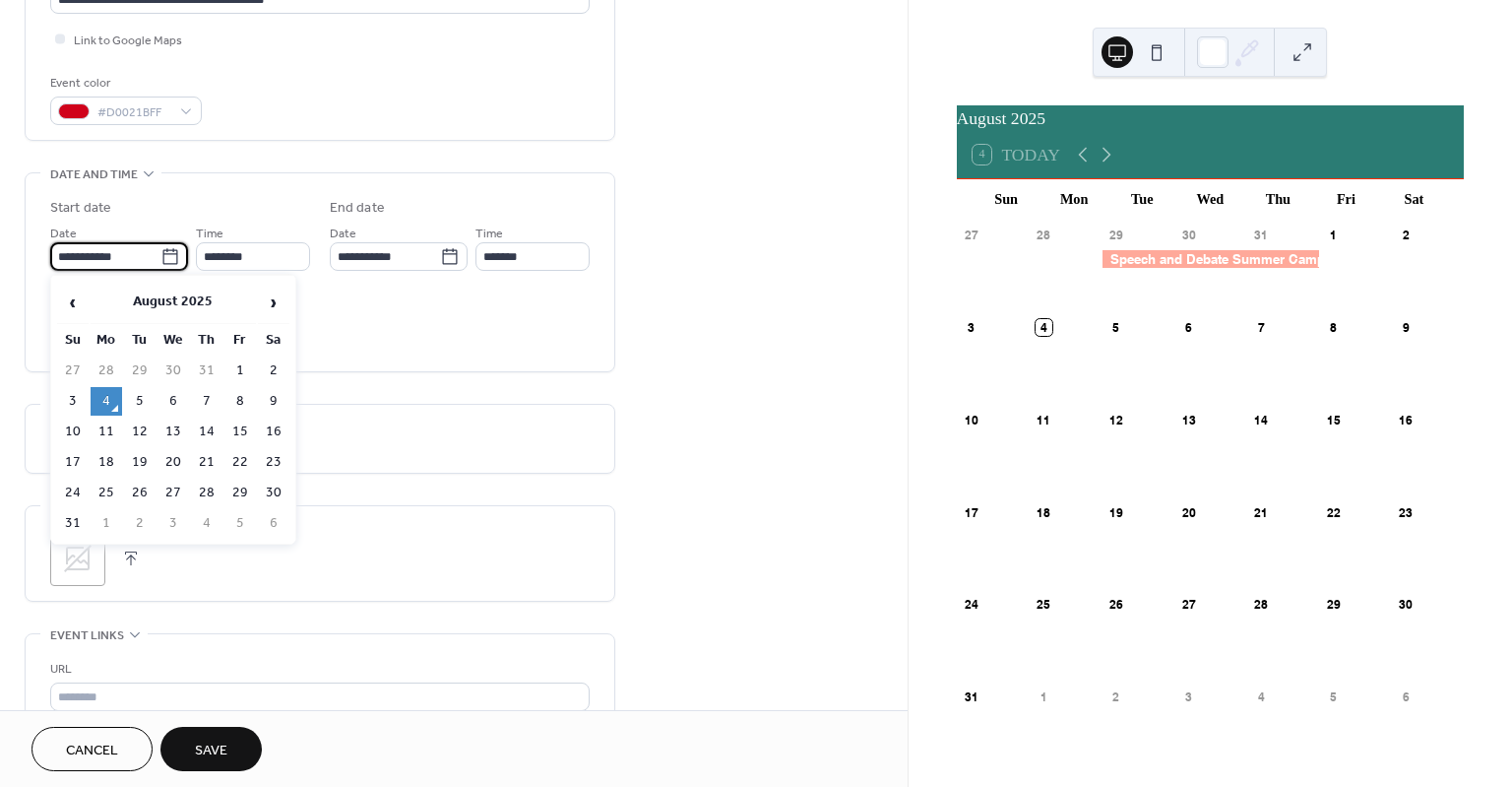 click on "**********" at bounding box center (105, 256) 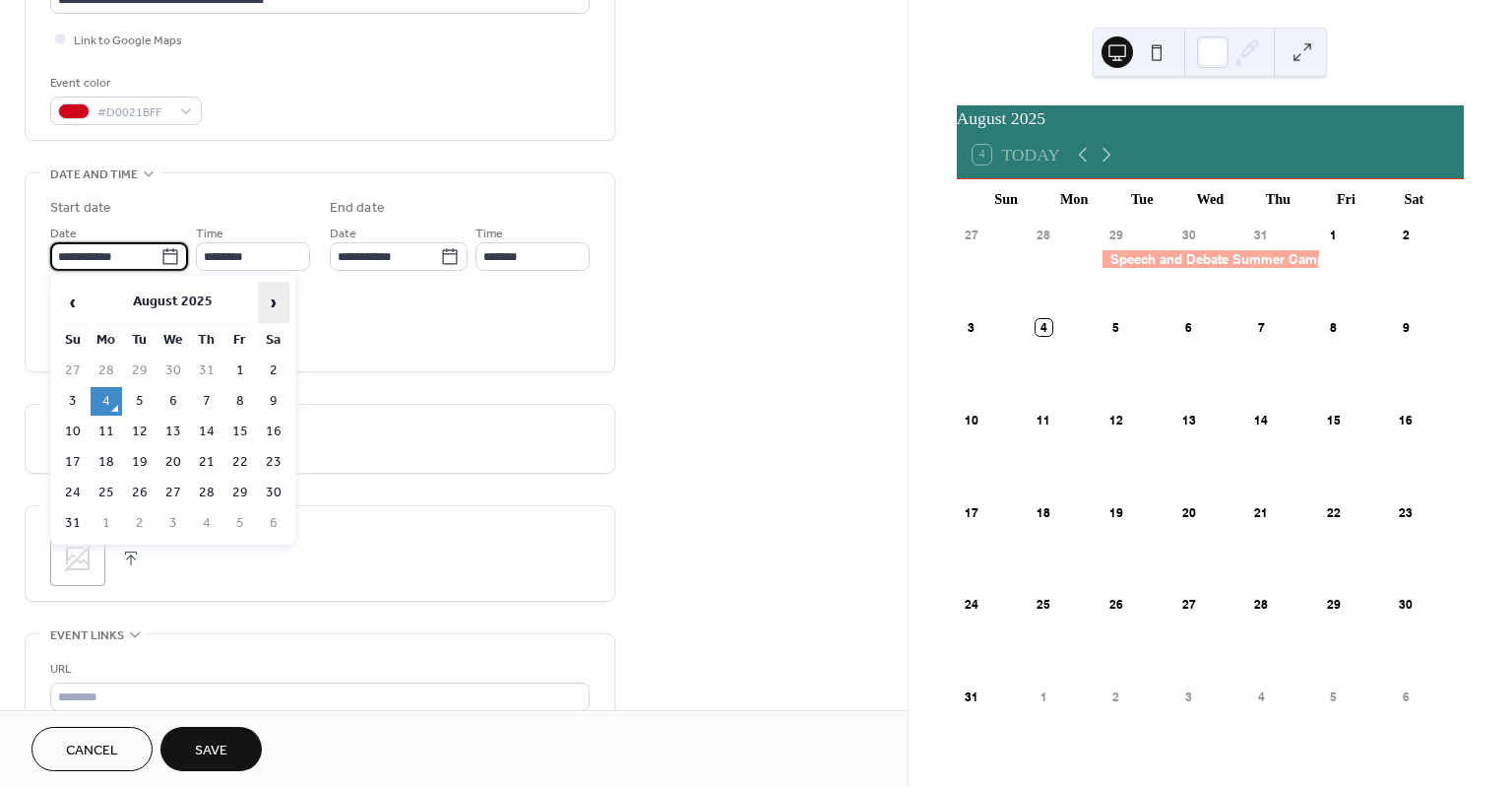 click on "›" at bounding box center [274, 302] 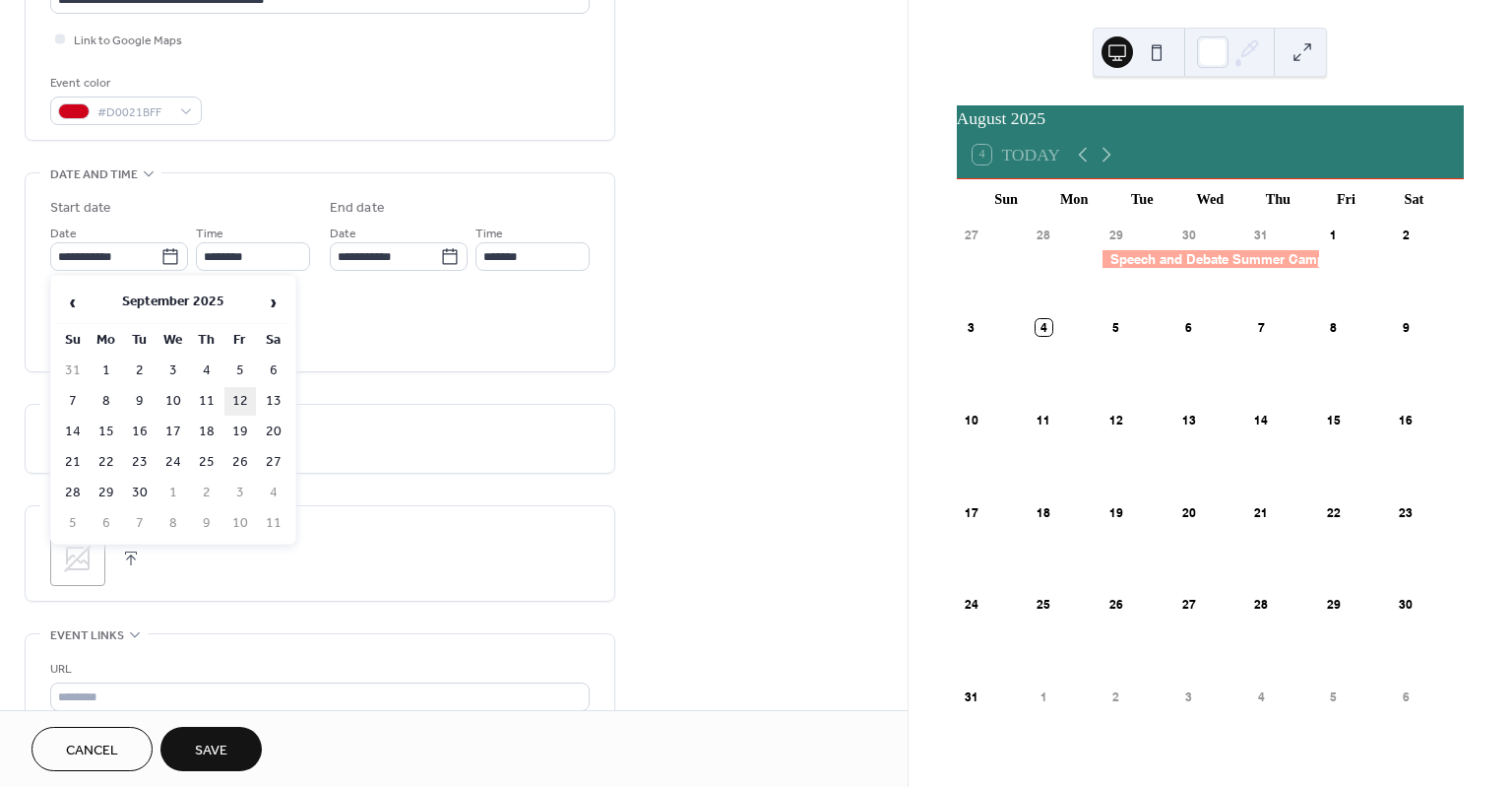 click on "12" at bounding box center (240, 401) 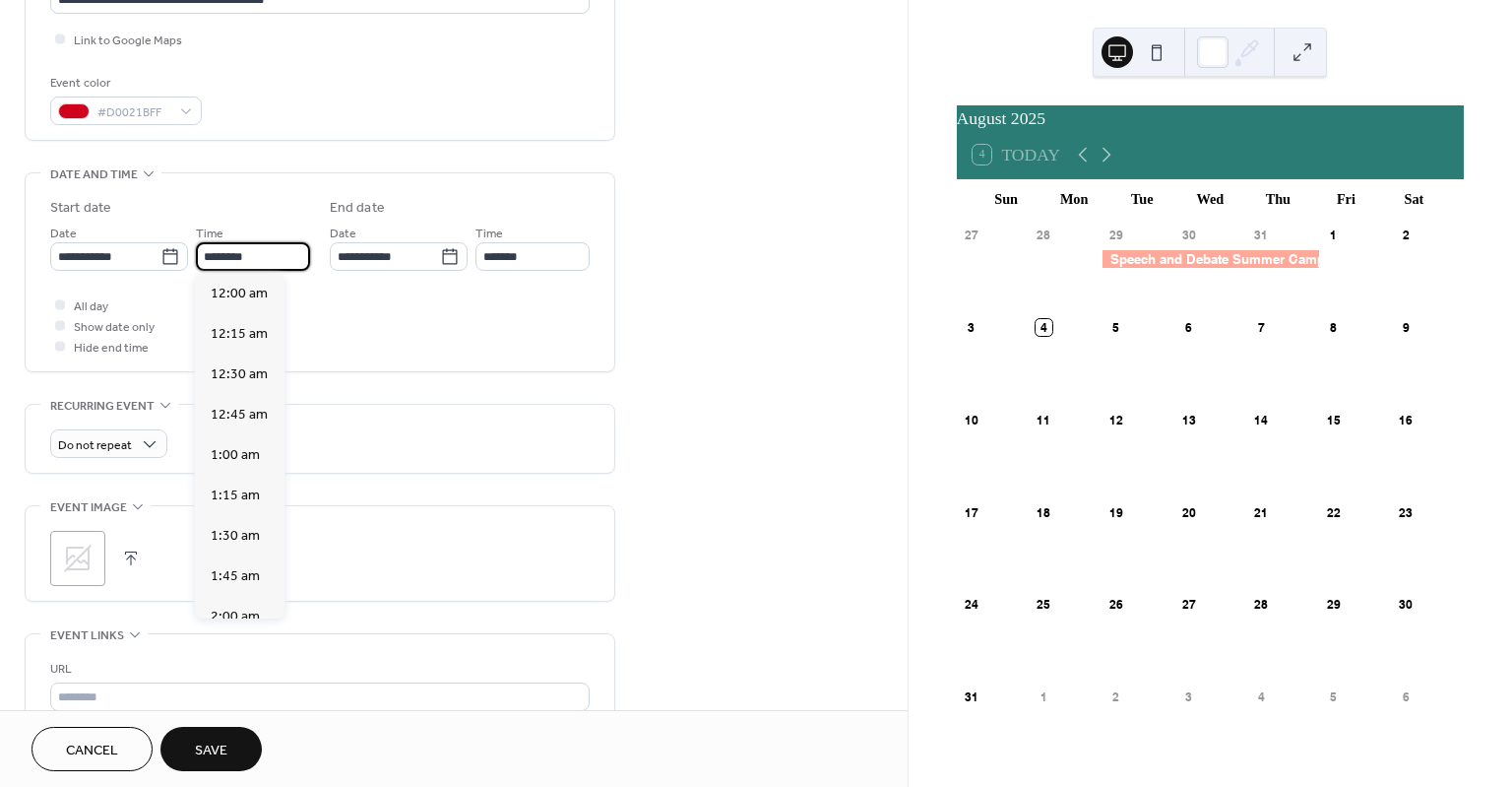 click on "********" at bounding box center (253, 256) 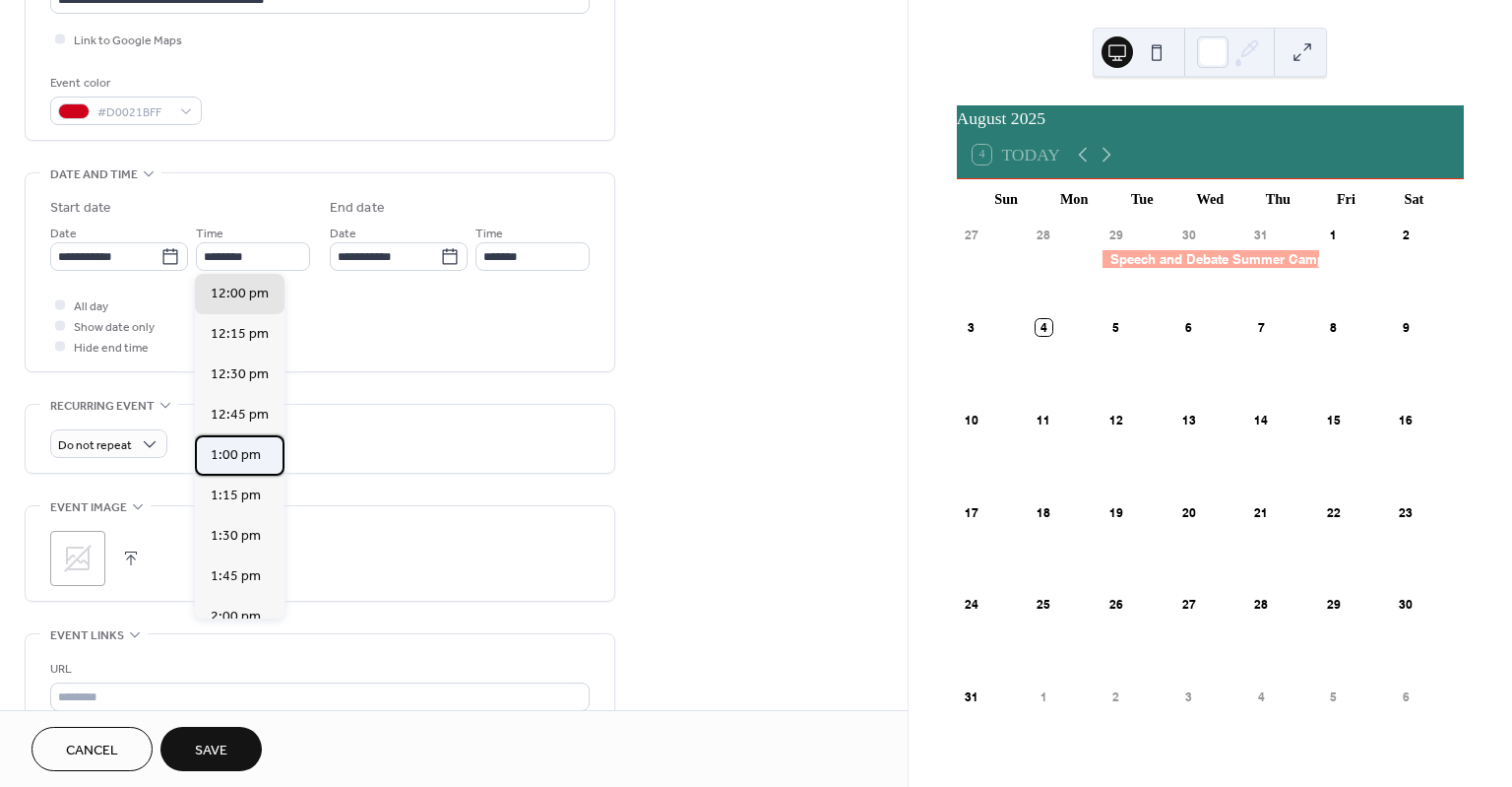 click on "1:00 pm" at bounding box center [235, 454] 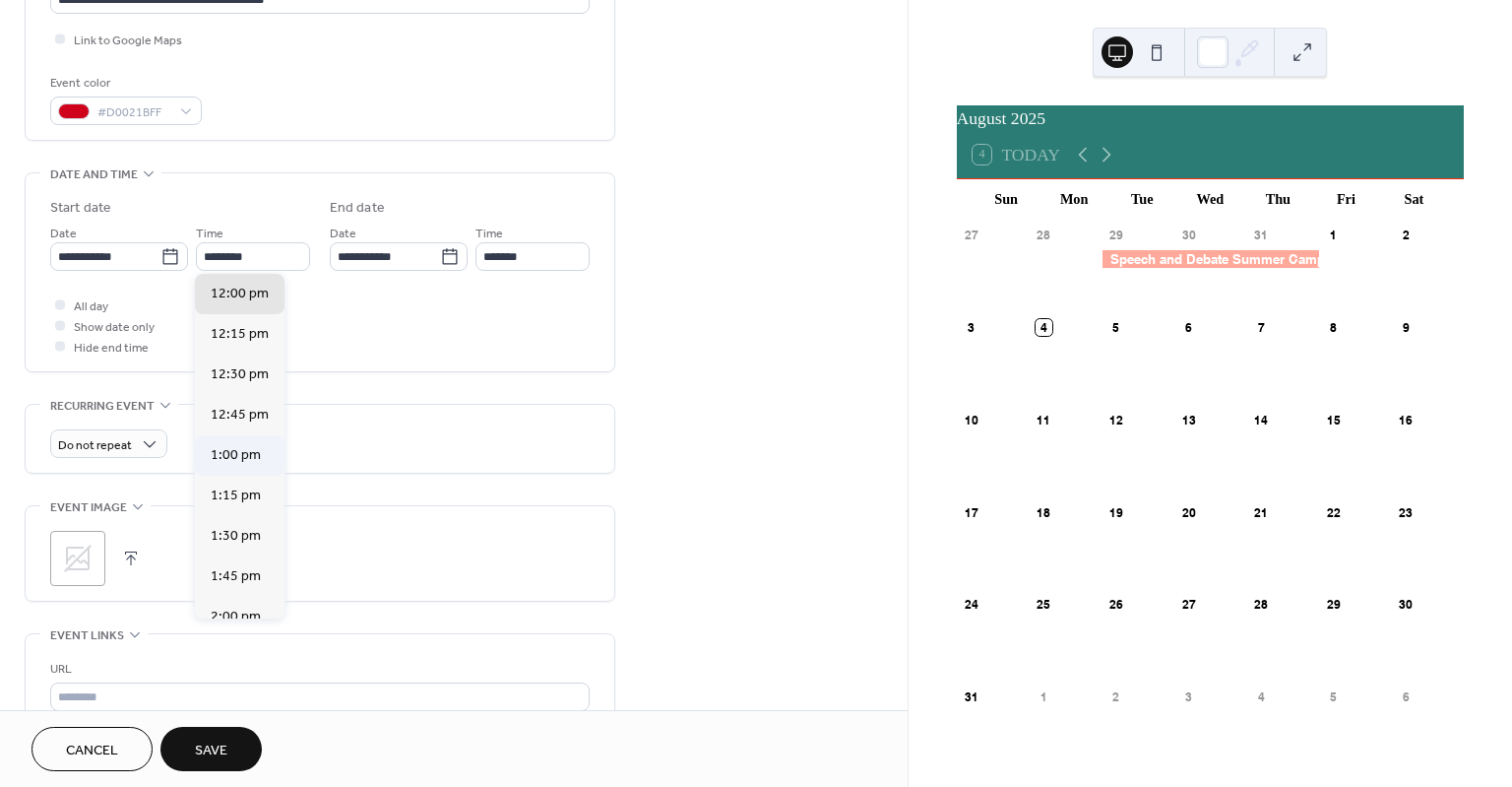 type on "*******" 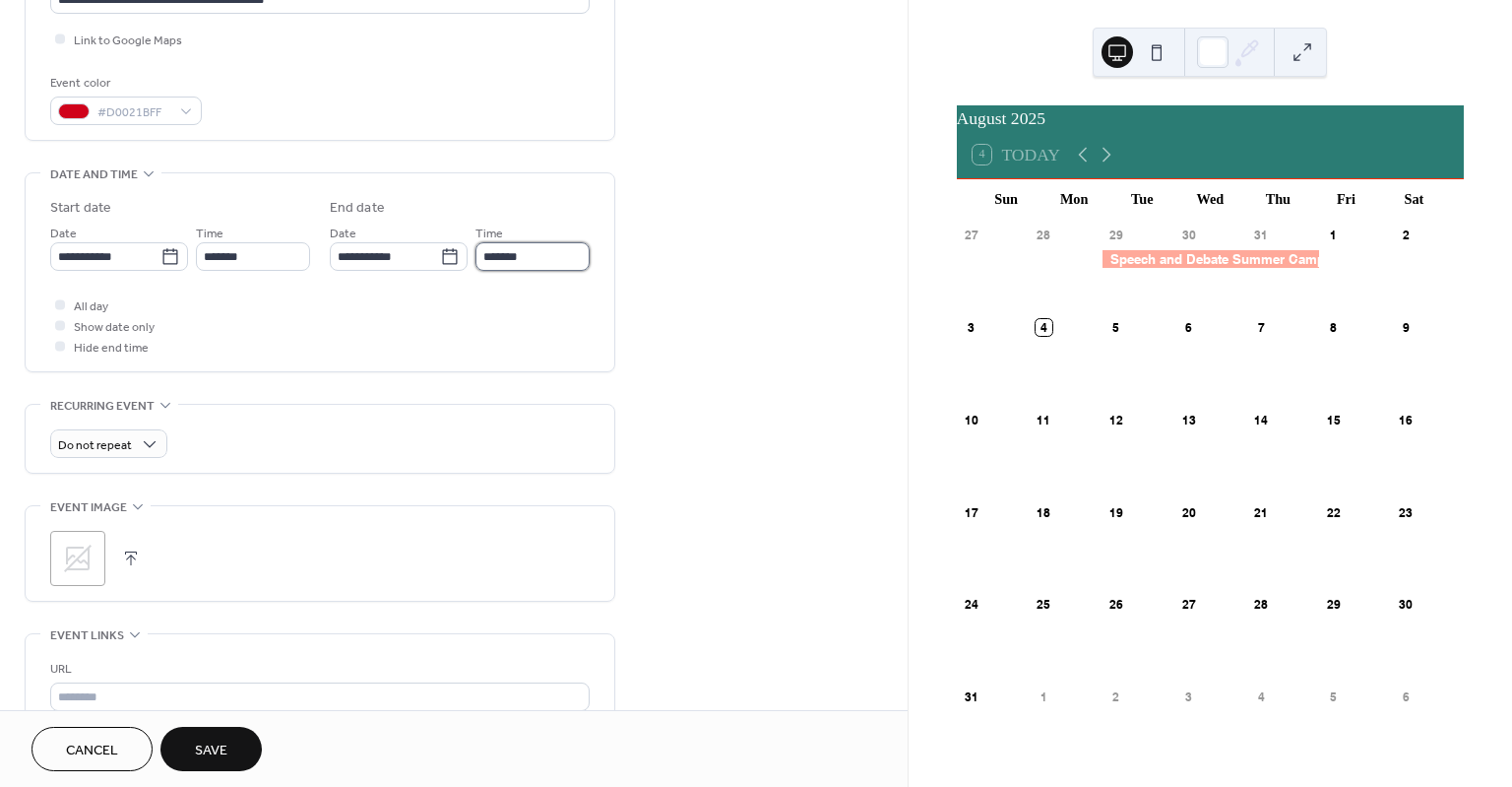 click on "*******" at bounding box center (533, 256) 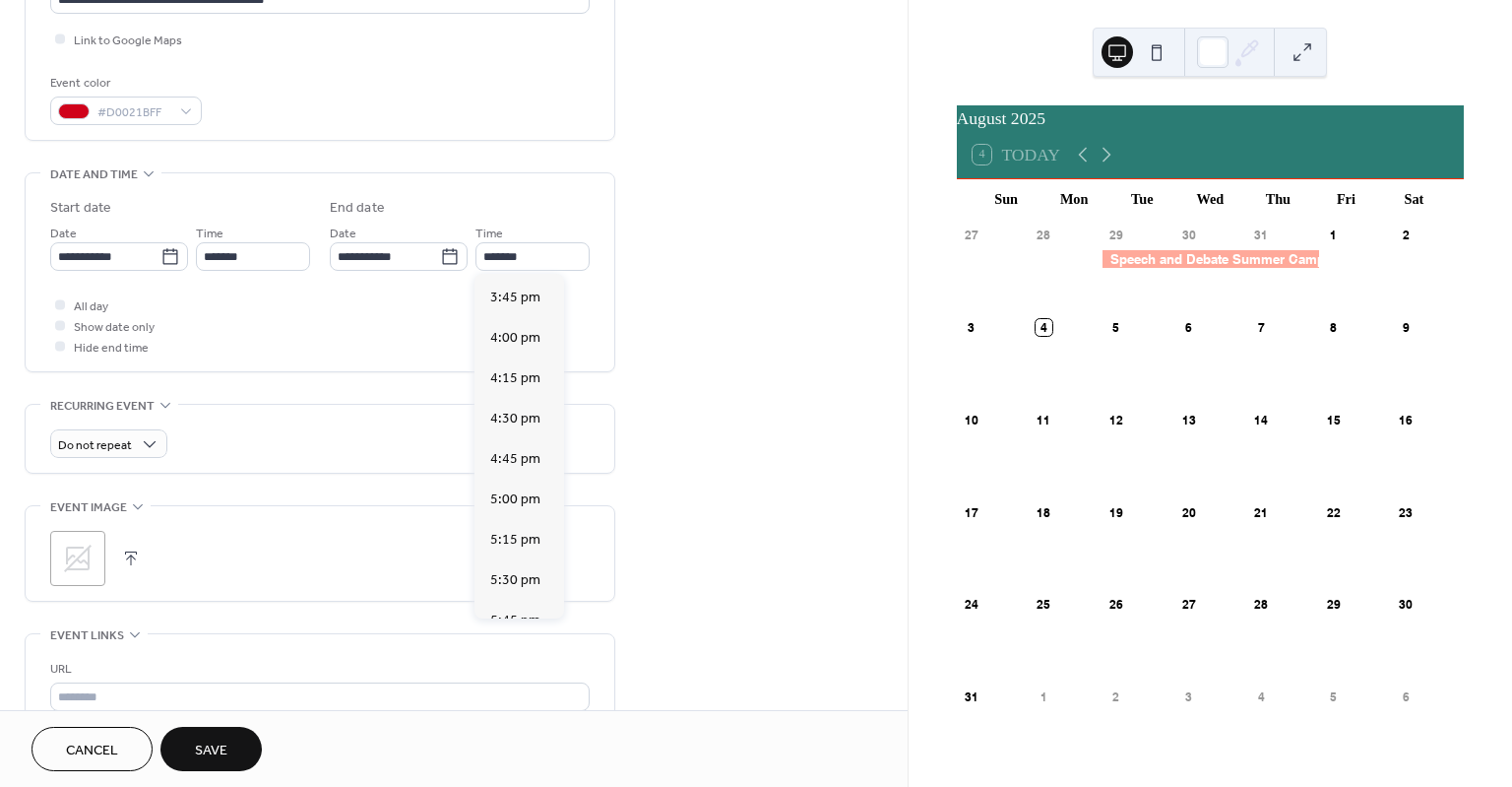 scroll, scrollTop: 403, scrollLeft: 0, axis: vertical 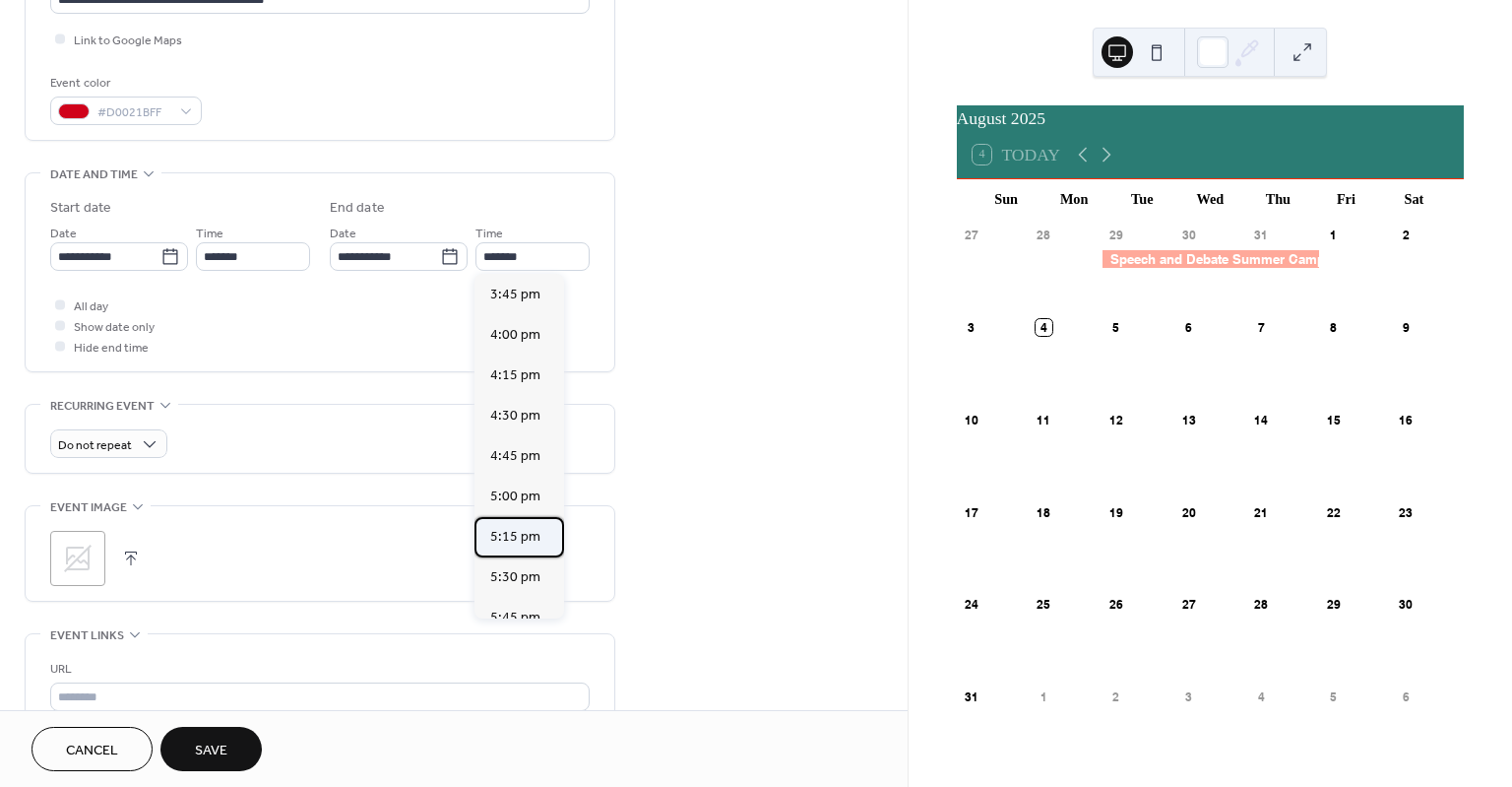 click on "5:15 pm" at bounding box center (515, 536) 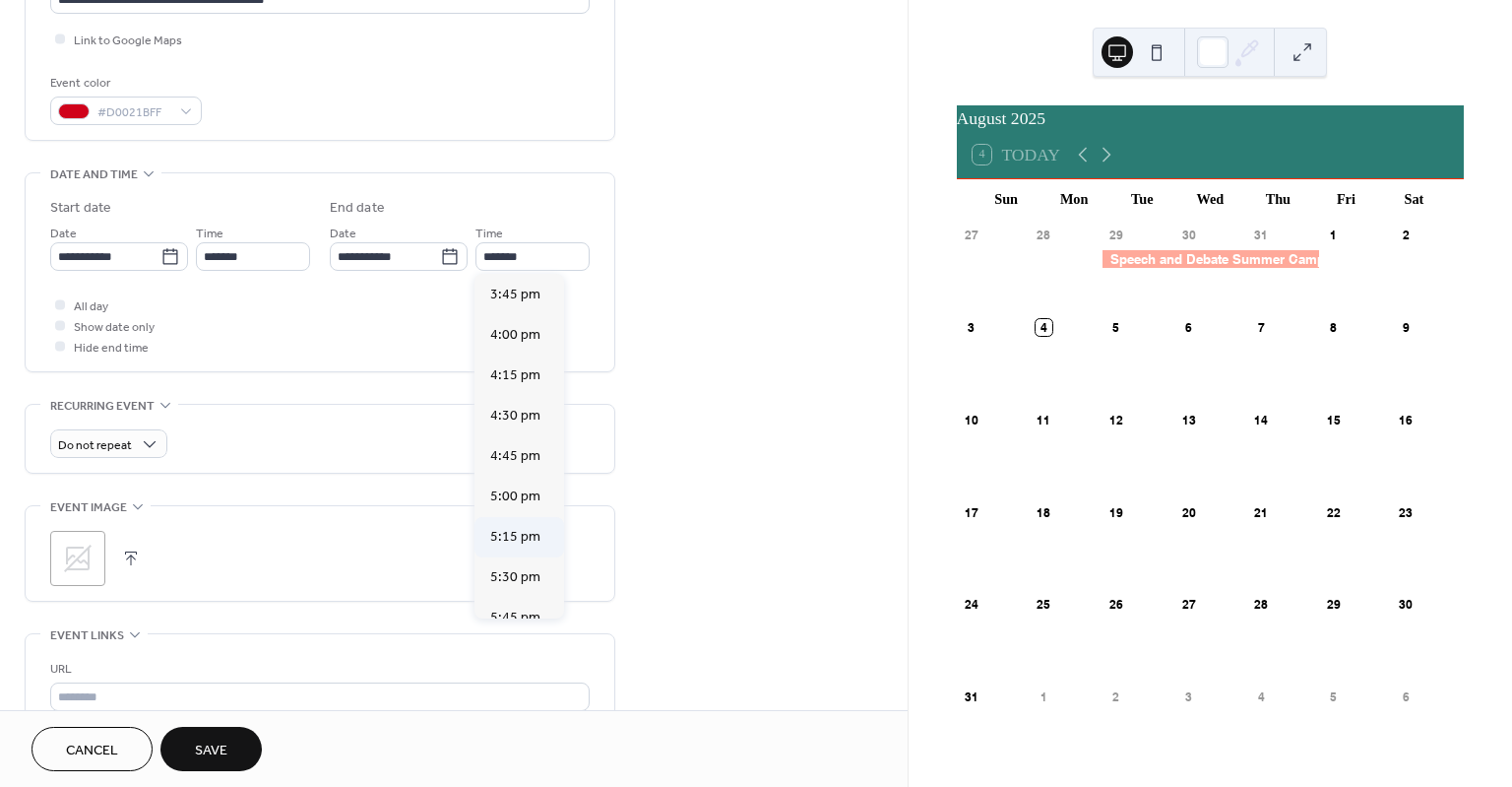 type on "*******" 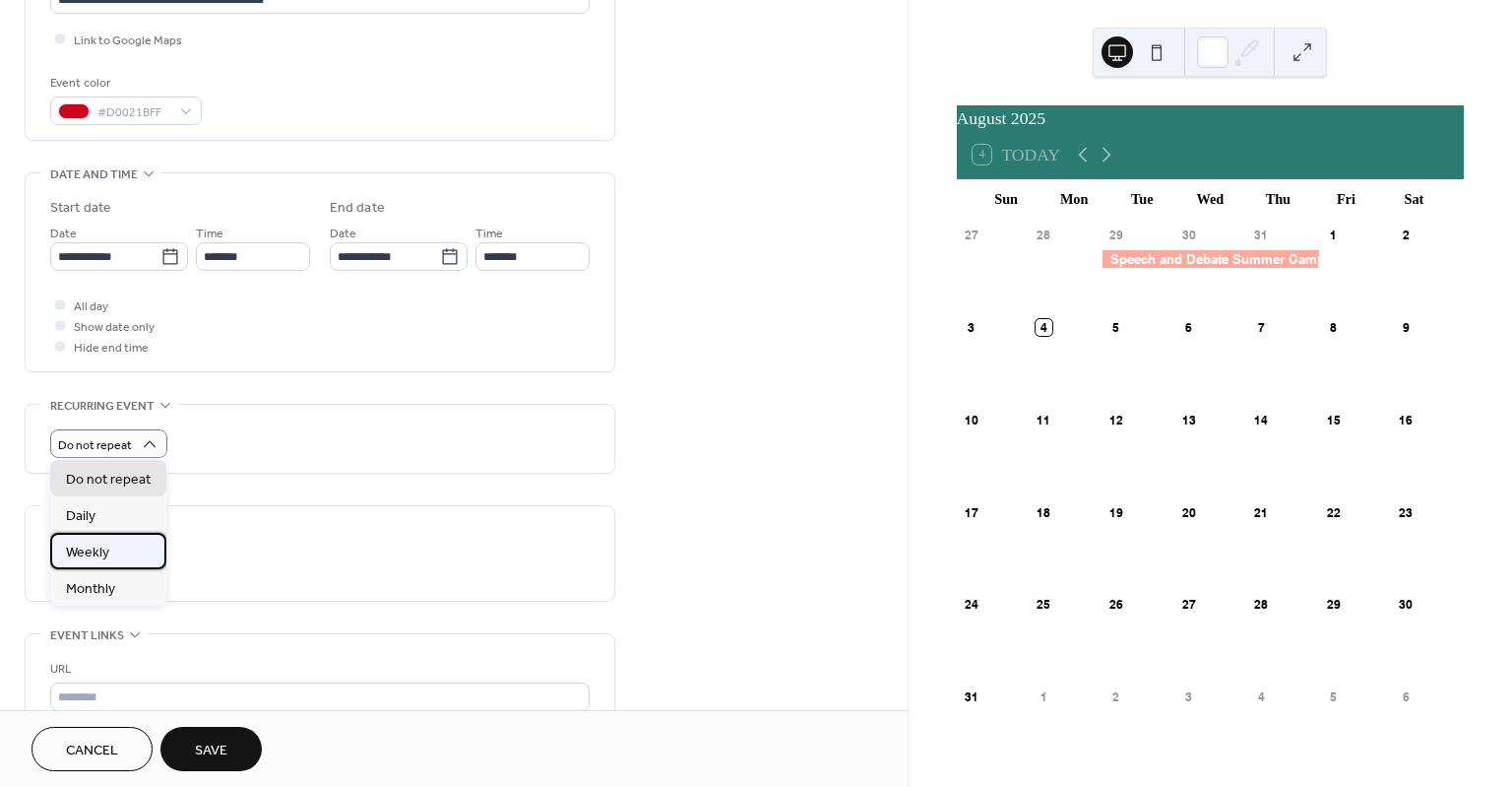 click on "Weekly" at bounding box center (88, 553) 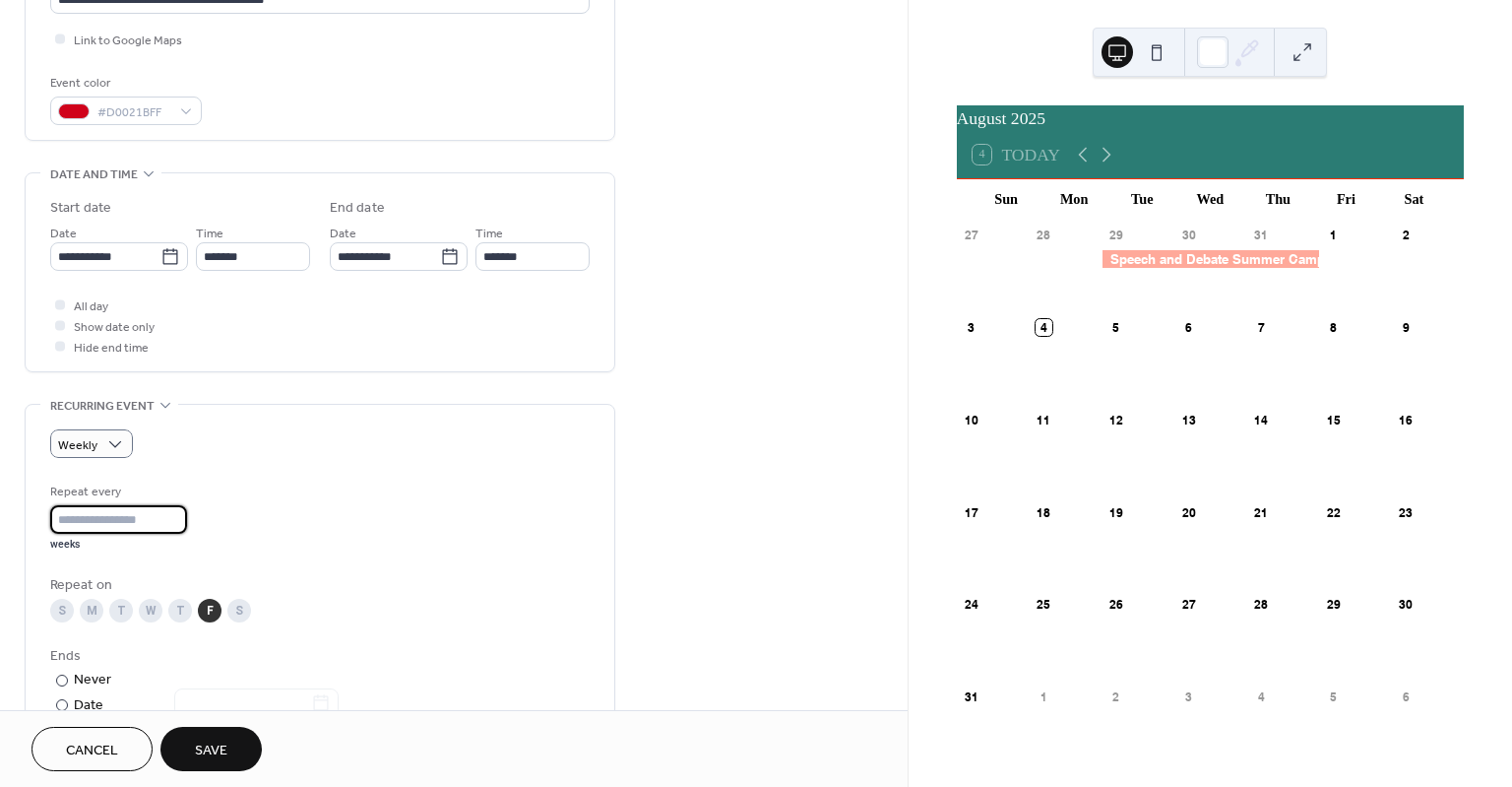 click on "*" at bounding box center [118, 519] 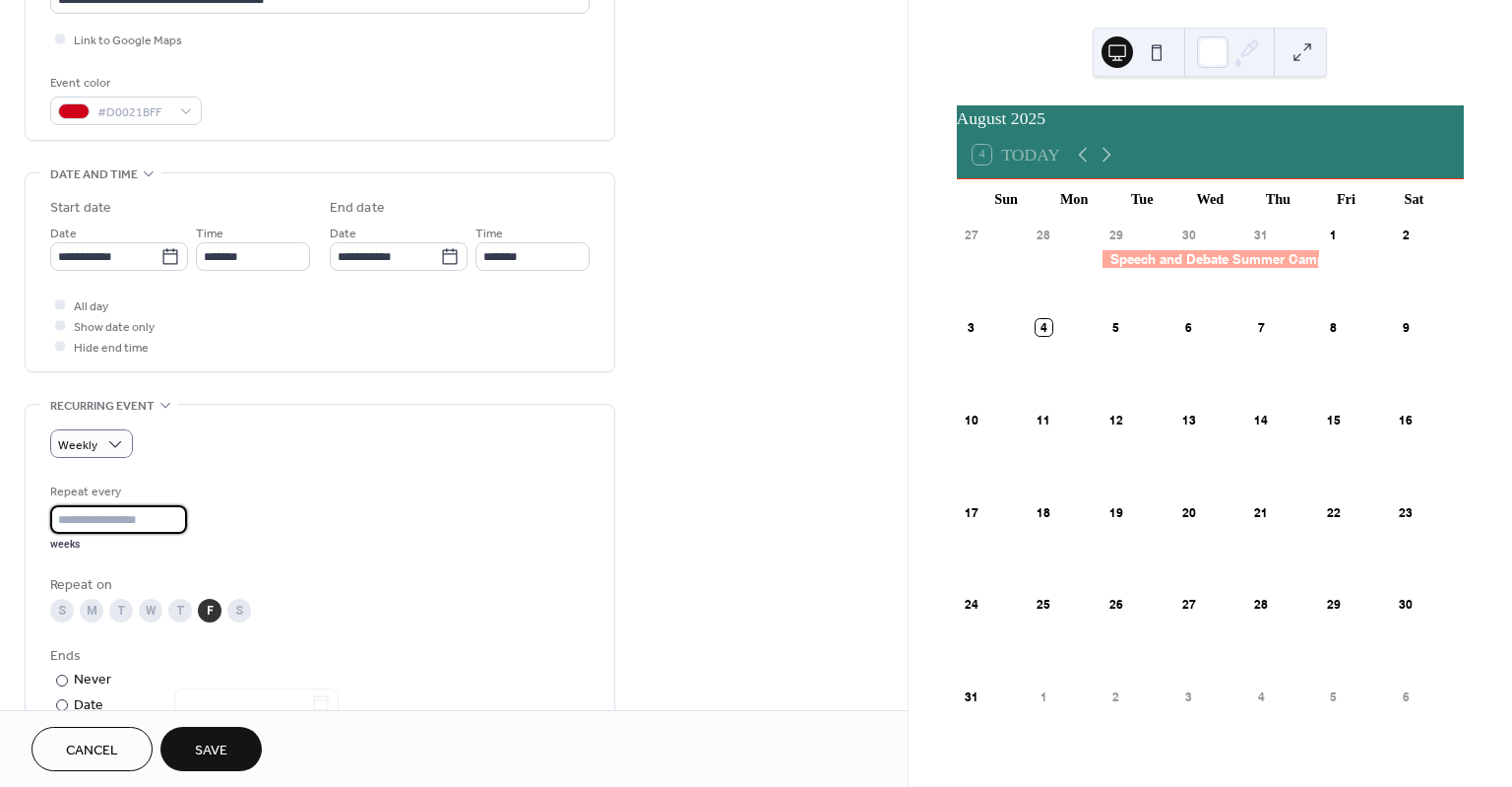 click on "*" at bounding box center [118, 519] 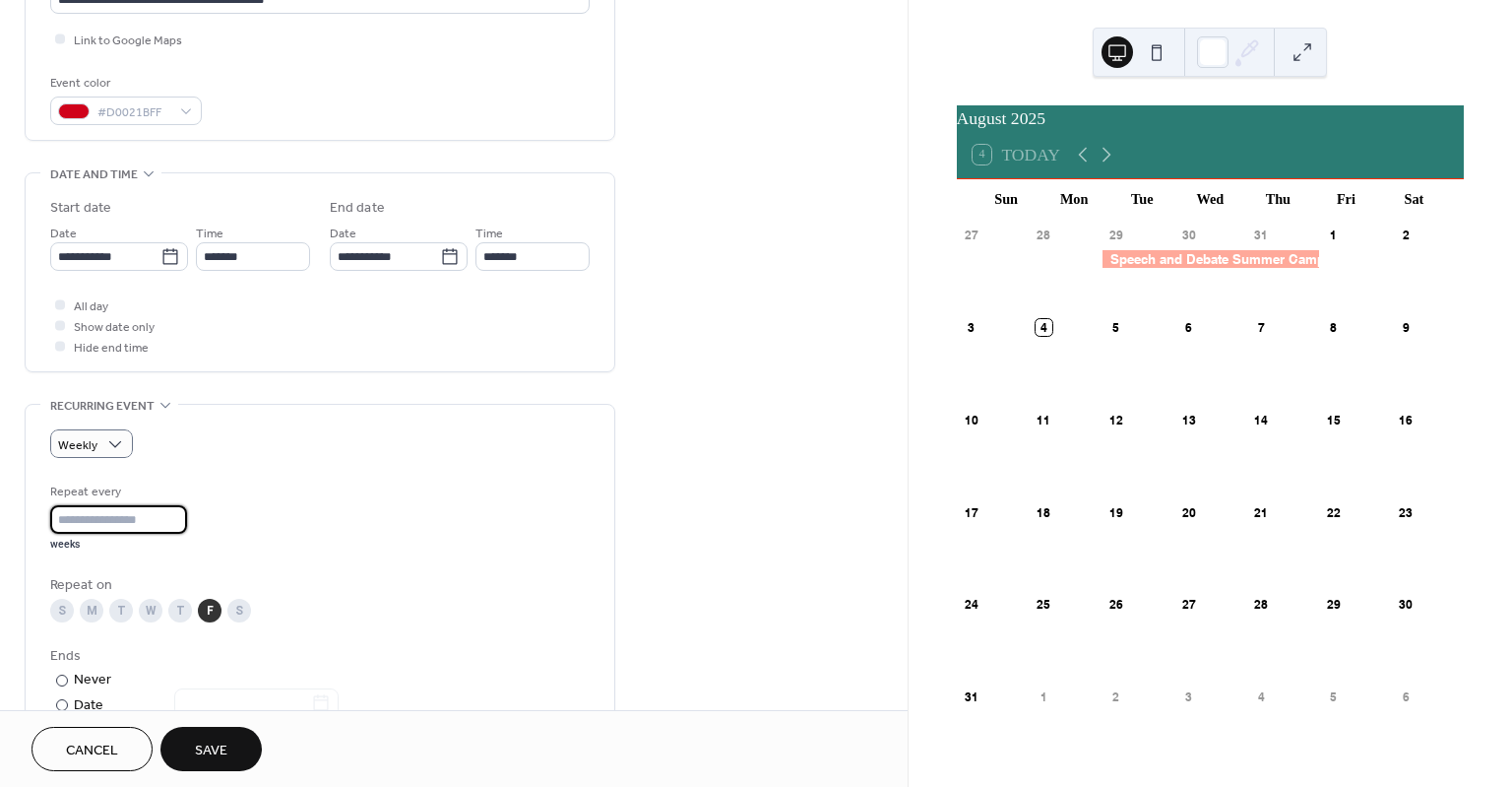 click on "*" at bounding box center (118, 519) 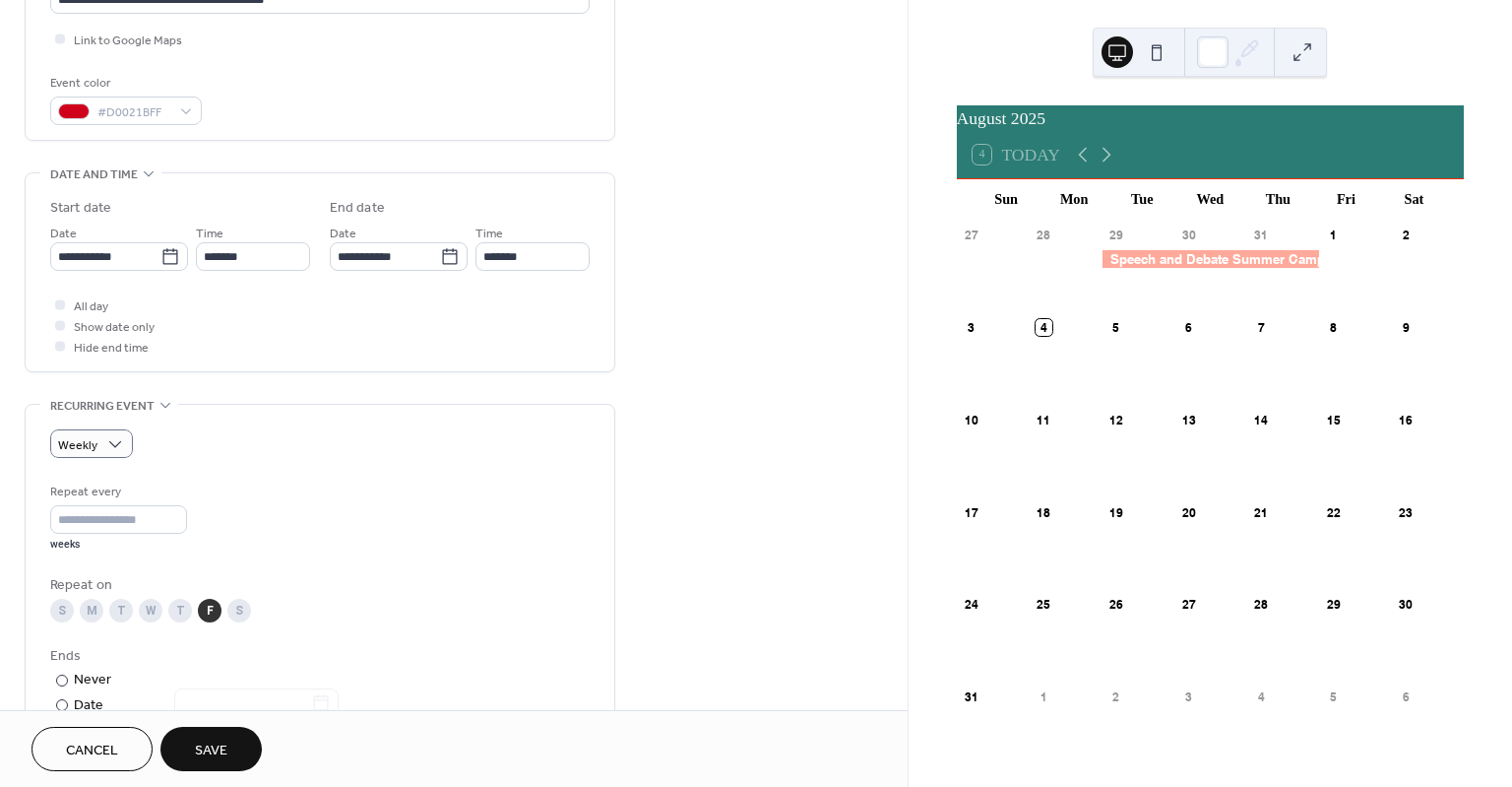 click on "**********" at bounding box center (454, 355) 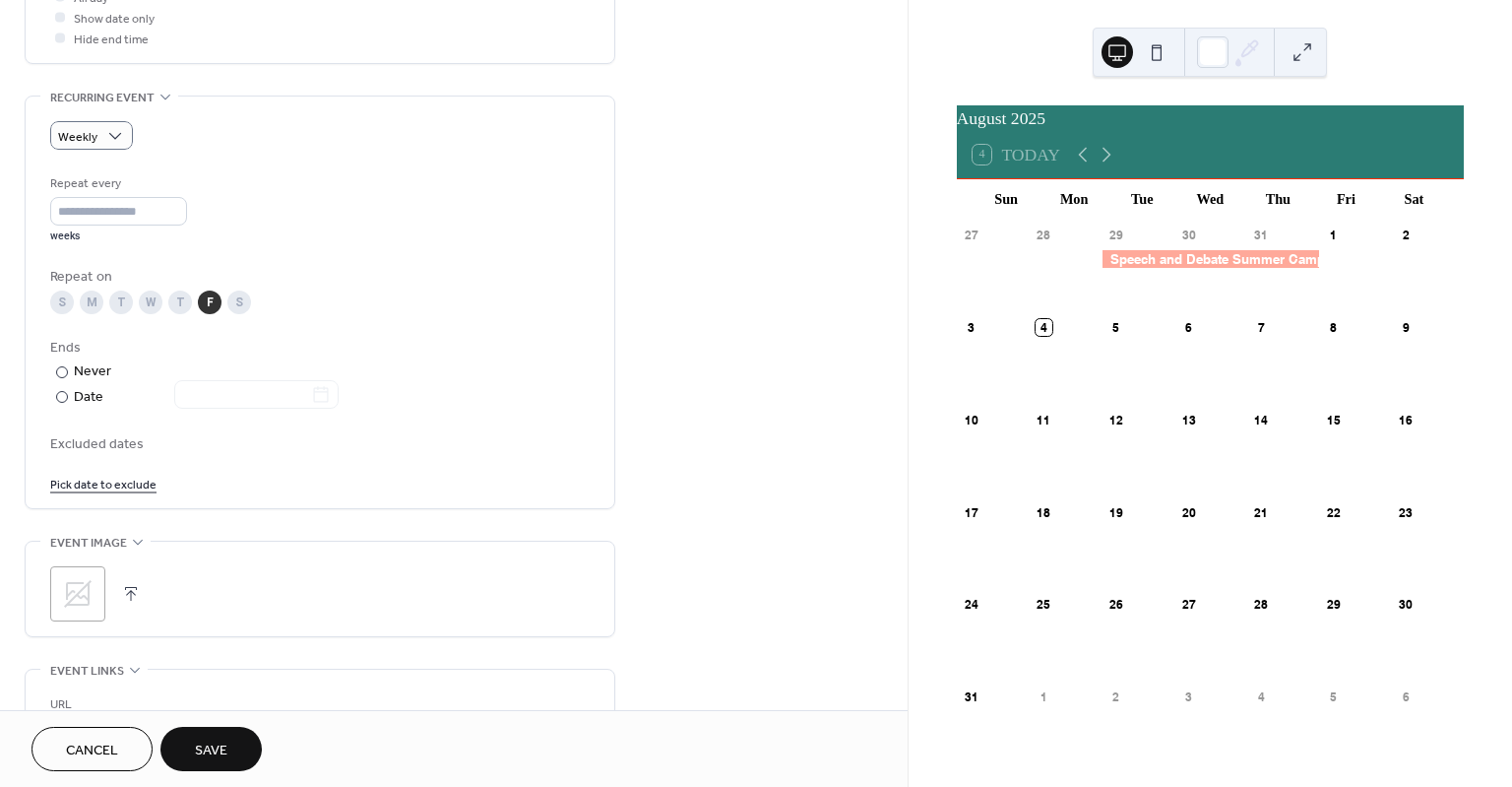 scroll, scrollTop: 797, scrollLeft: 0, axis: vertical 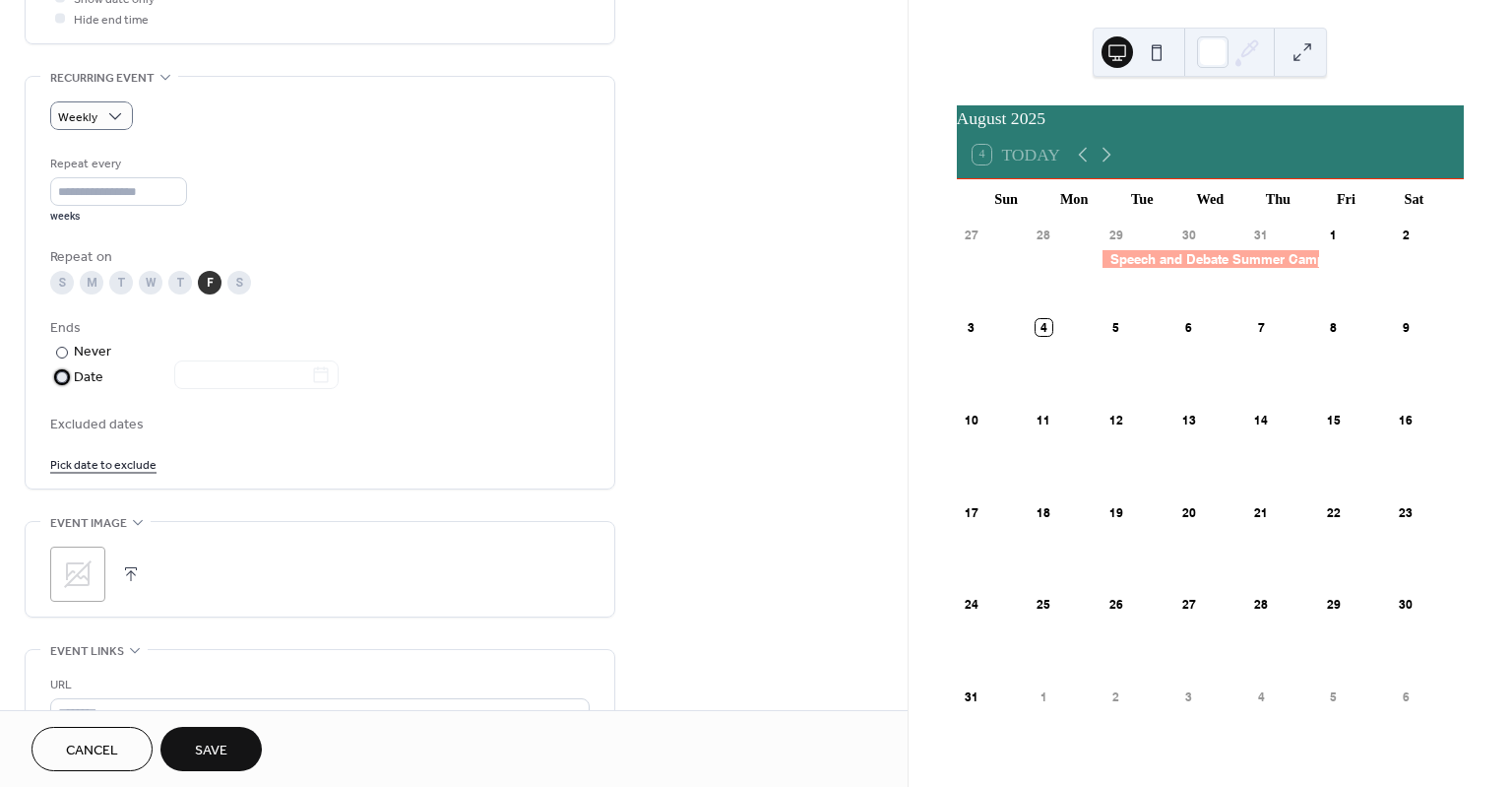 click at bounding box center (62, 377) 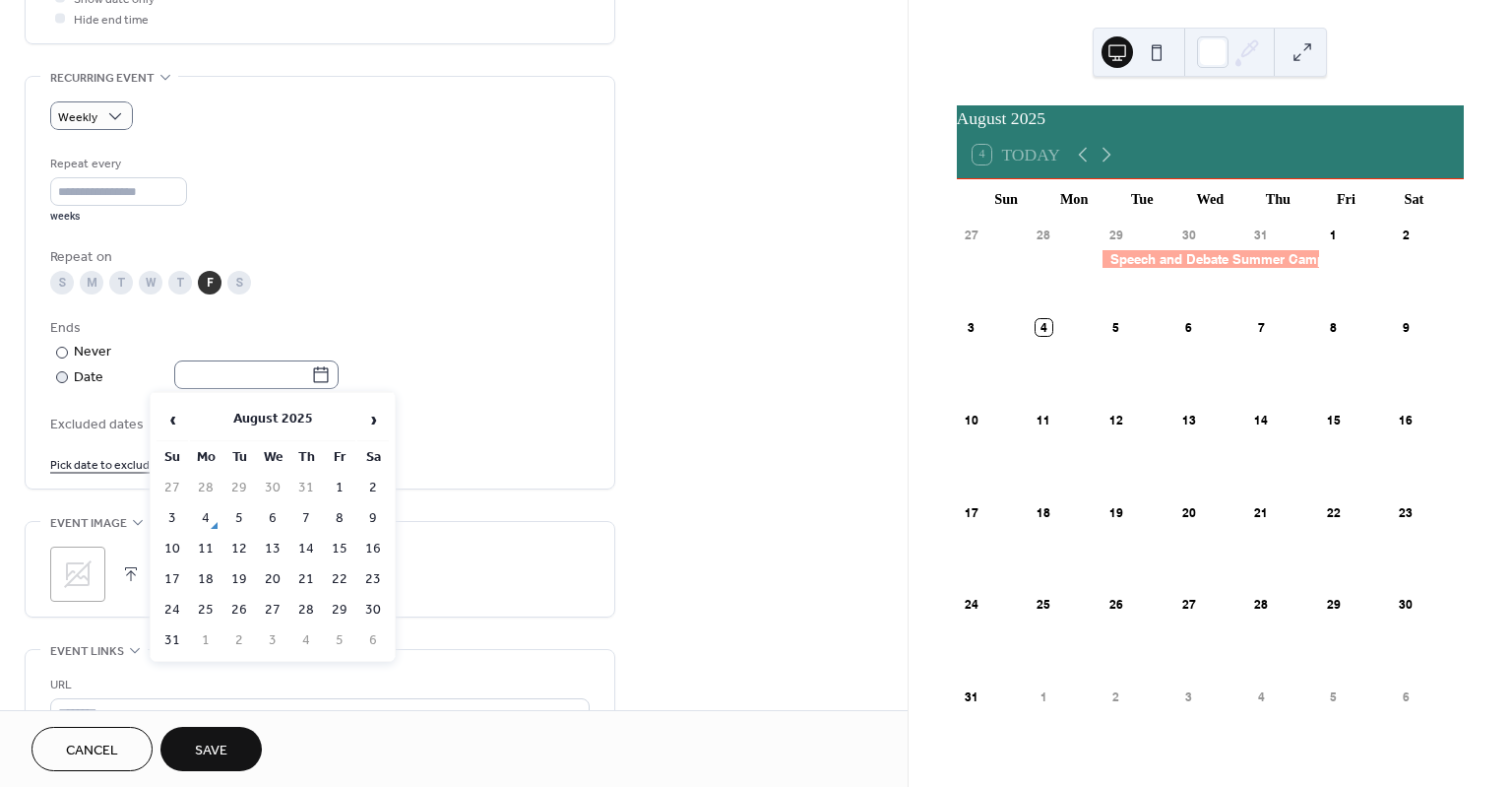 click 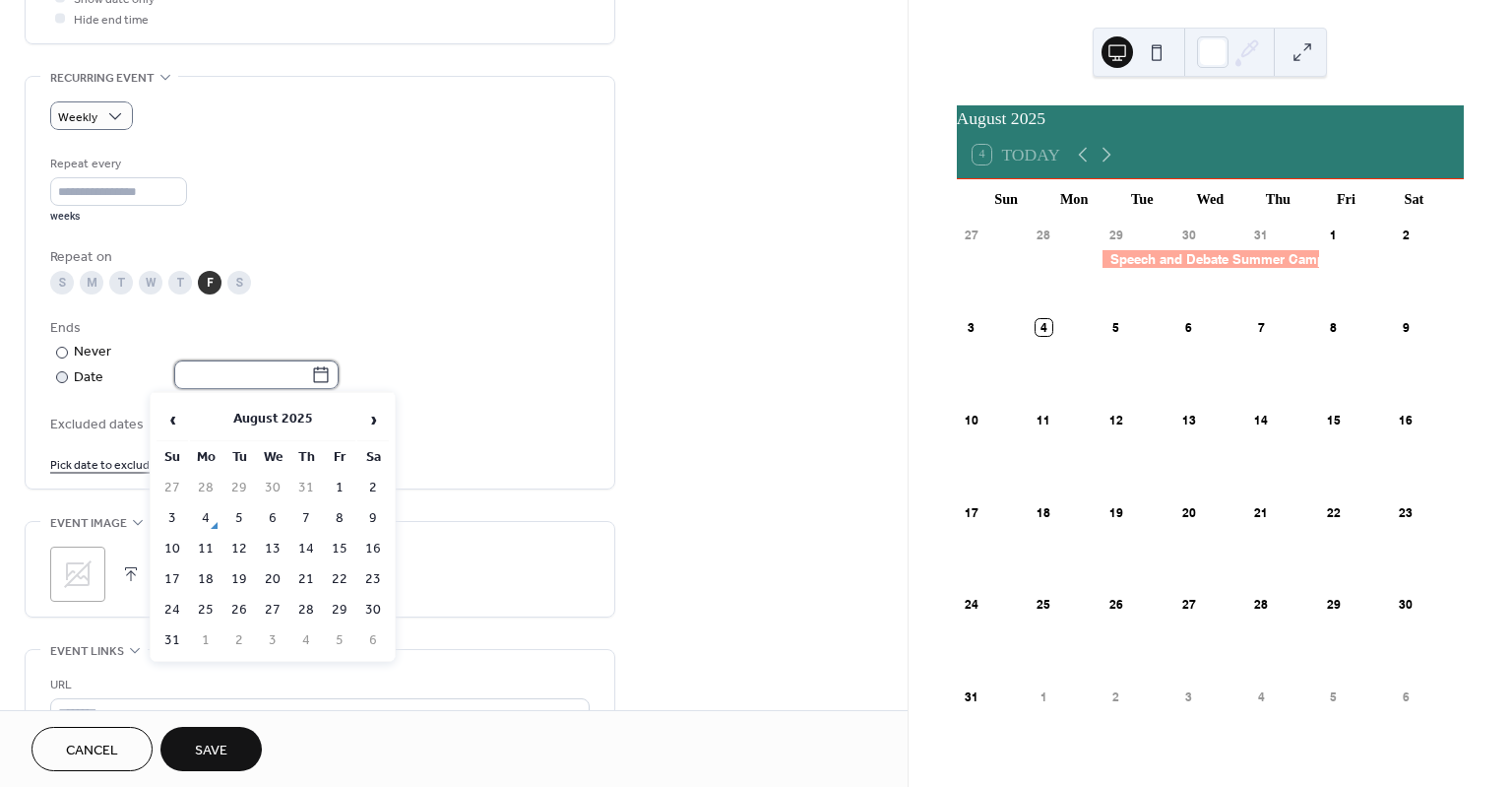 click at bounding box center (242, 374) 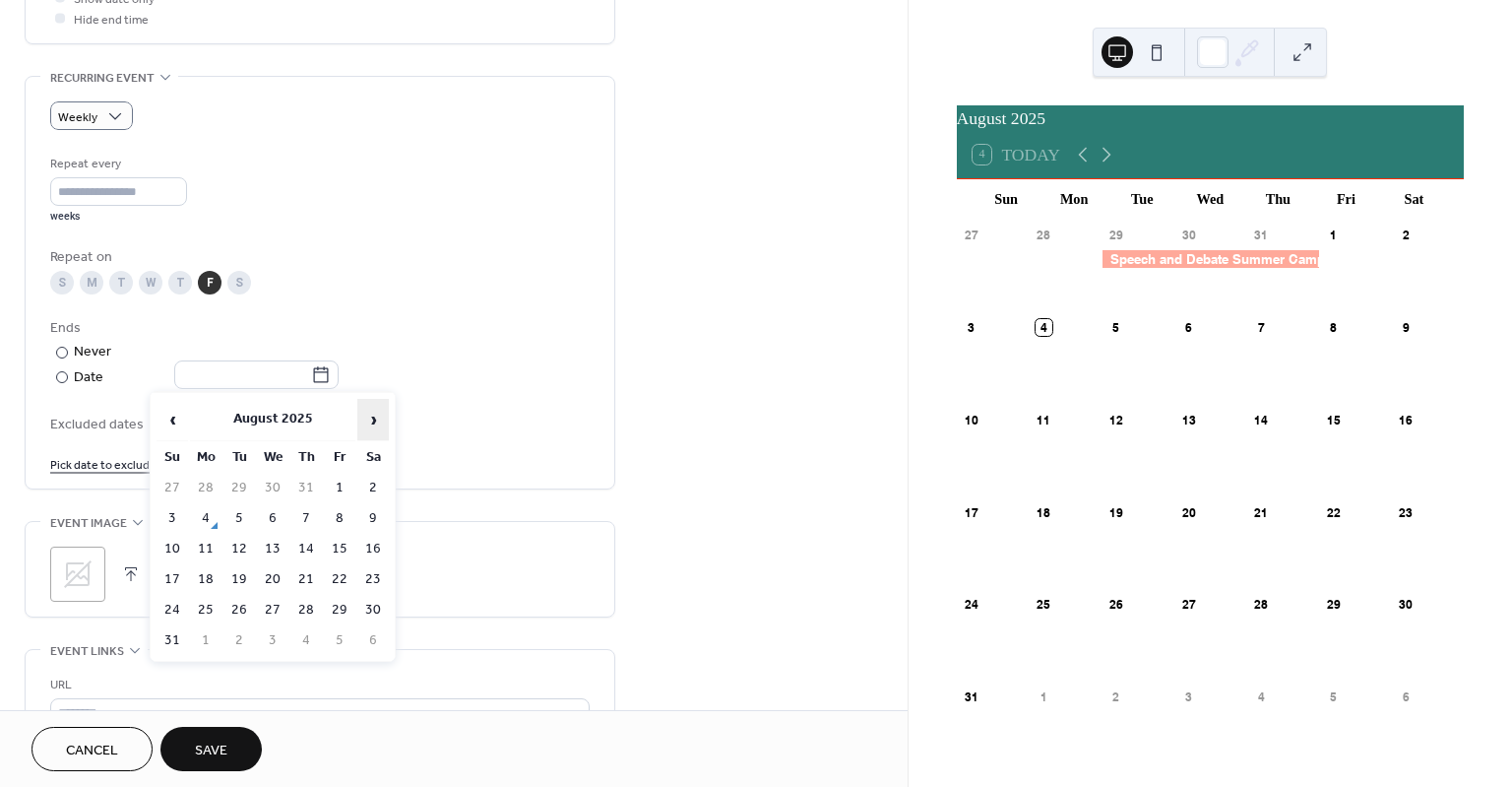 click on "›" at bounding box center [373, 420] 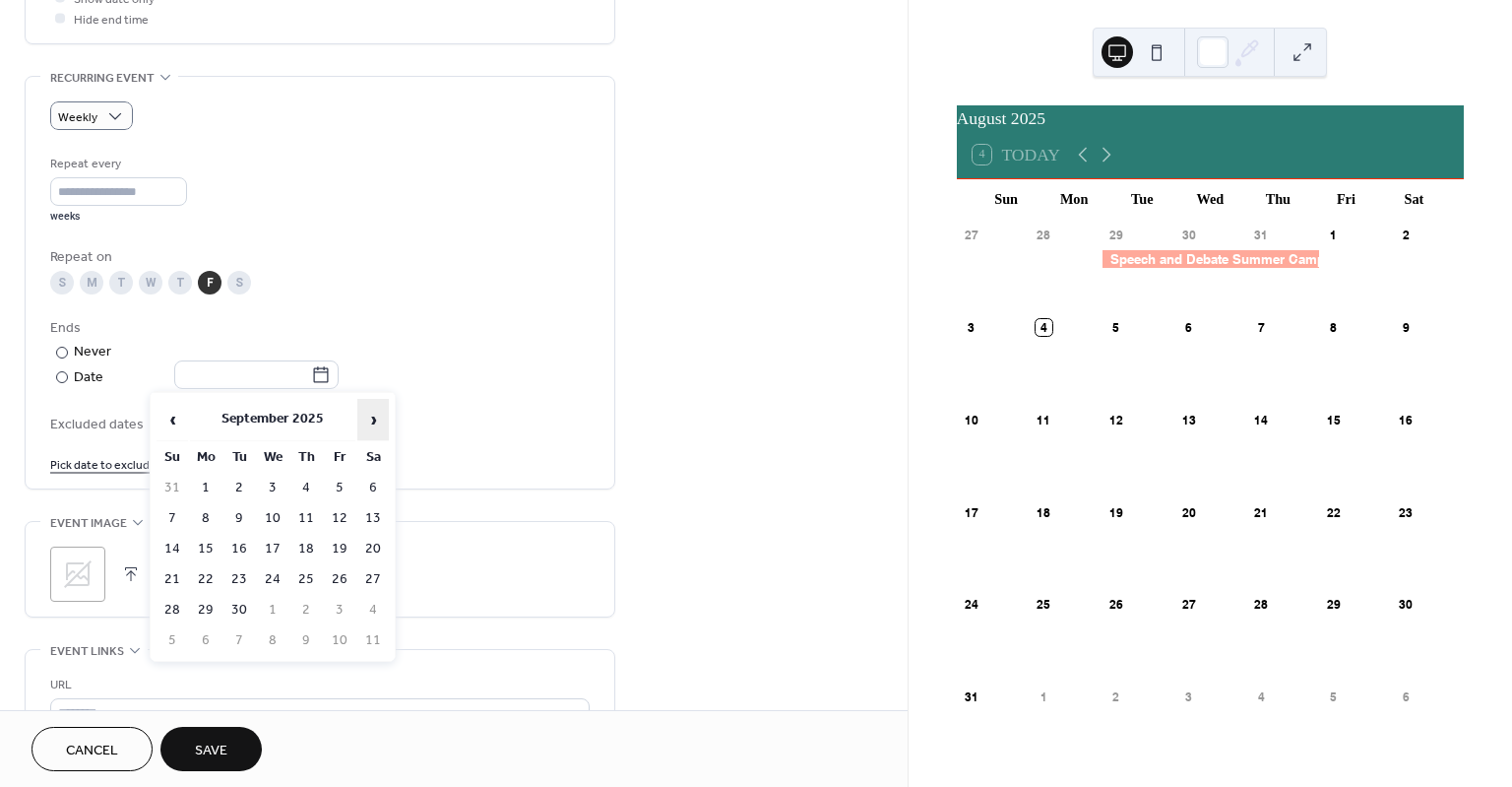 click on "›" at bounding box center (373, 420) 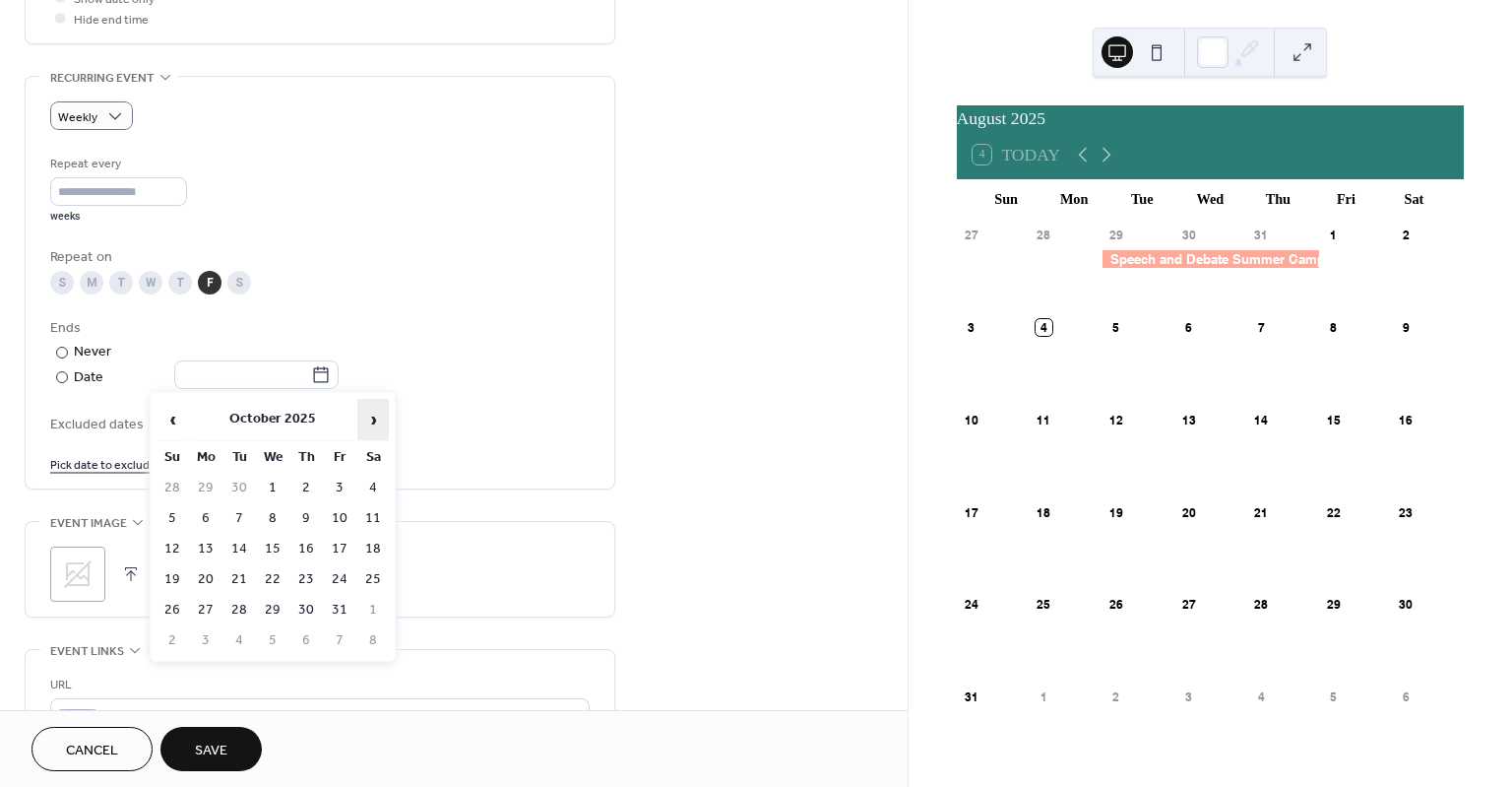 click on "›" at bounding box center [373, 420] 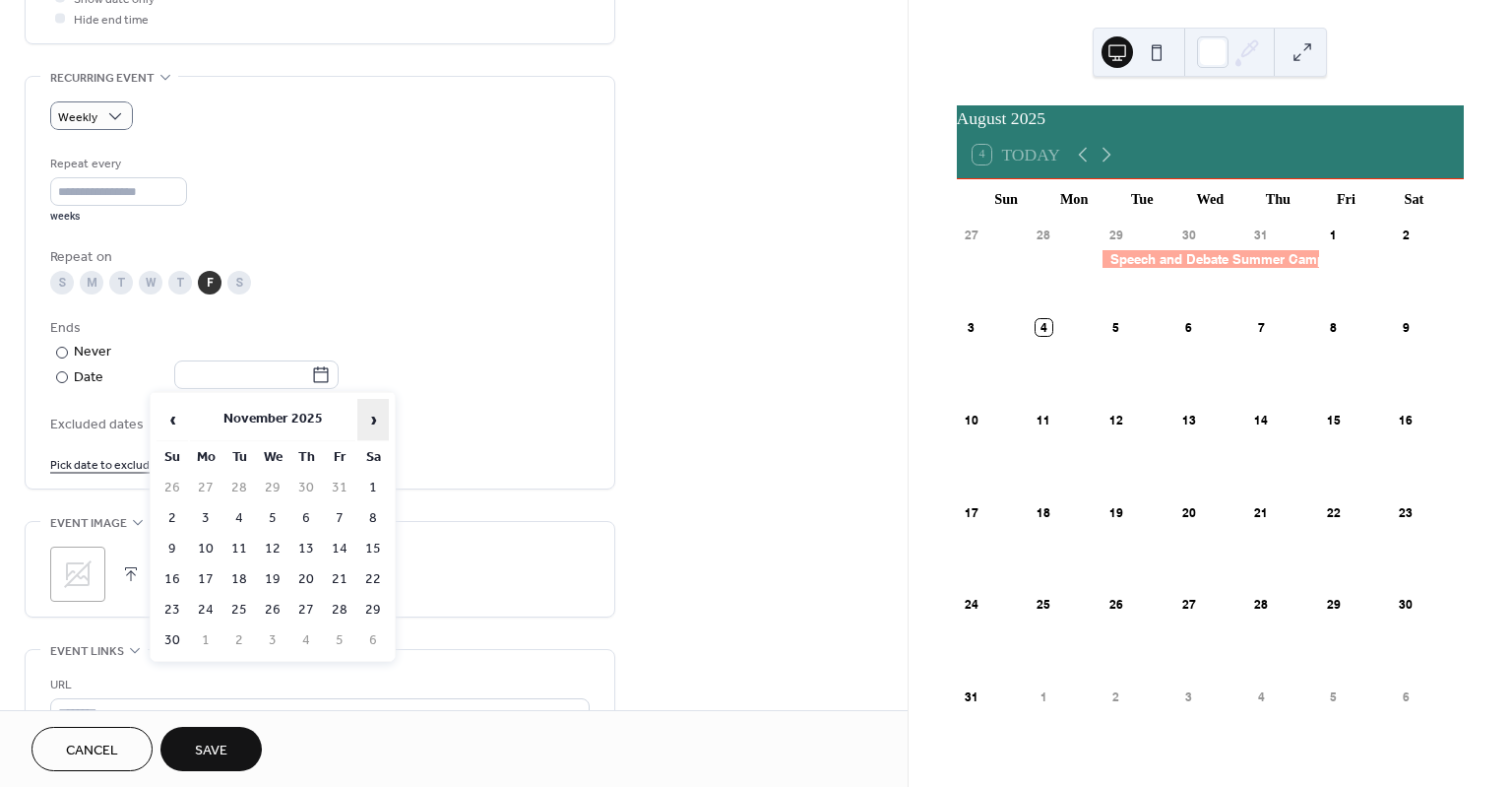 click on "›" at bounding box center (373, 420) 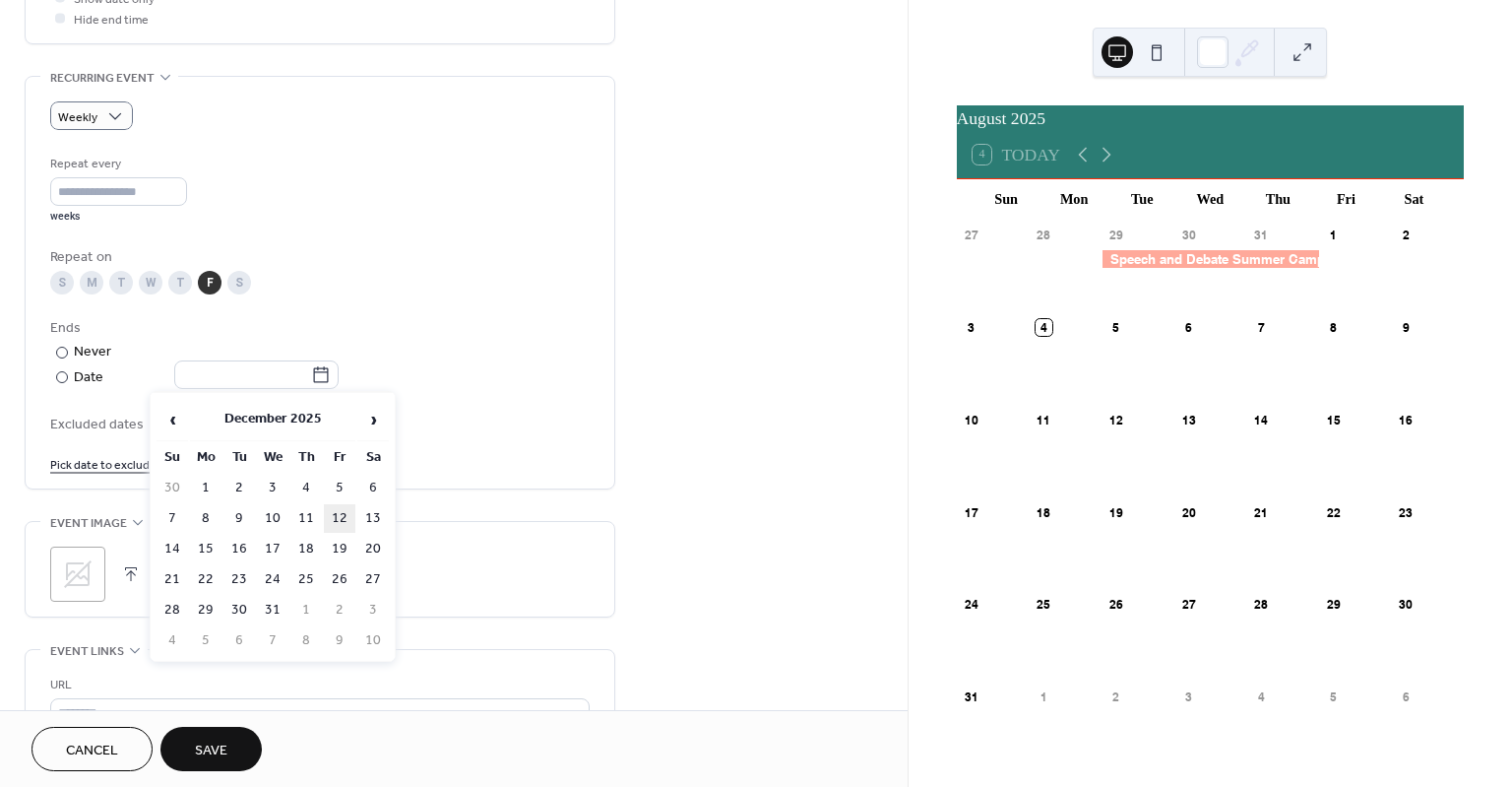 click on "12" at bounding box center [340, 518] 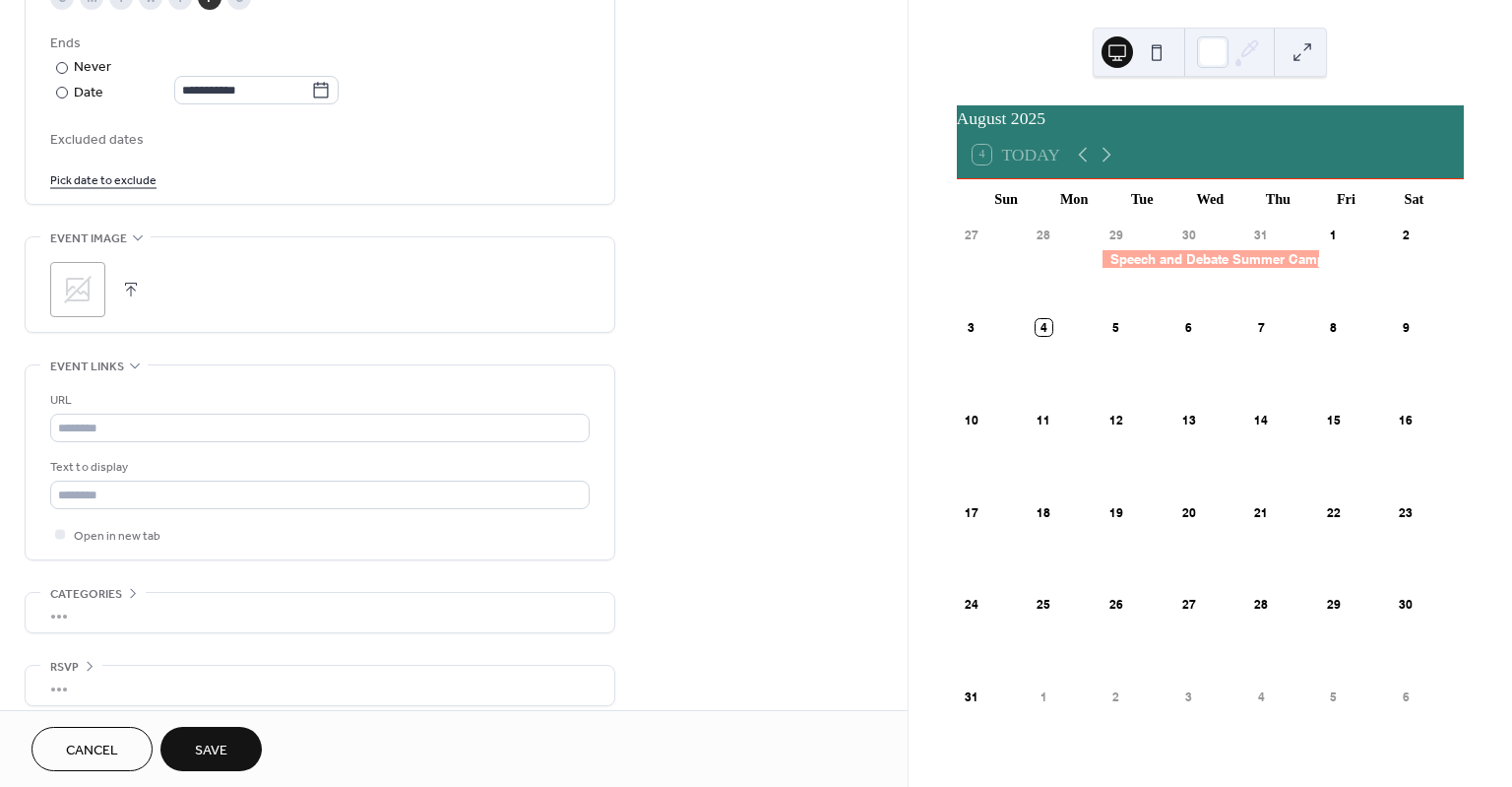 scroll, scrollTop: 1091, scrollLeft: 0, axis: vertical 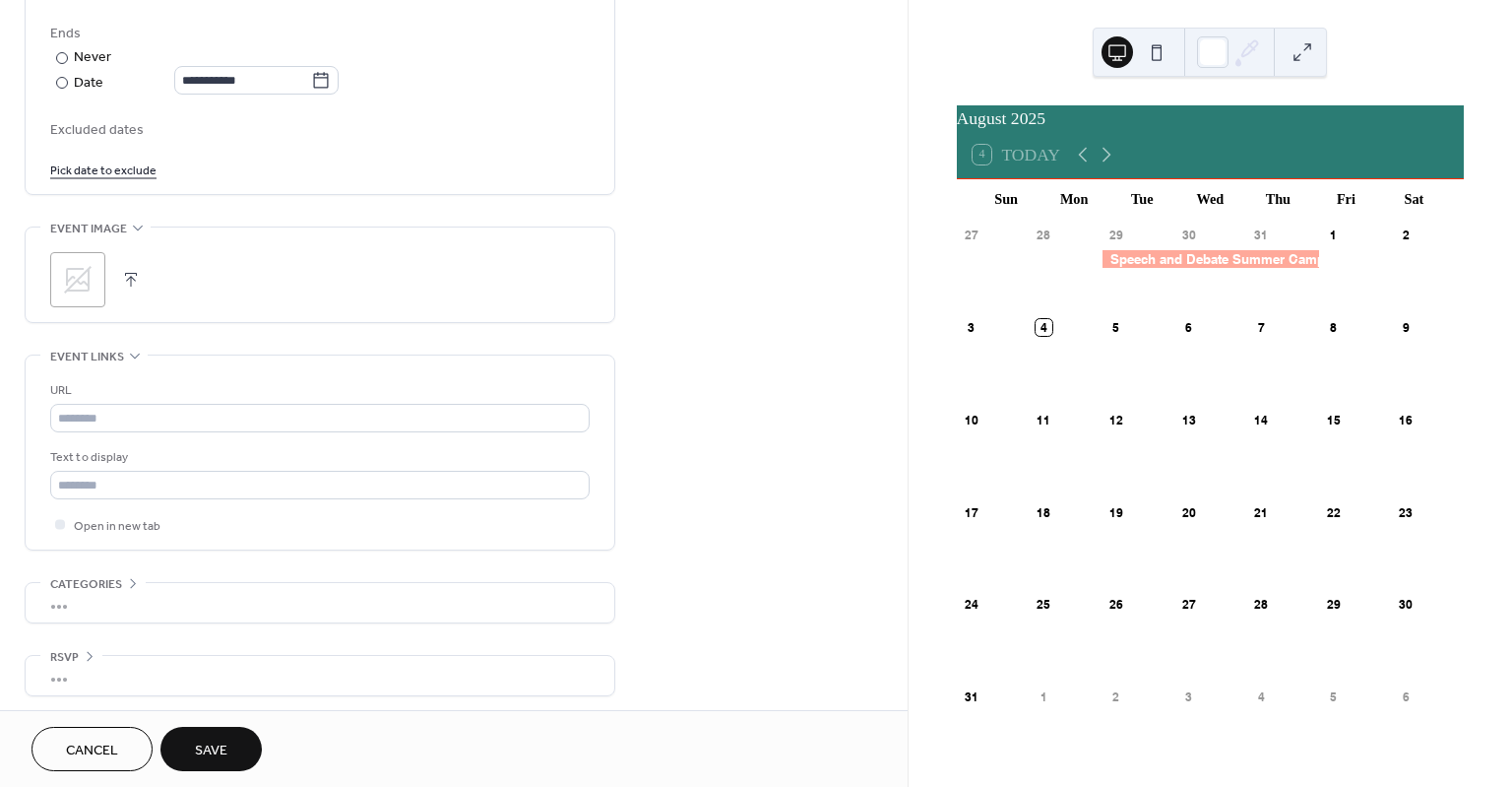 click on "Save" at bounding box center [211, 751] 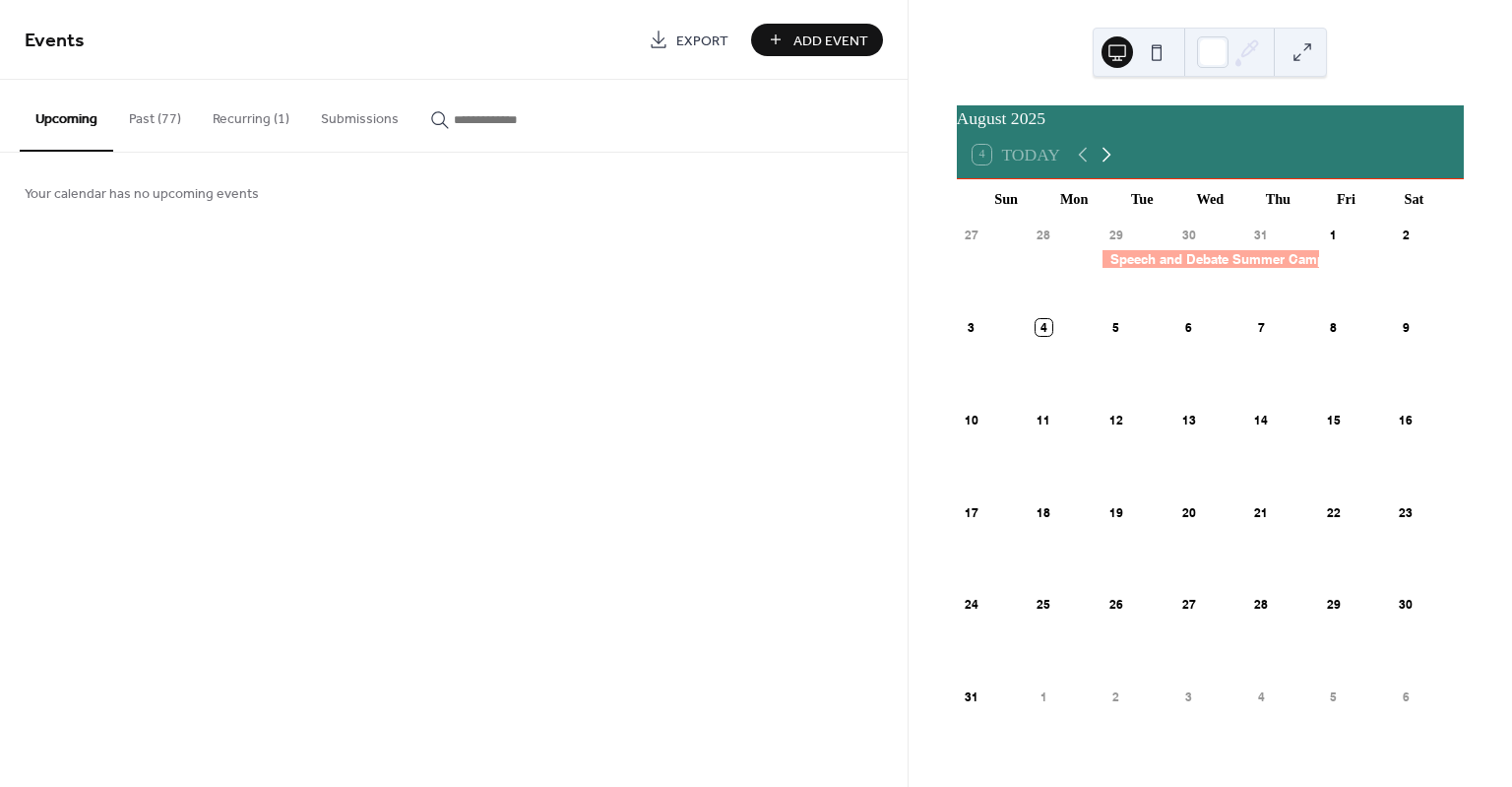 click 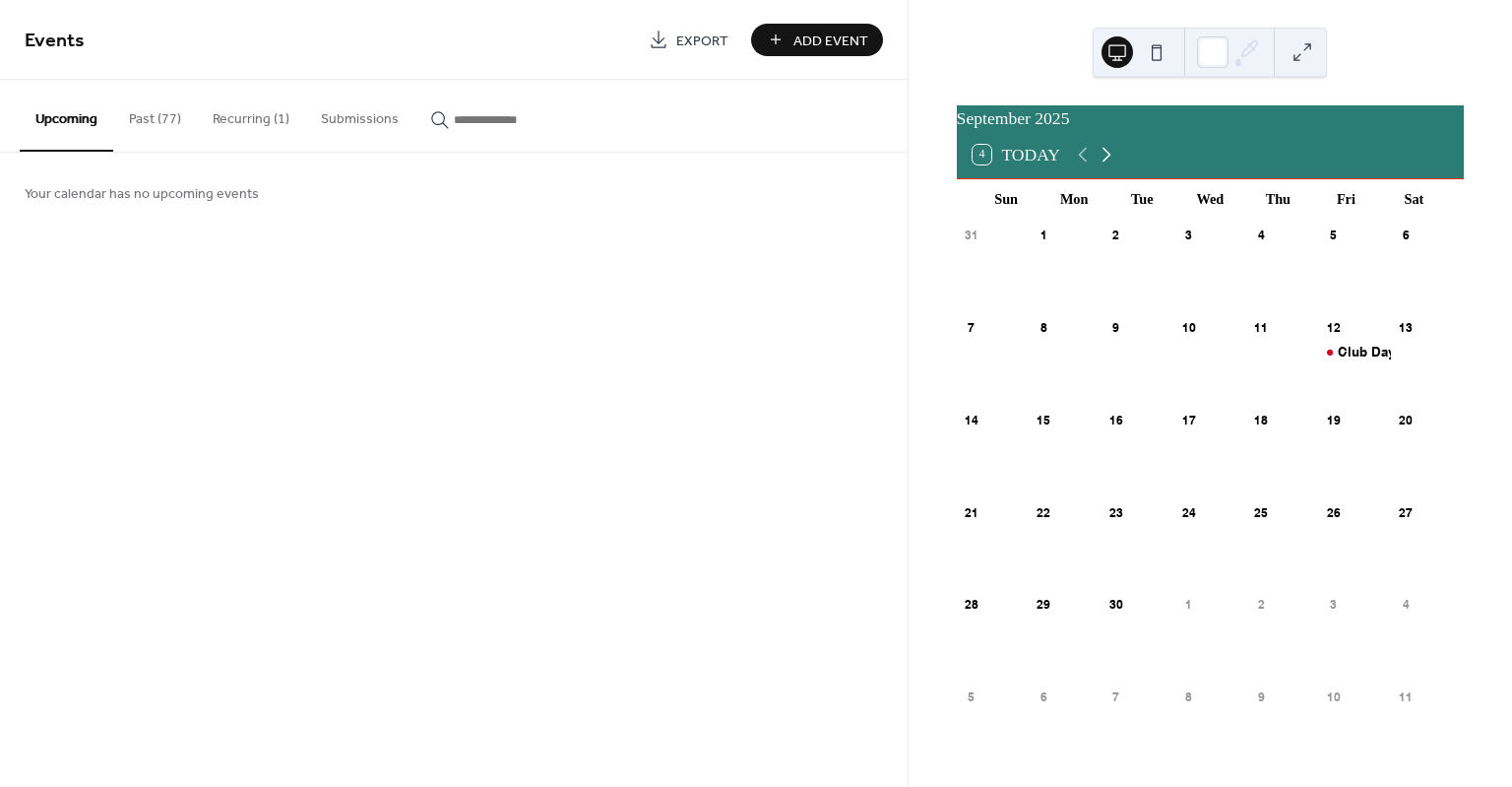 click 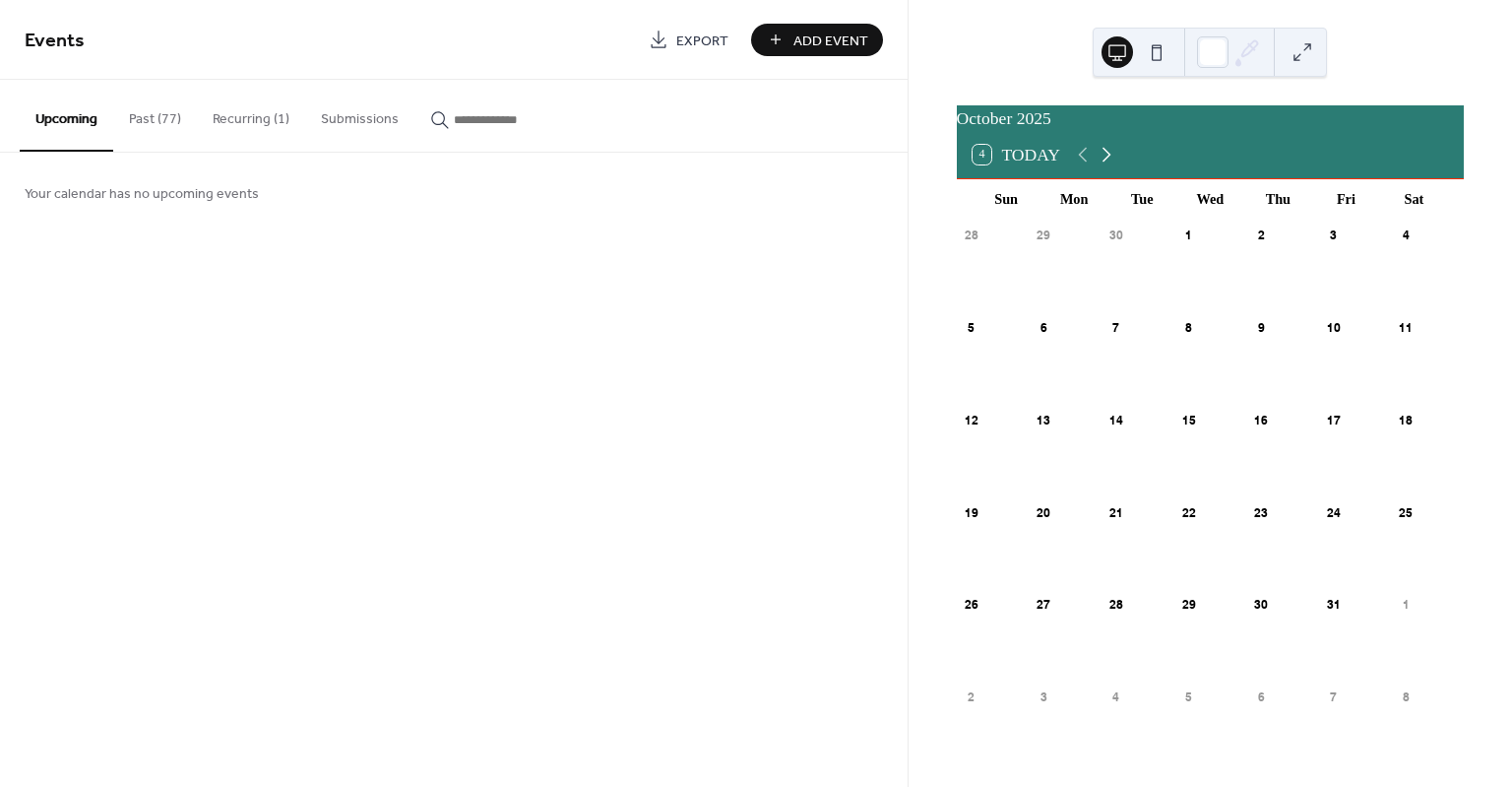 click 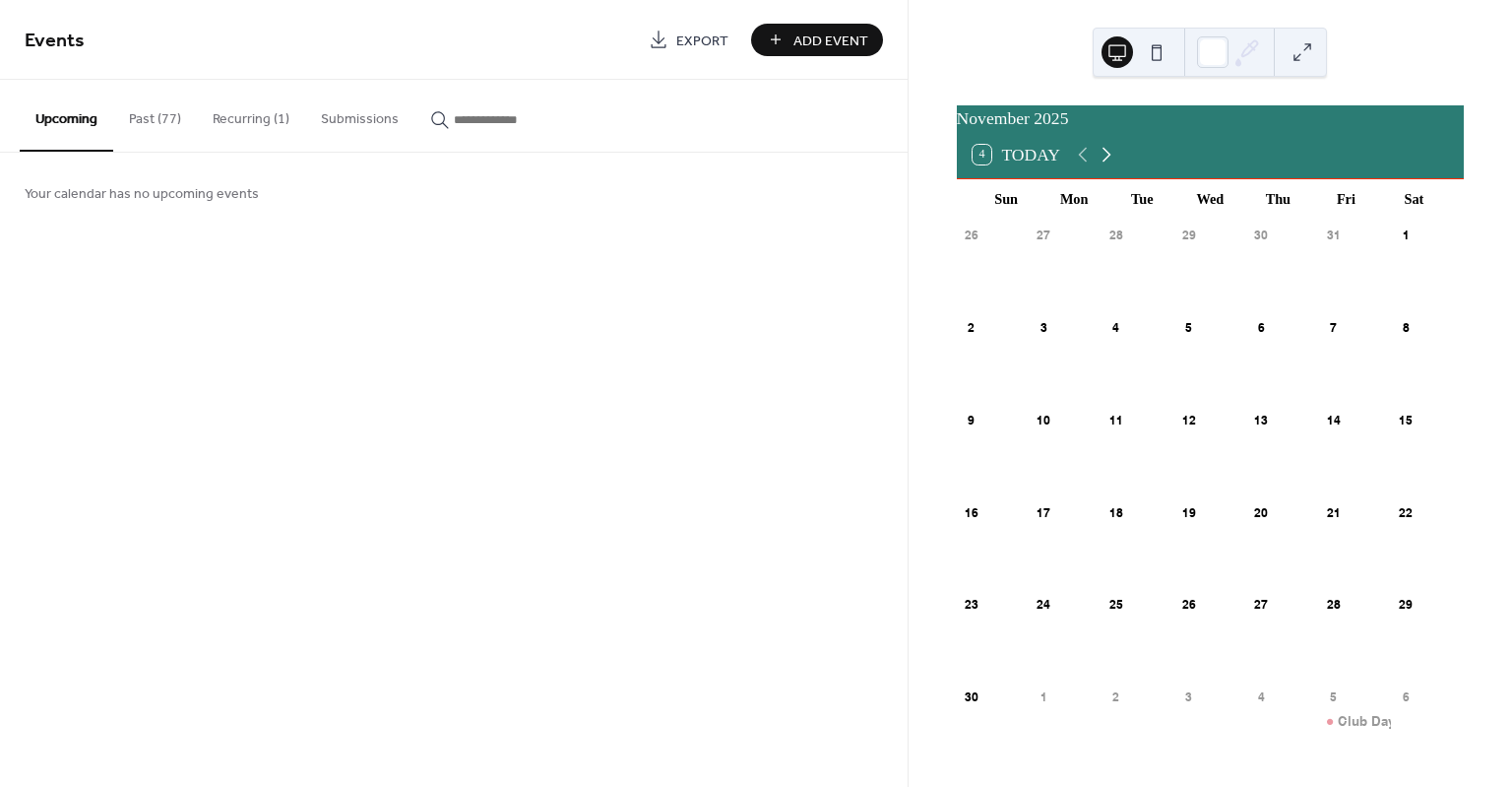 click 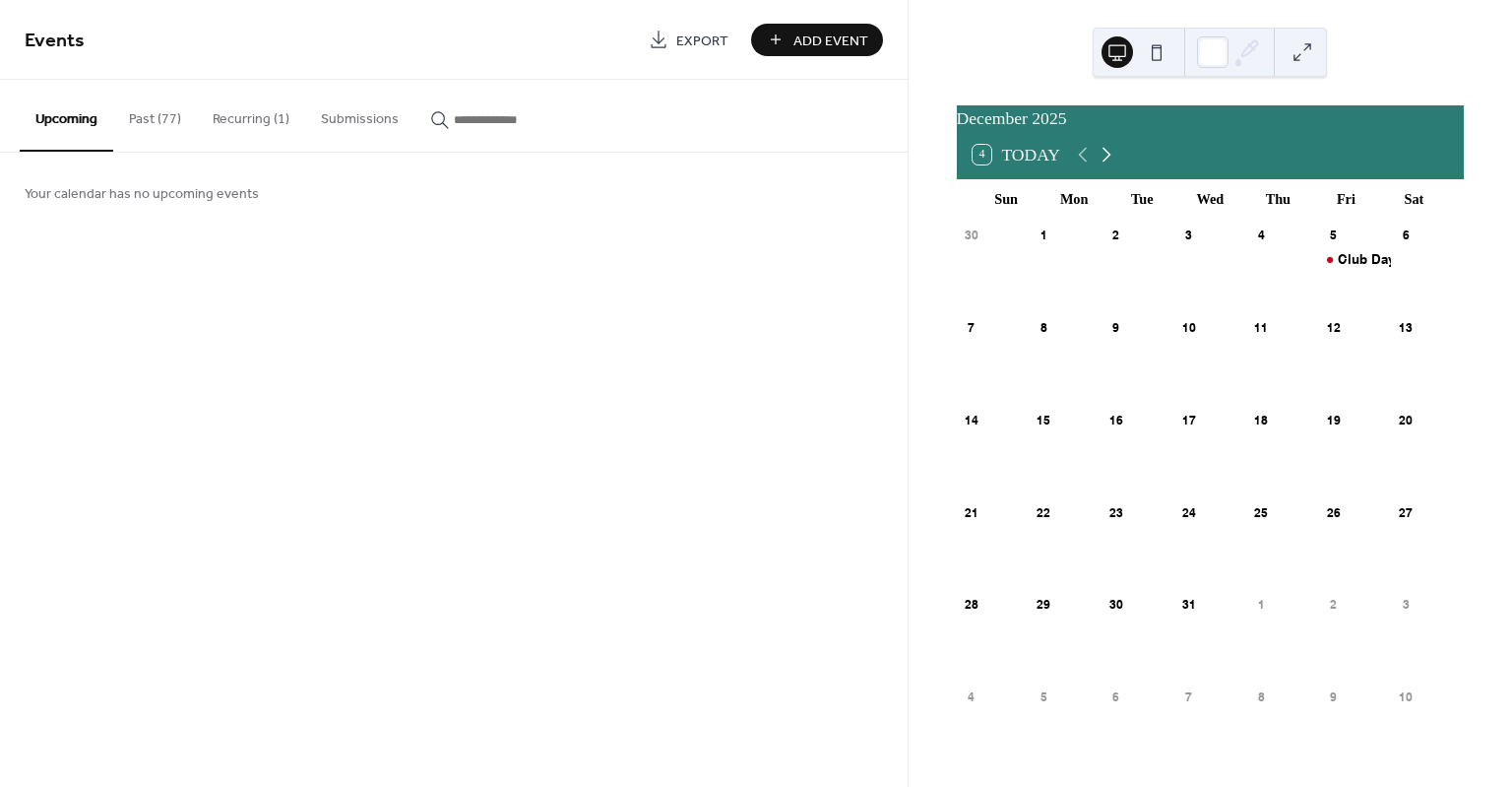 click 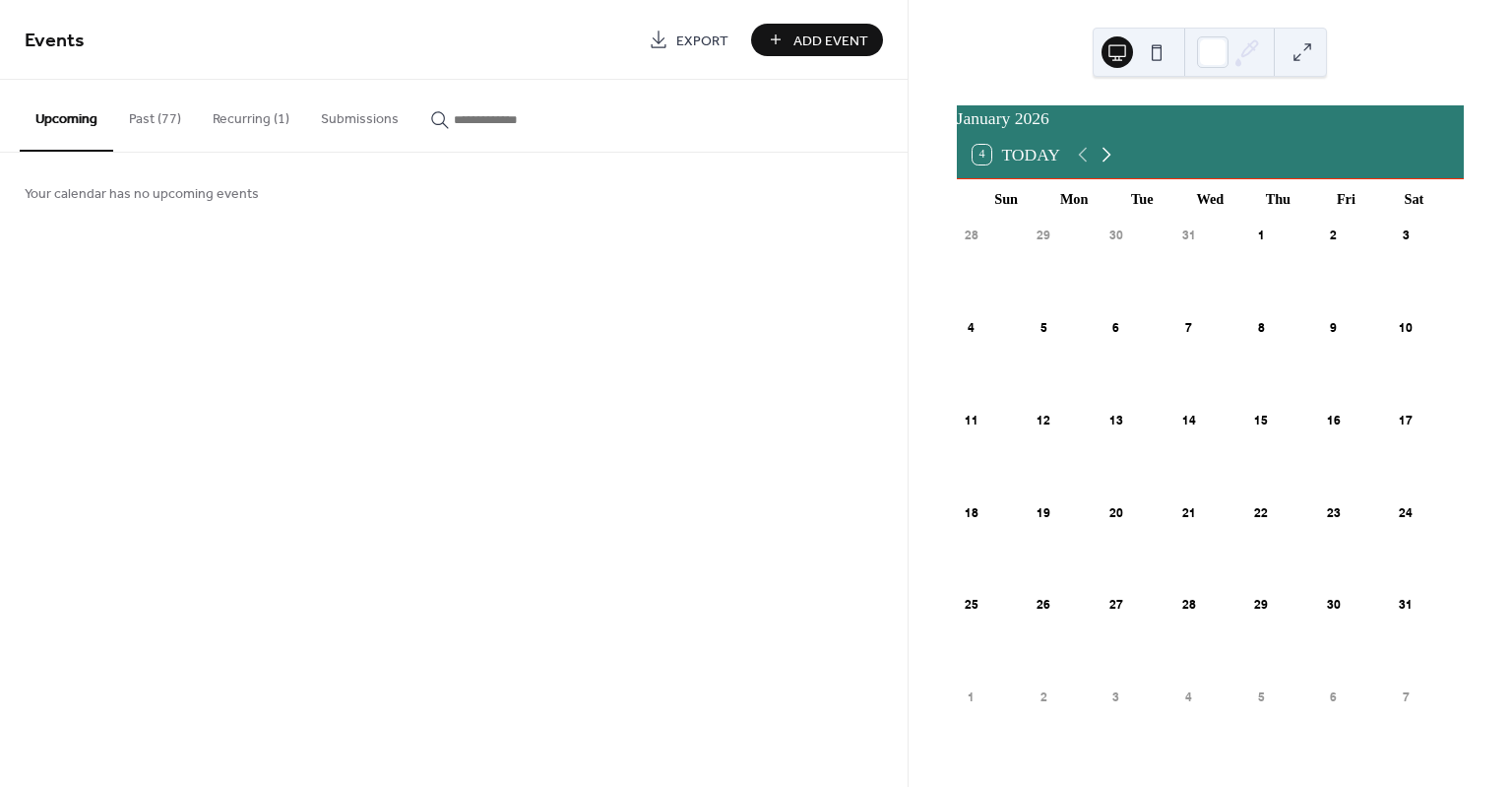 click 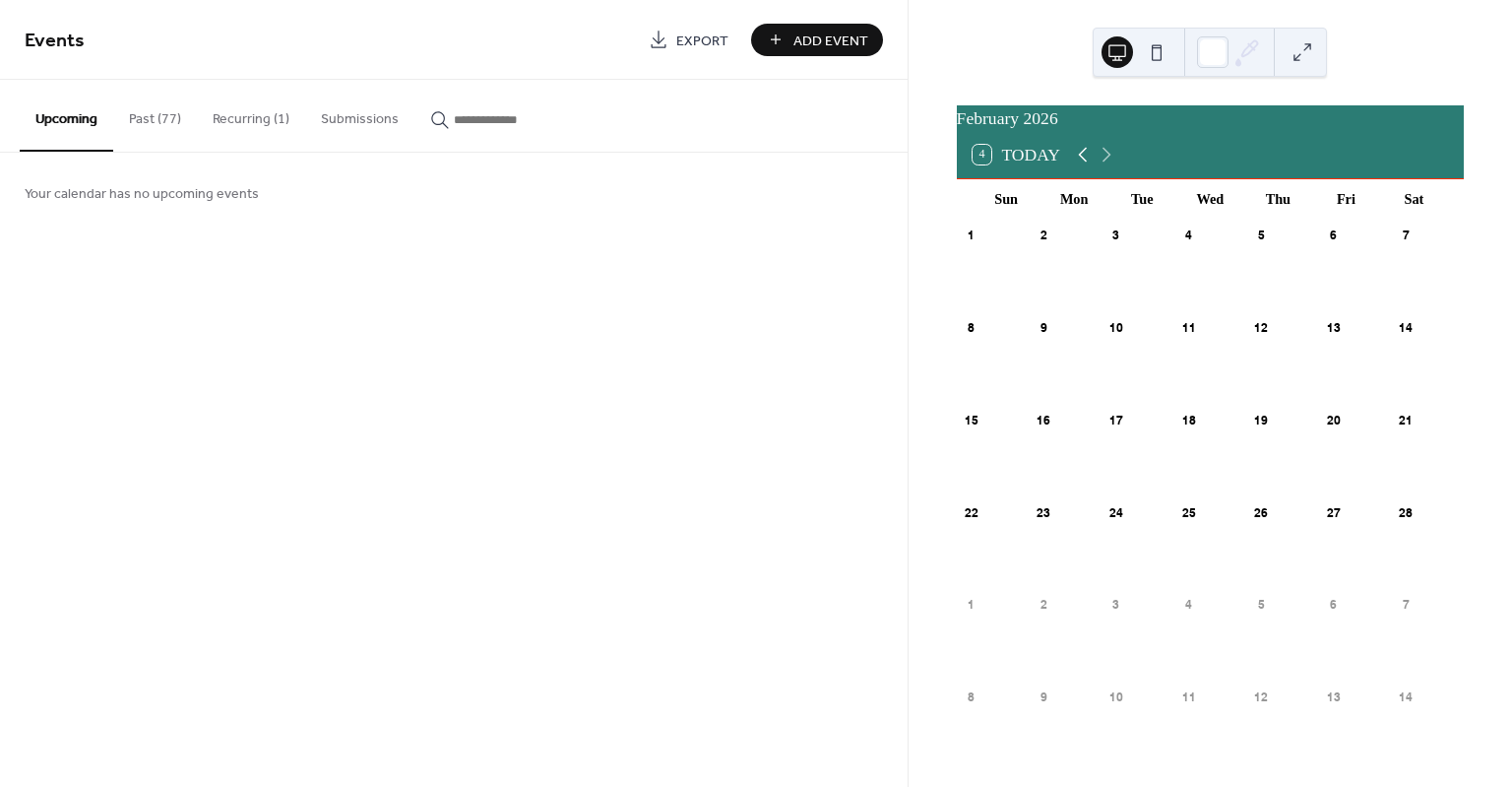 click 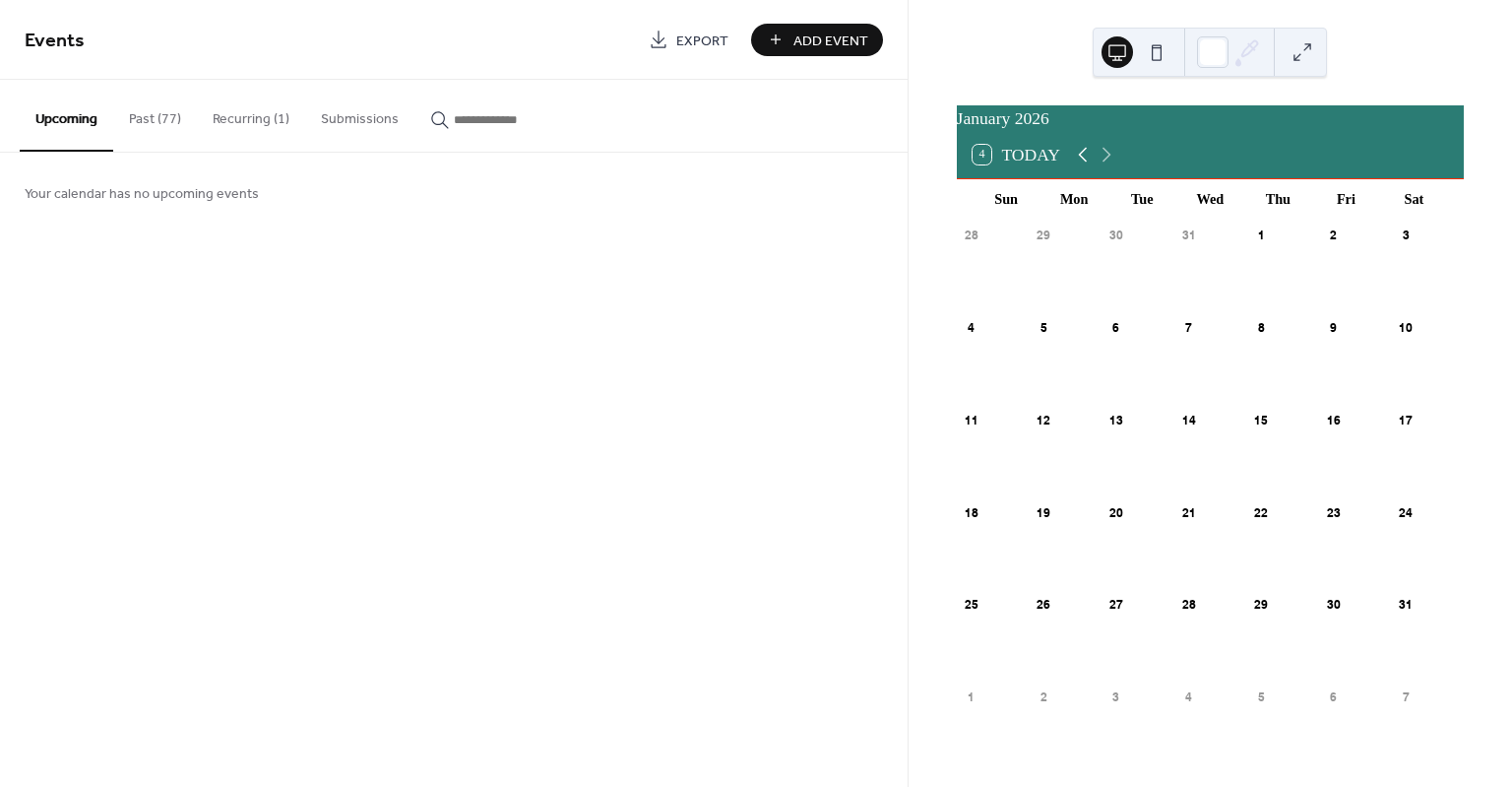 click 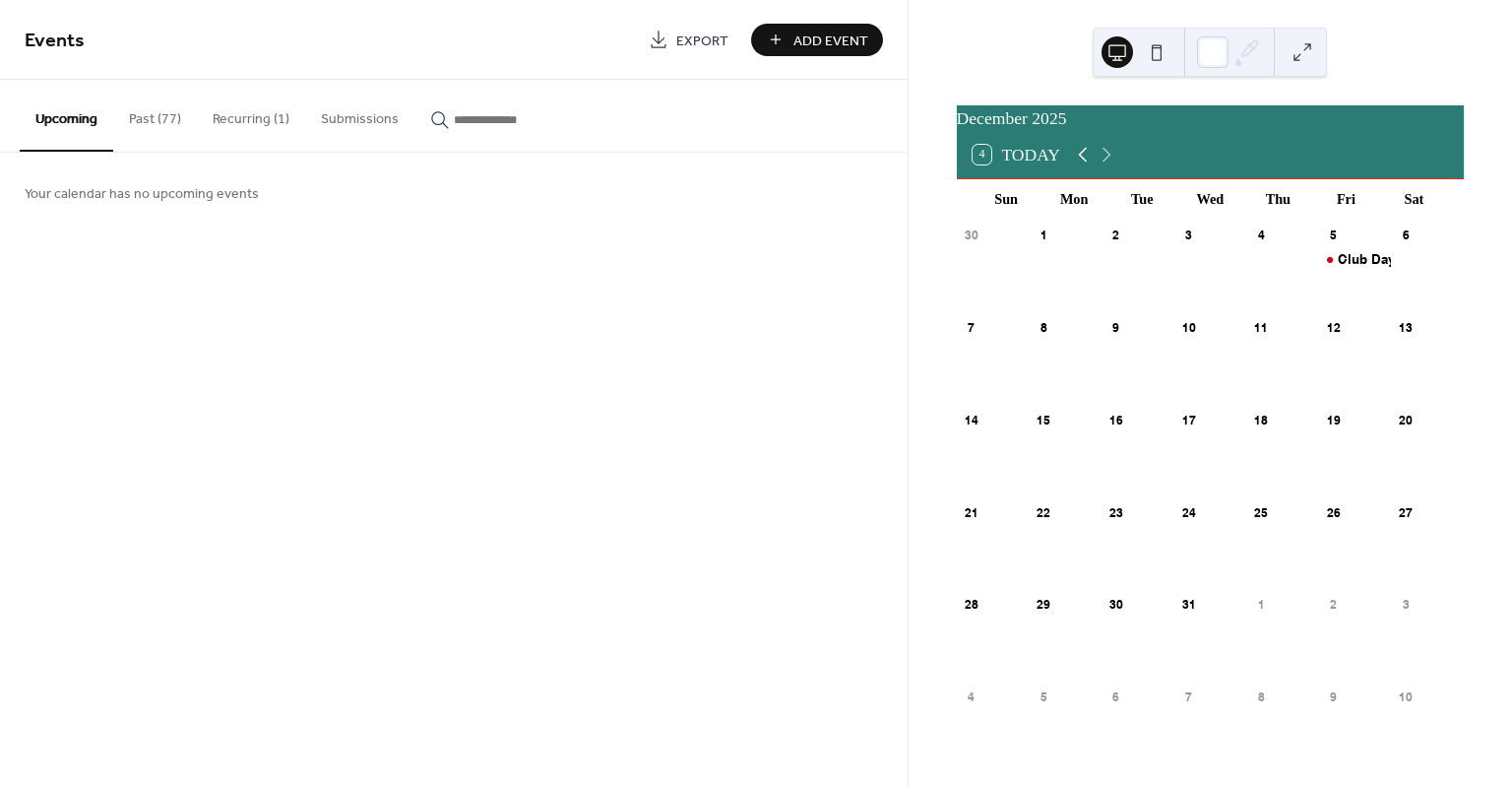 click 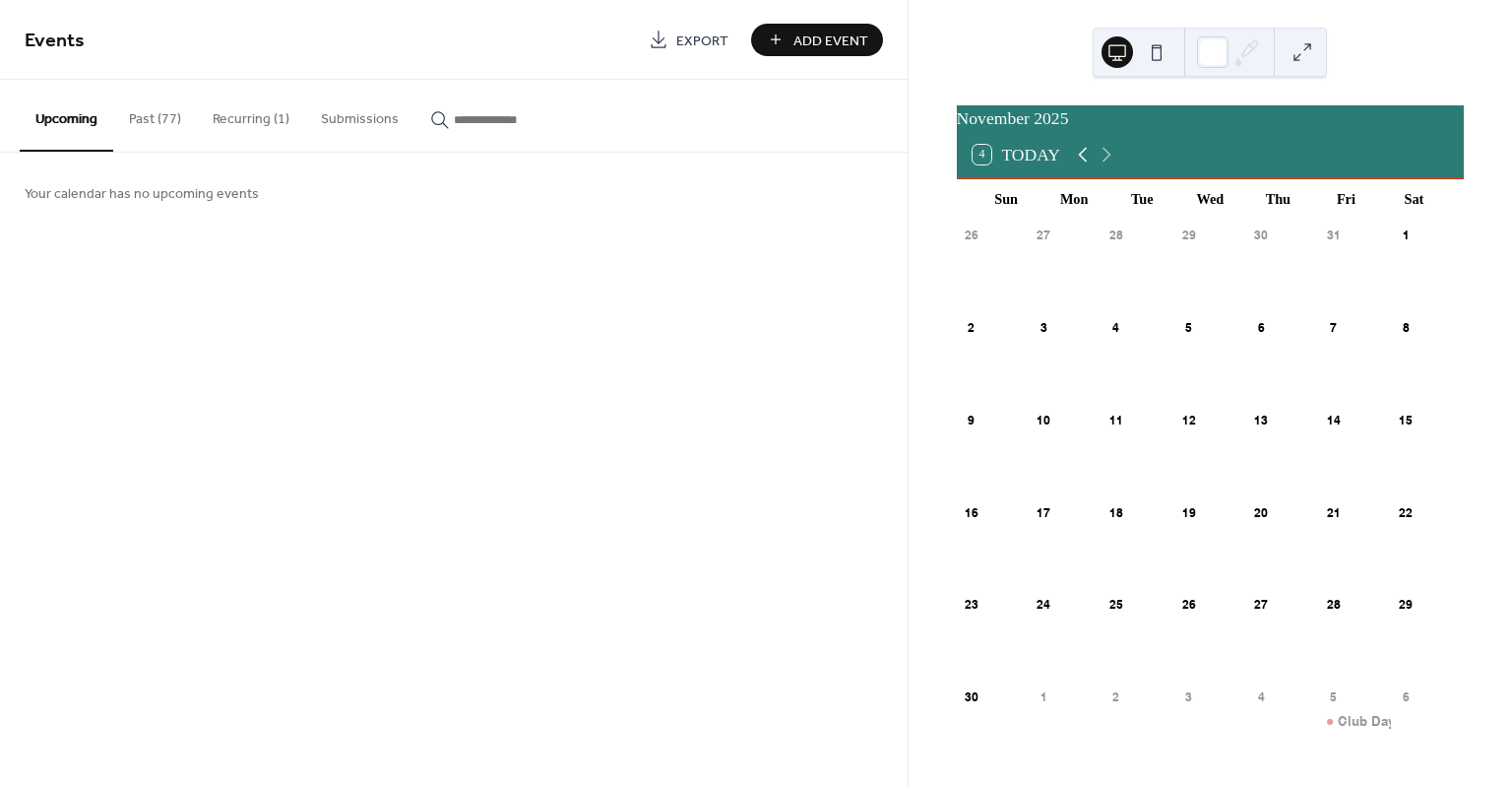 click 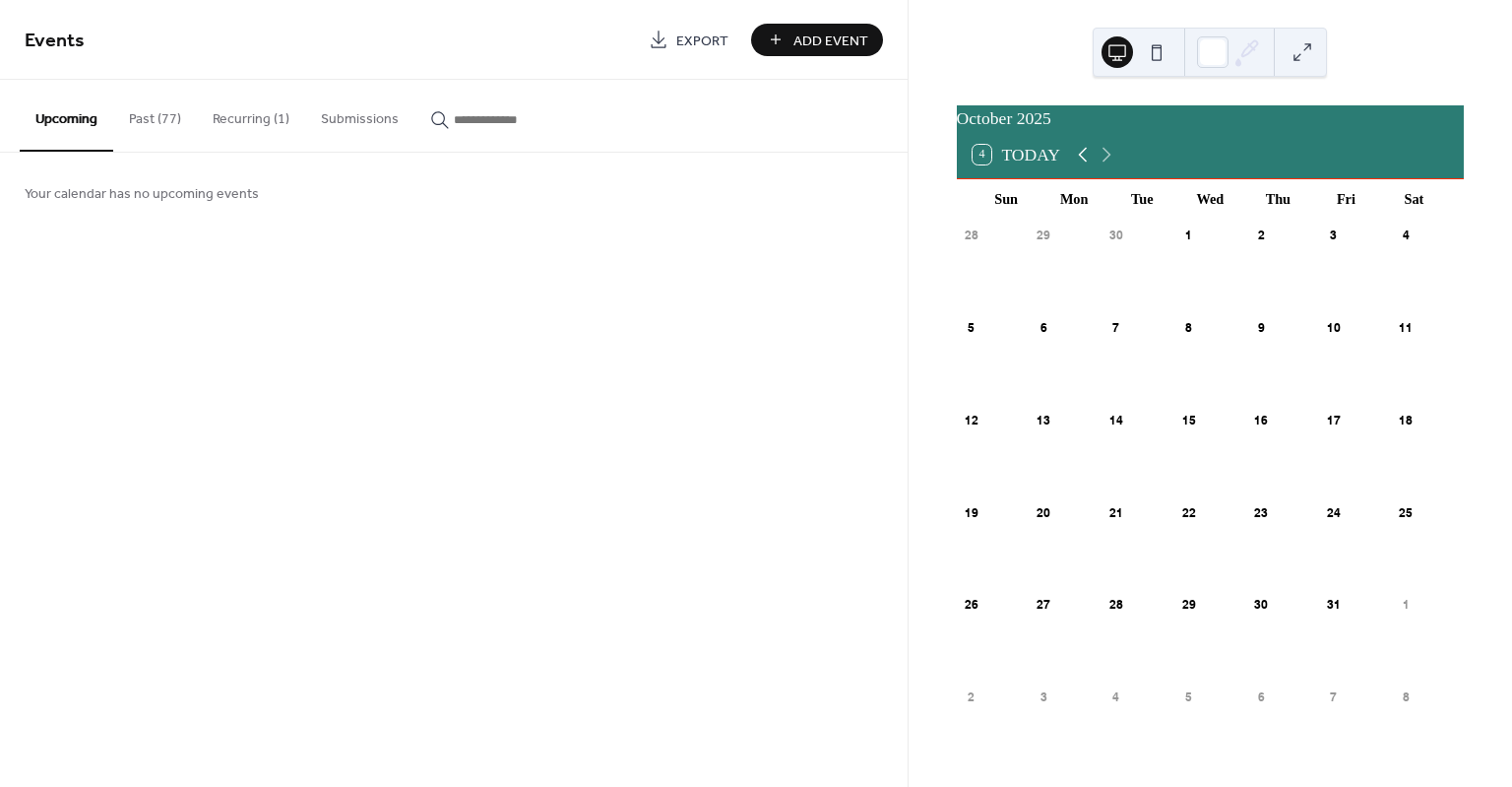 click 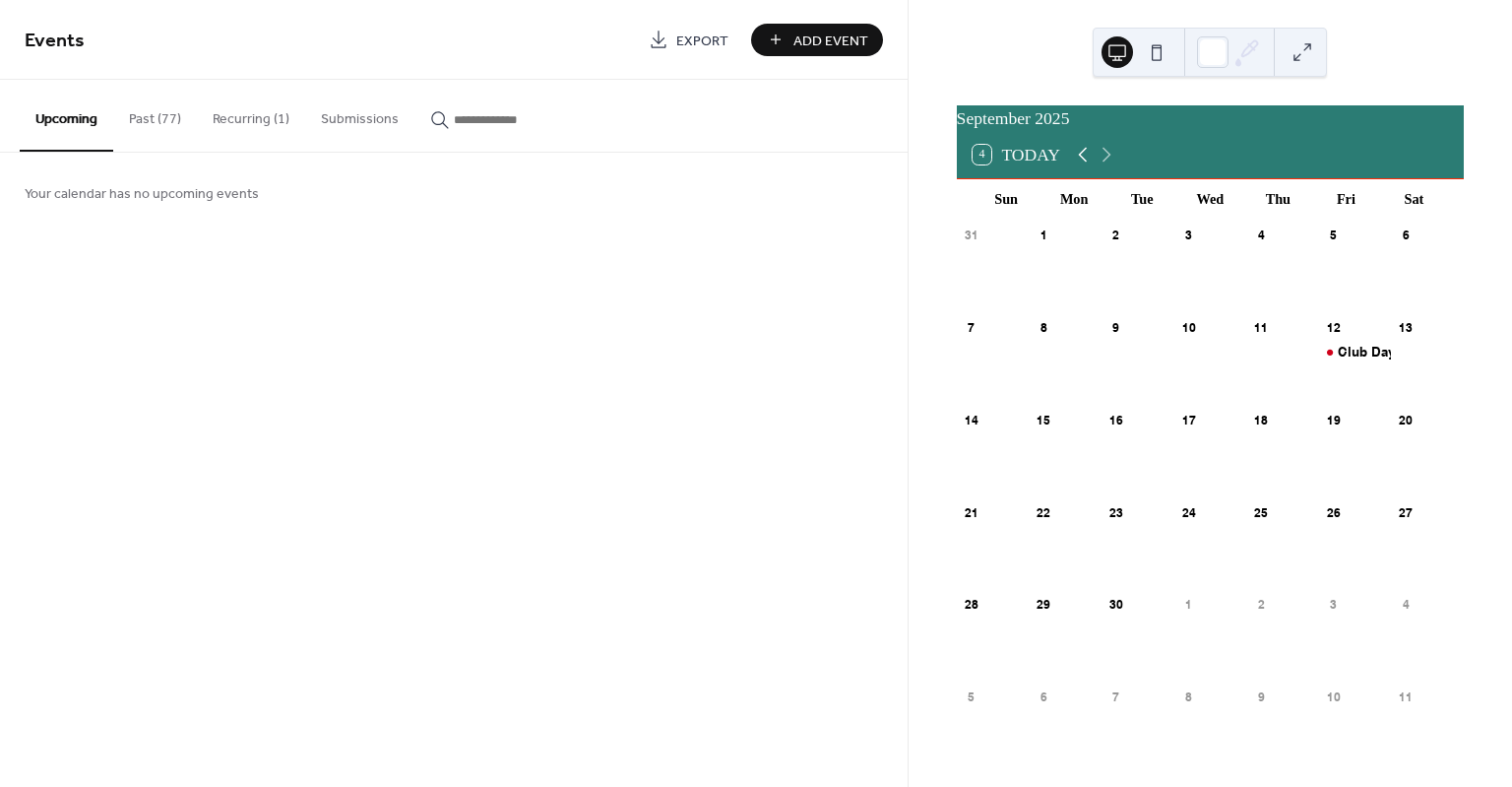 click 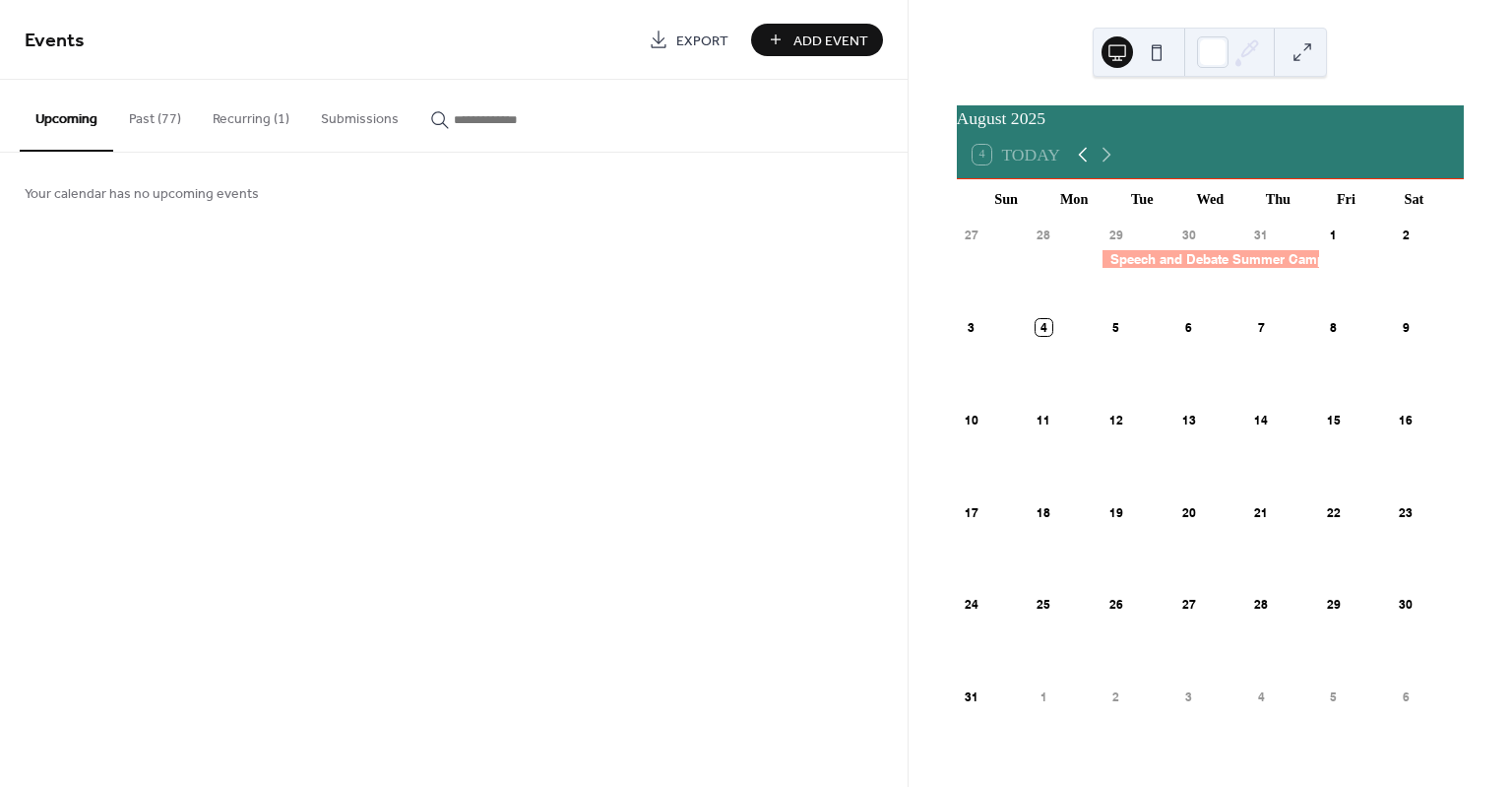 click 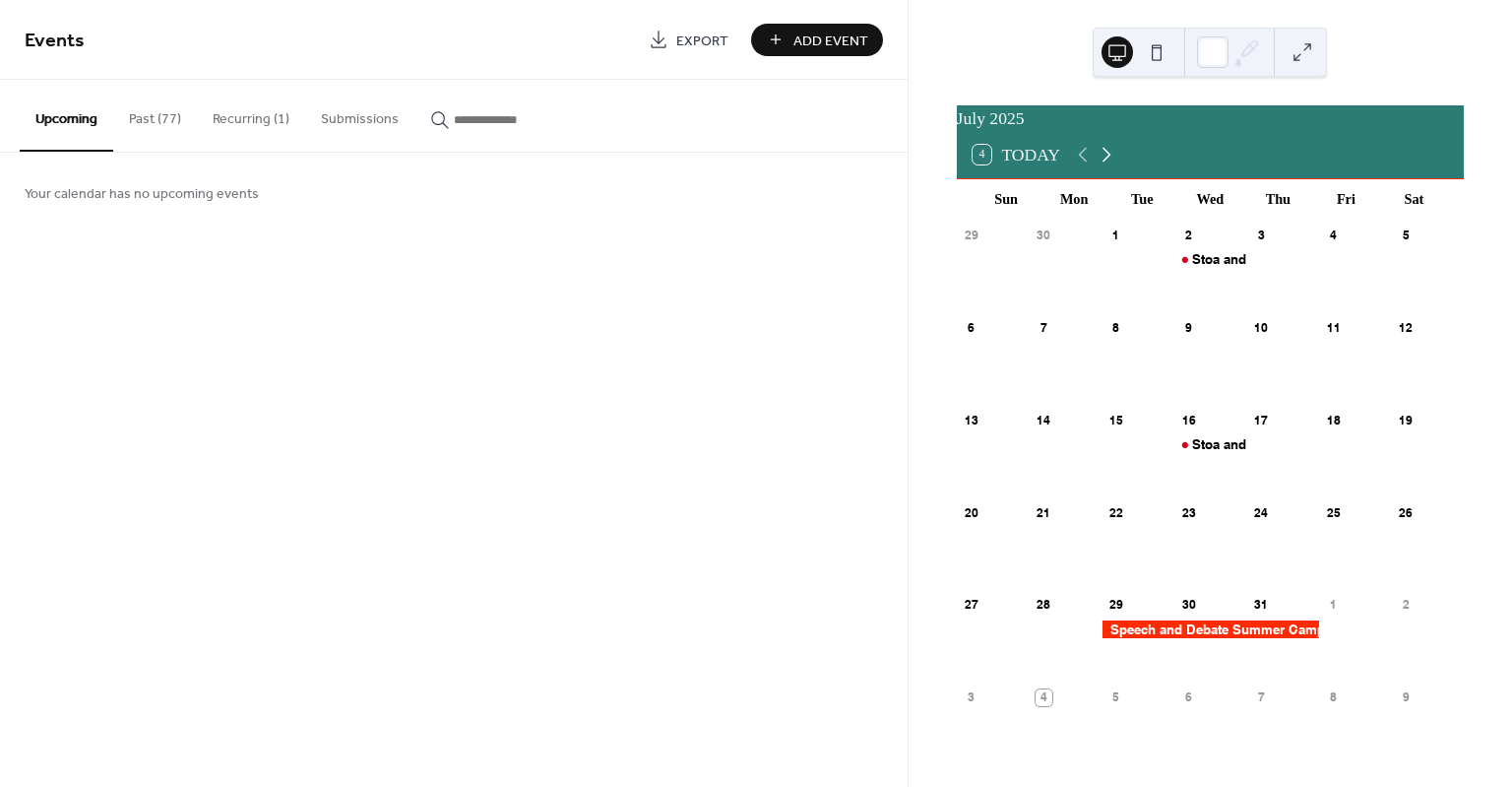click 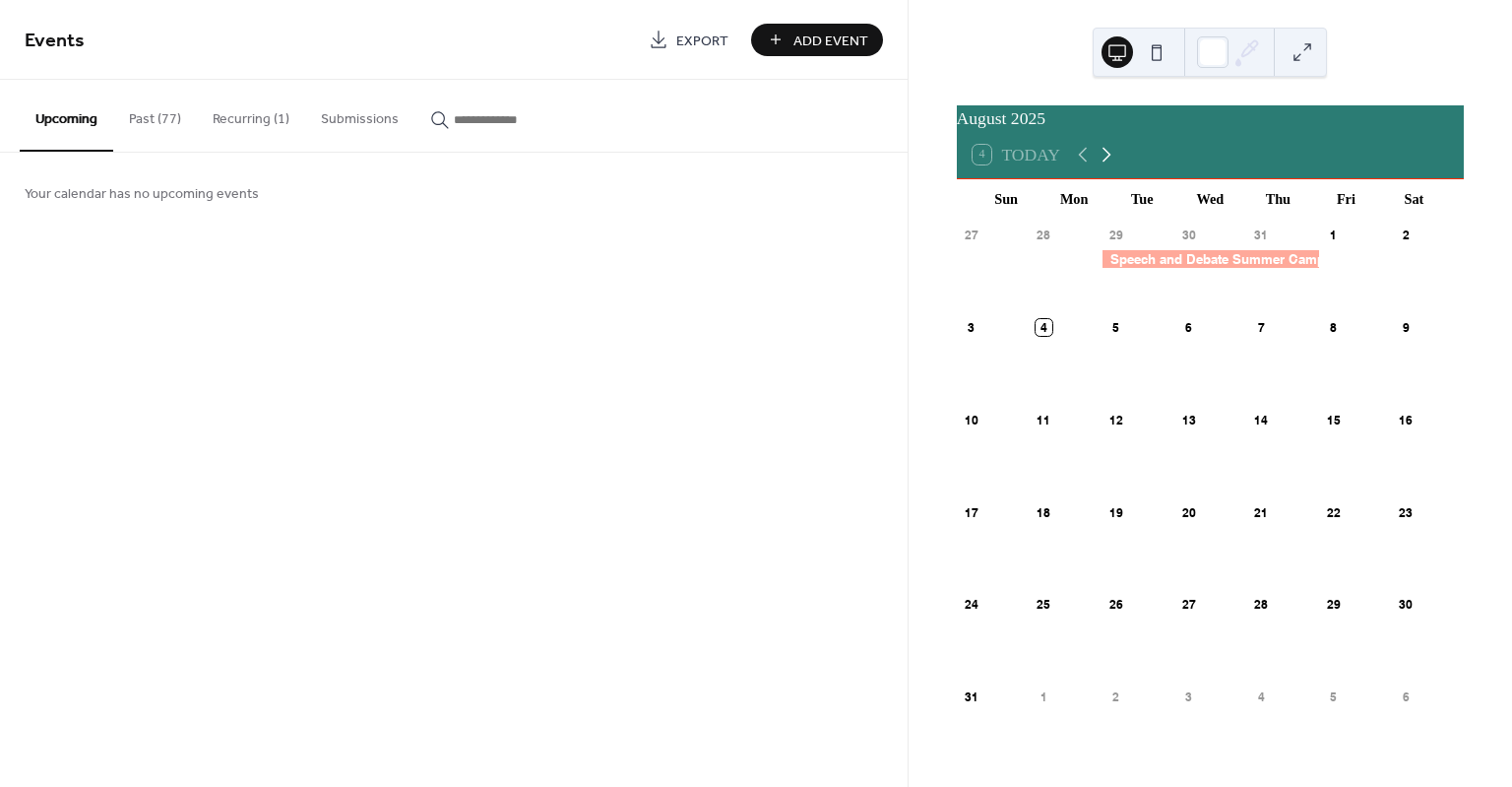 click 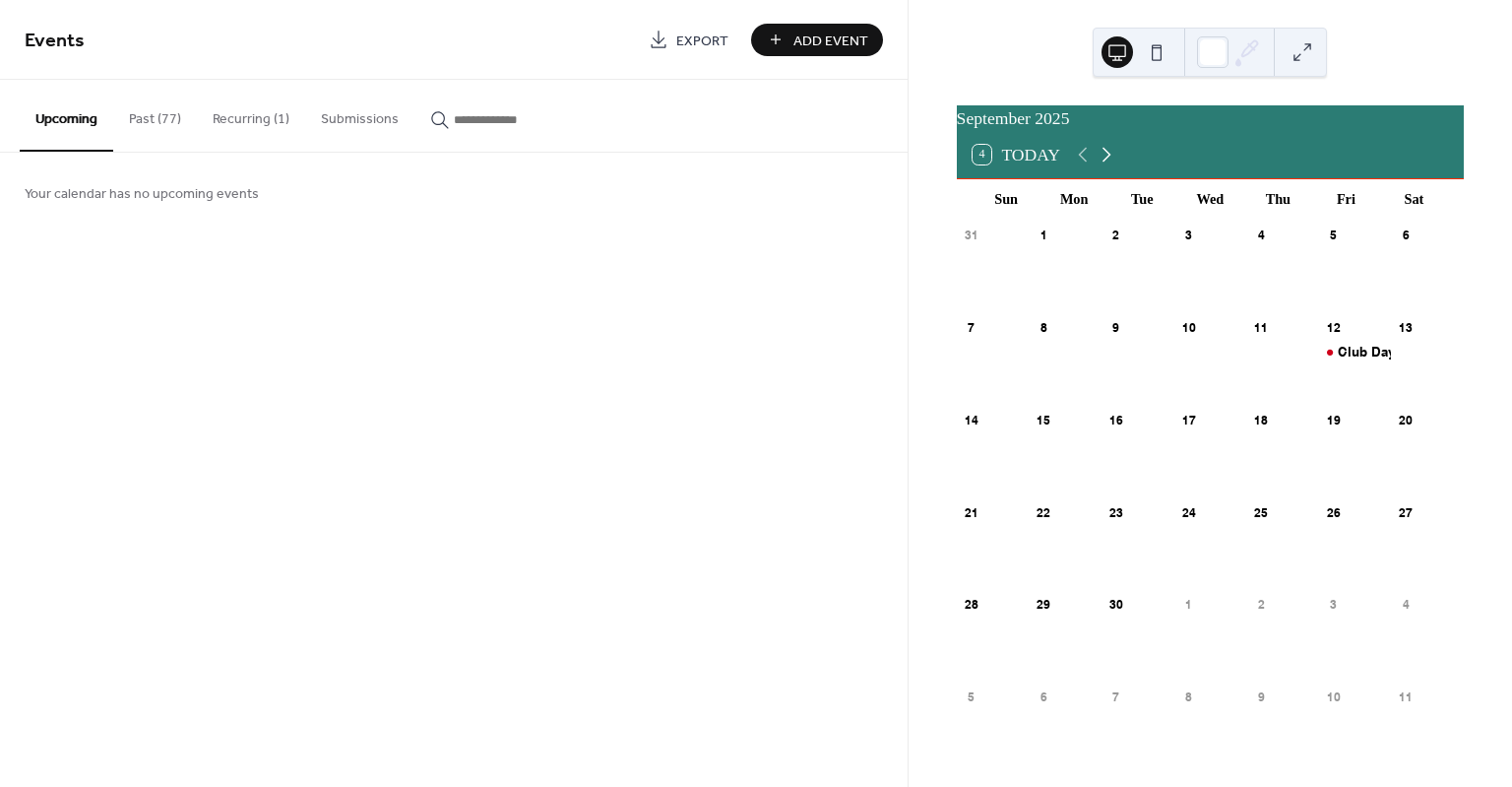 click 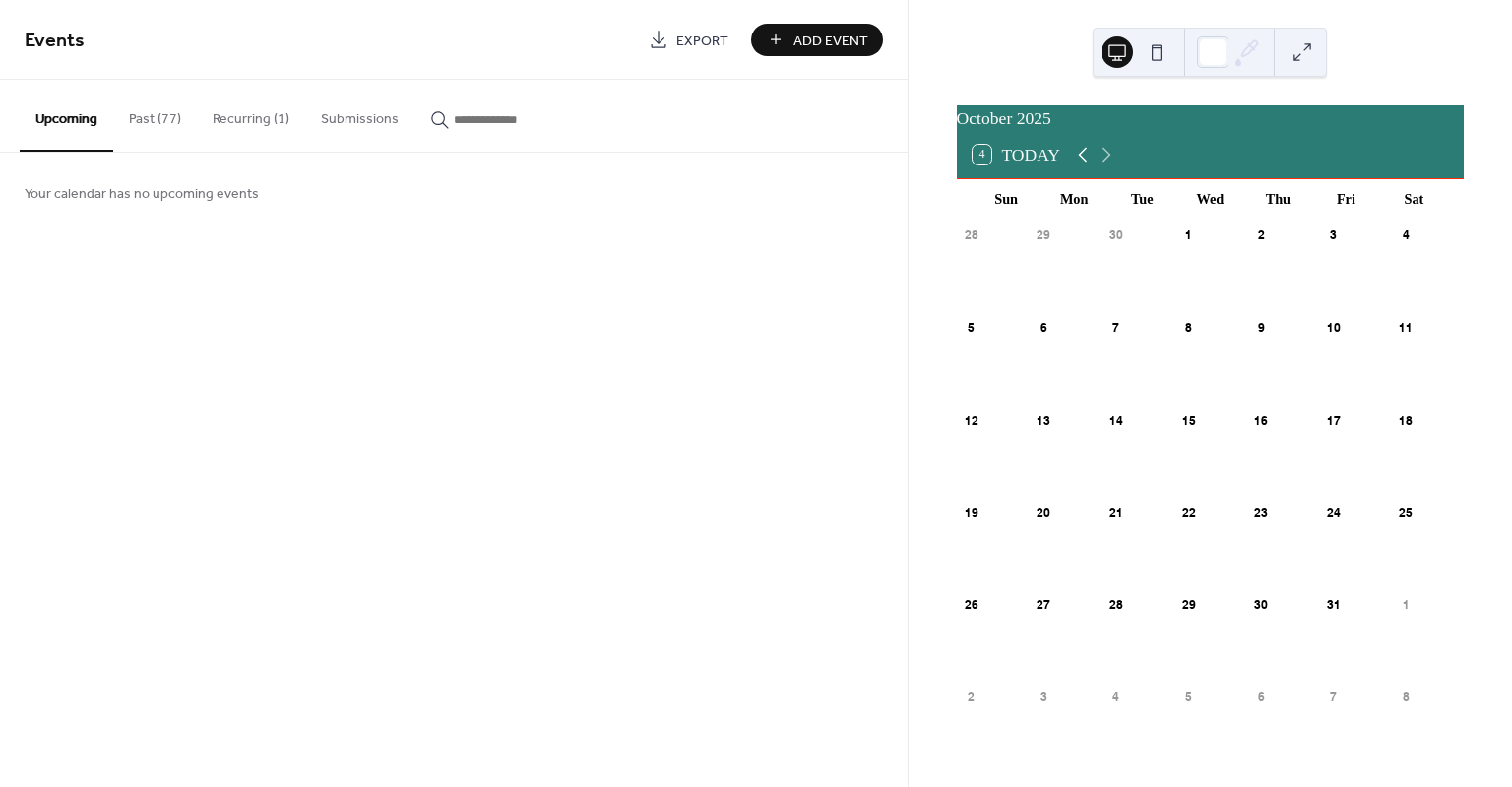 click 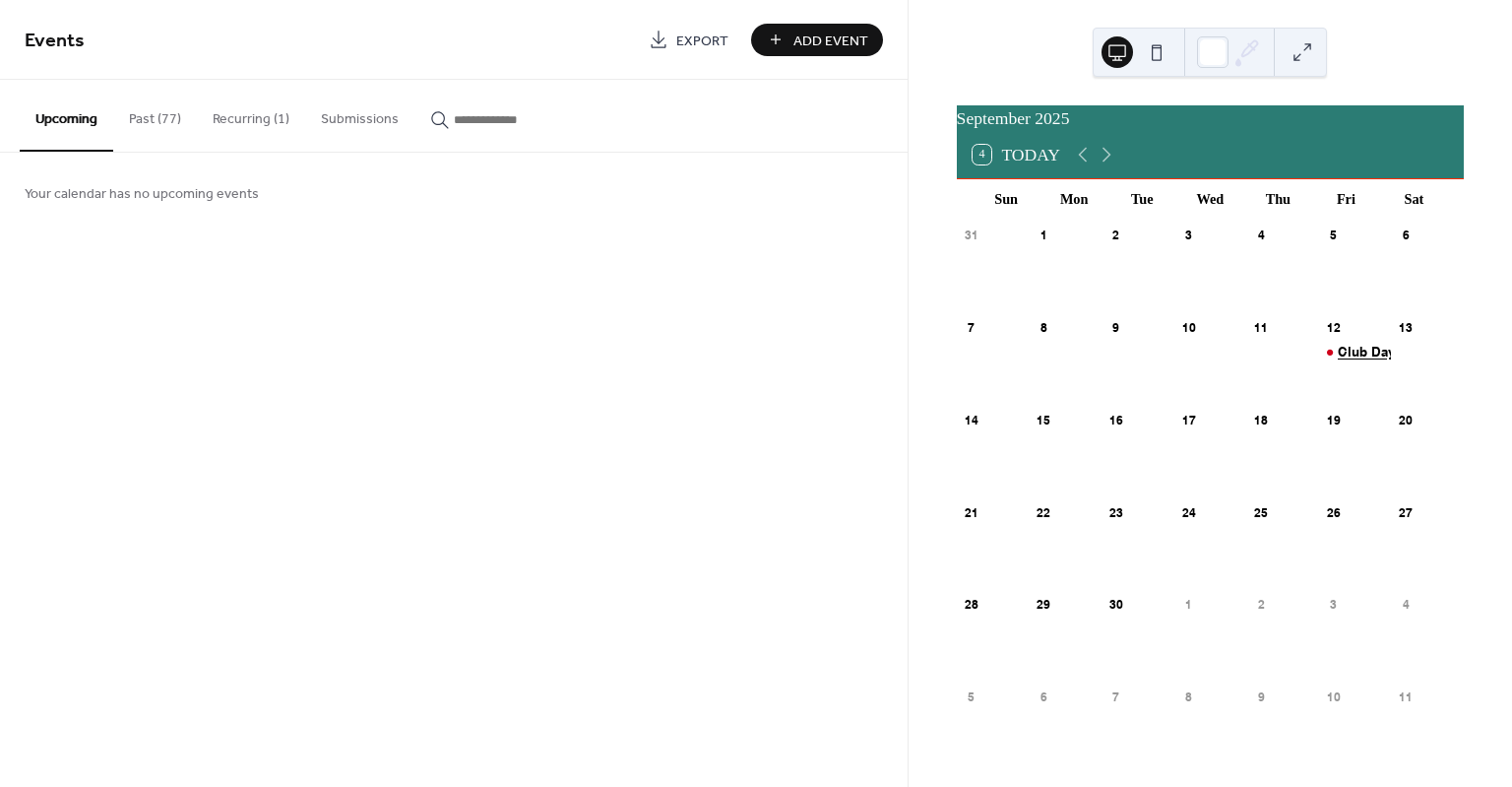 click on "Club Day" at bounding box center [1366, 352] 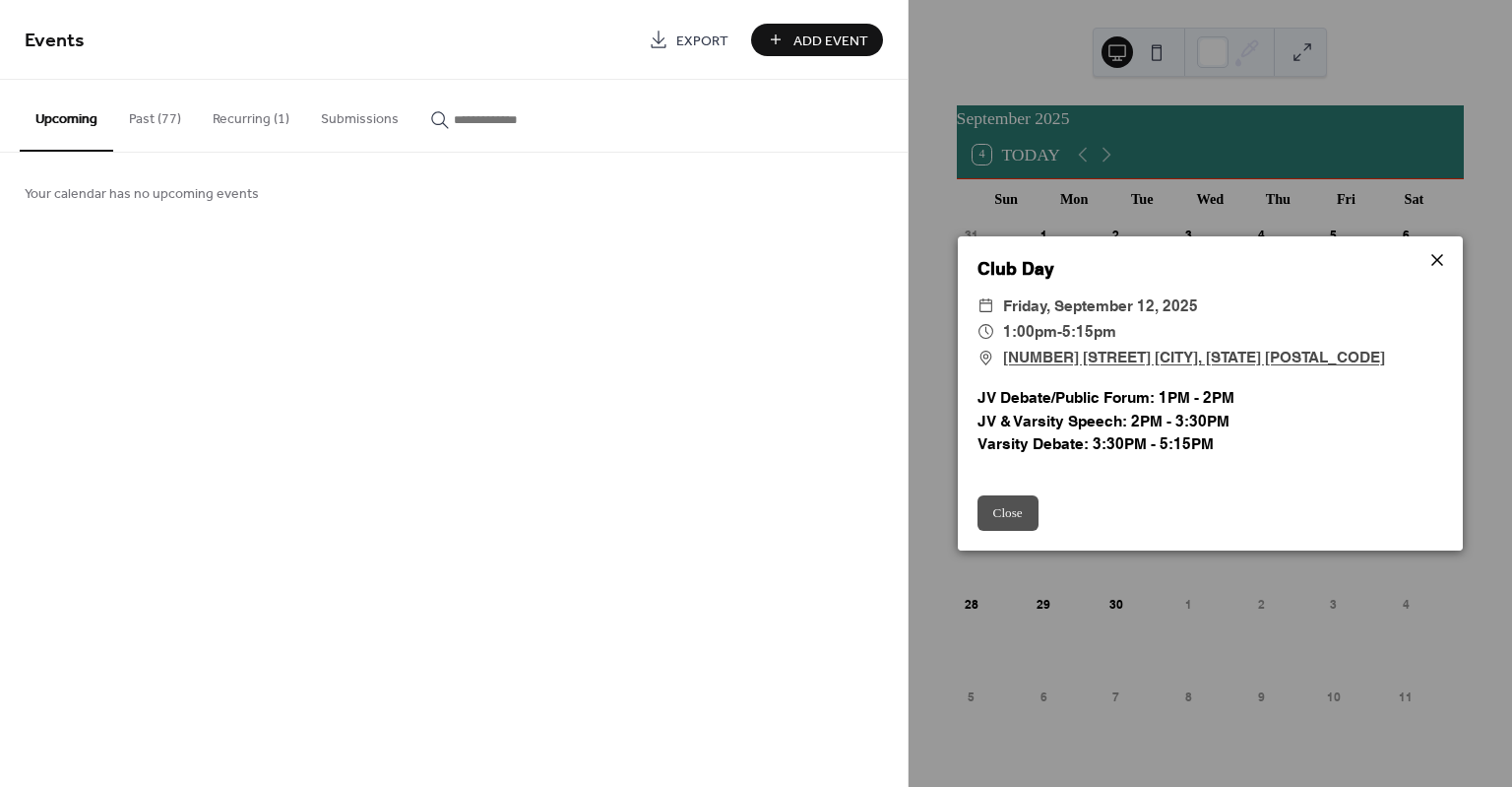 click 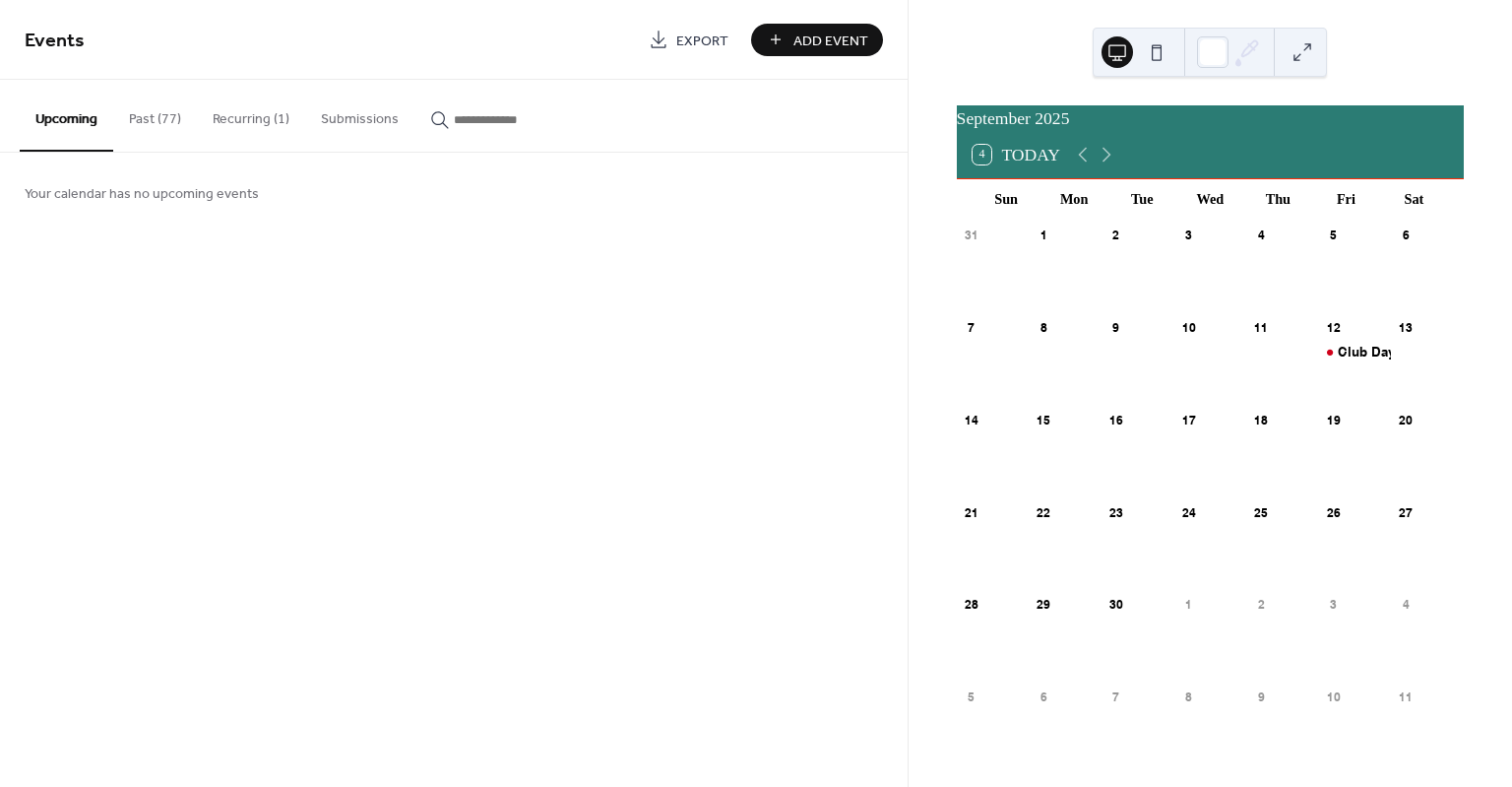 click on "Recurring (1)" at bounding box center [251, 114] 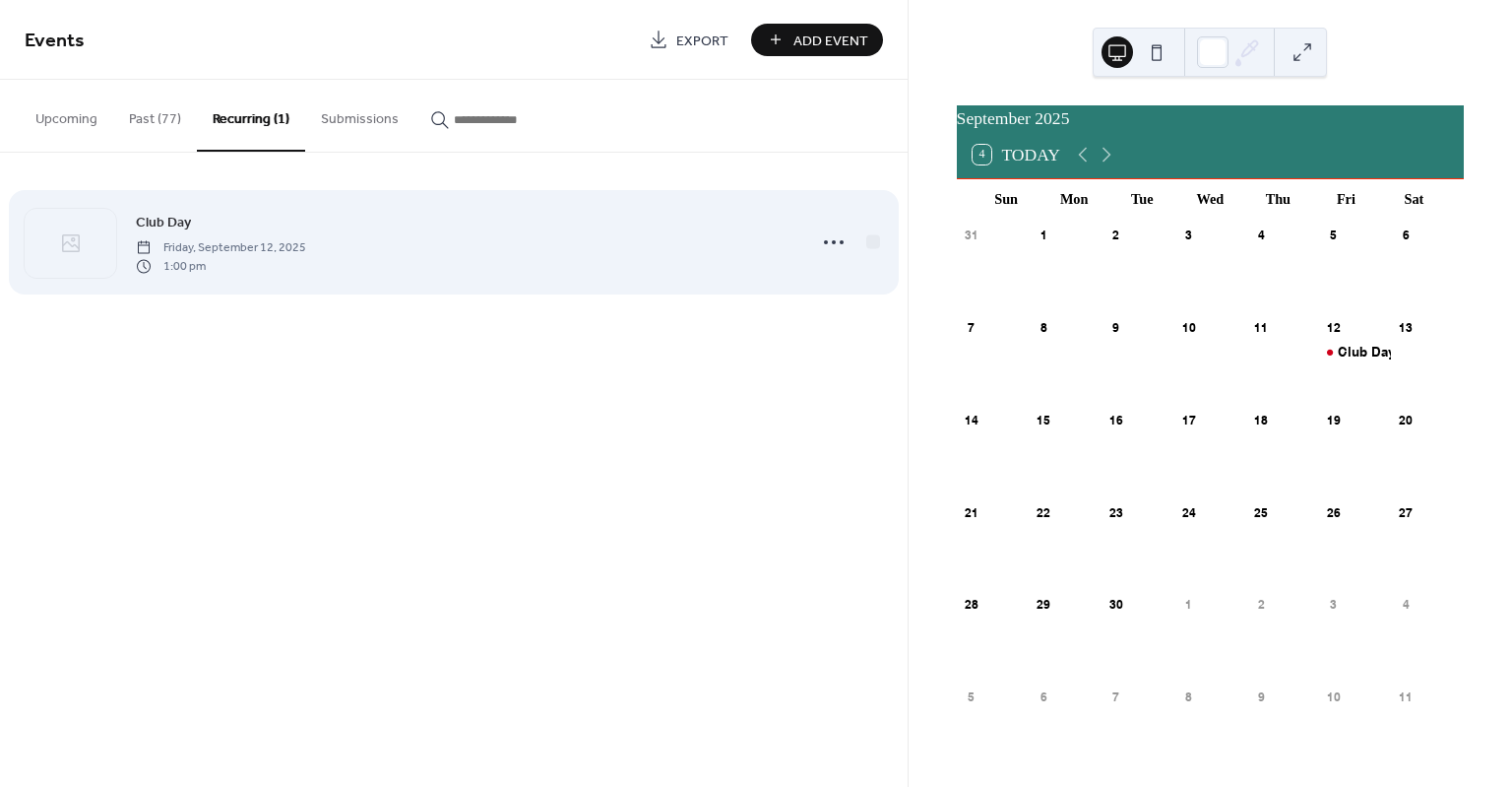 click on "Club Day Friday, September 12, 2025 1:00 pm" at bounding box center (465, 242) 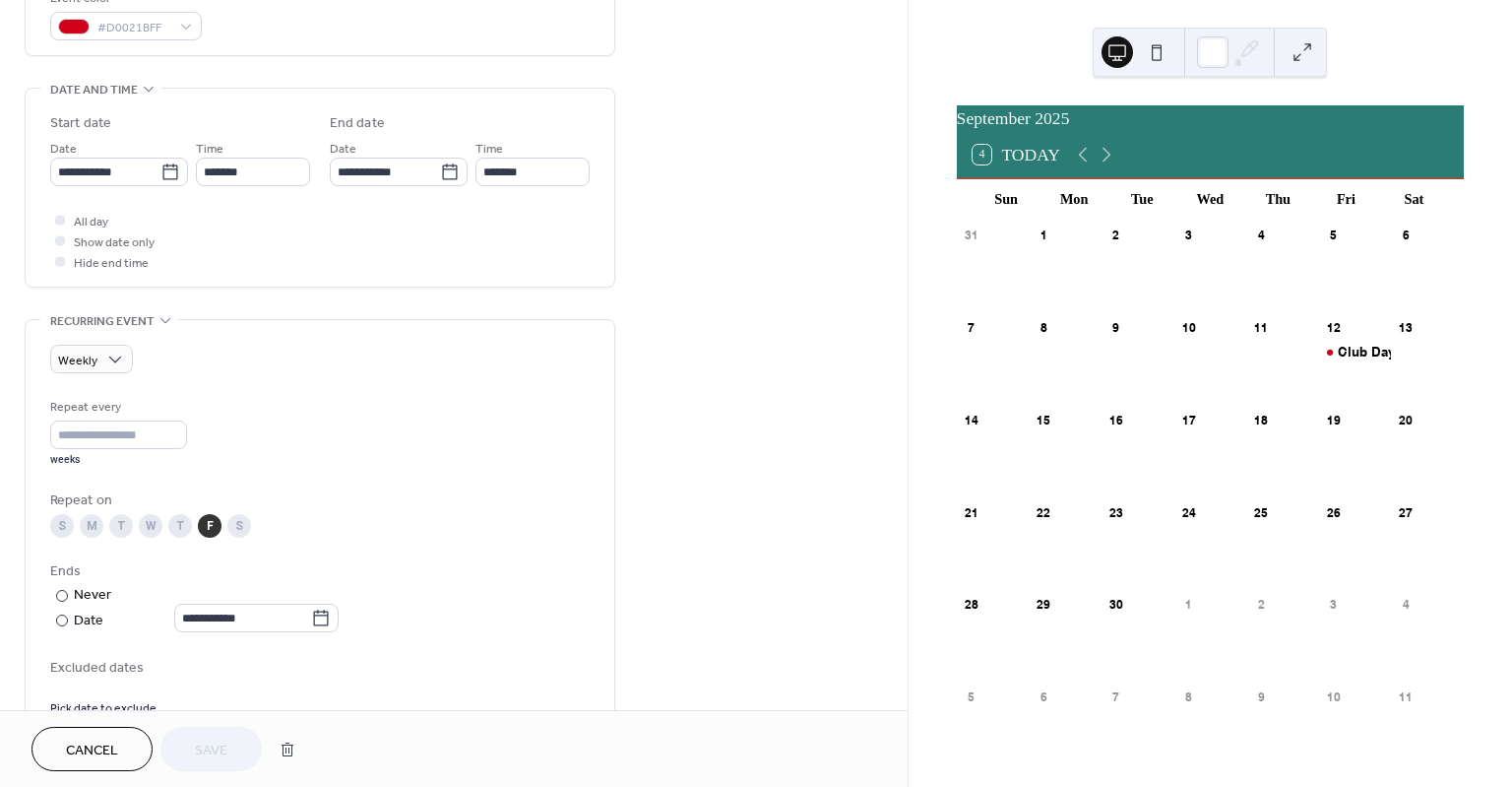 scroll, scrollTop: 627, scrollLeft: 0, axis: vertical 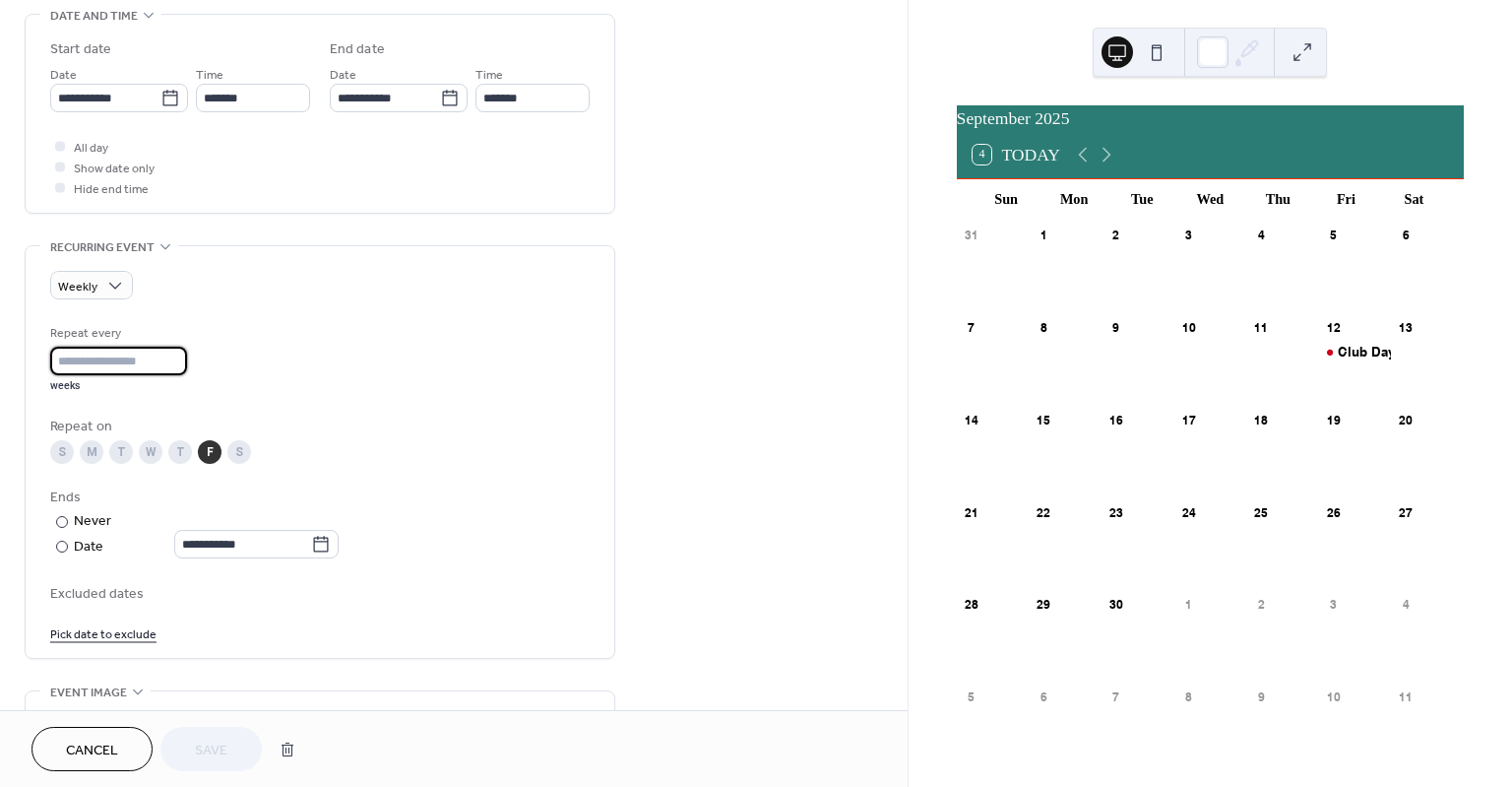 click on "**" at bounding box center [118, 361] 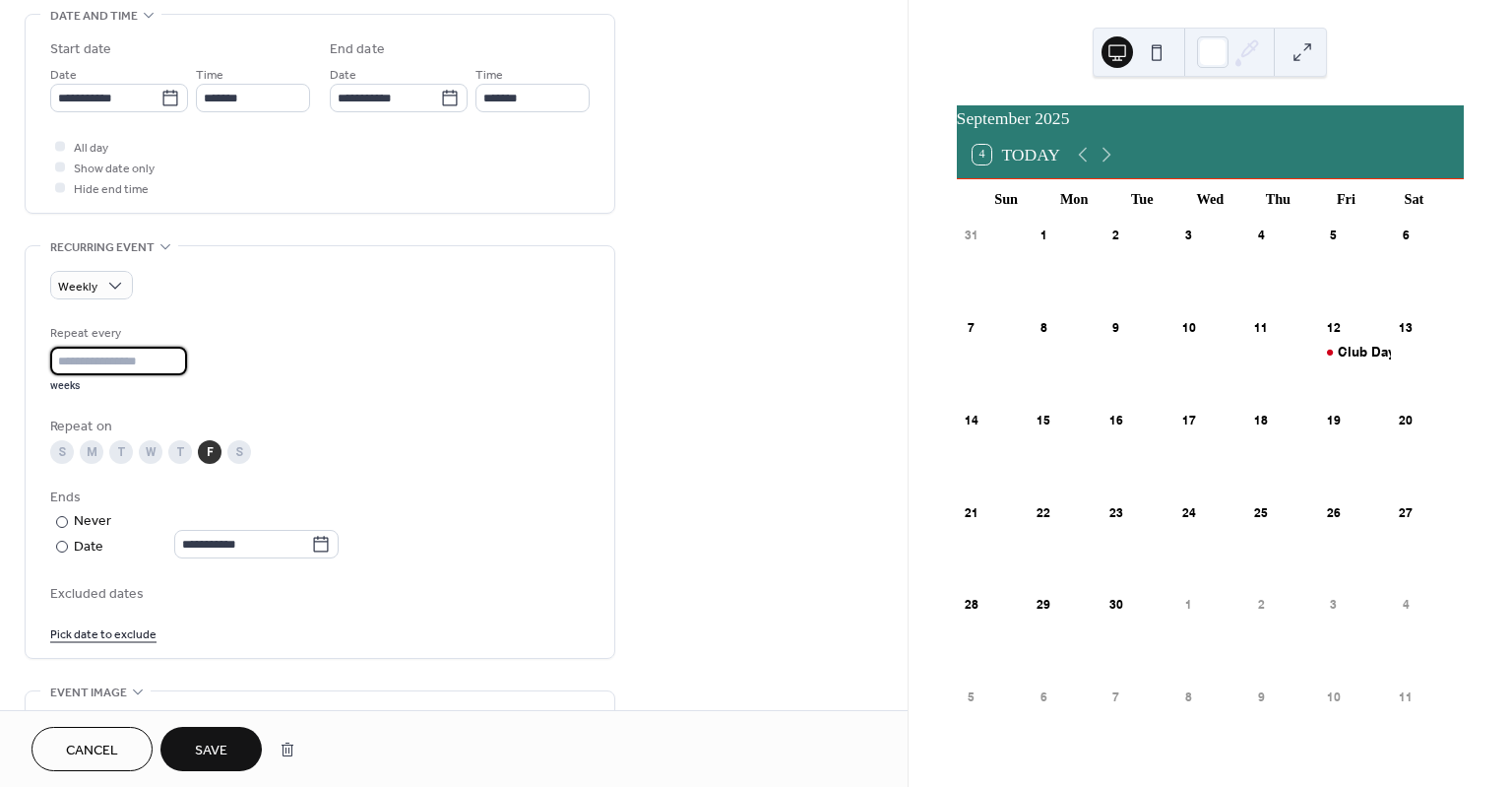 type on "*" 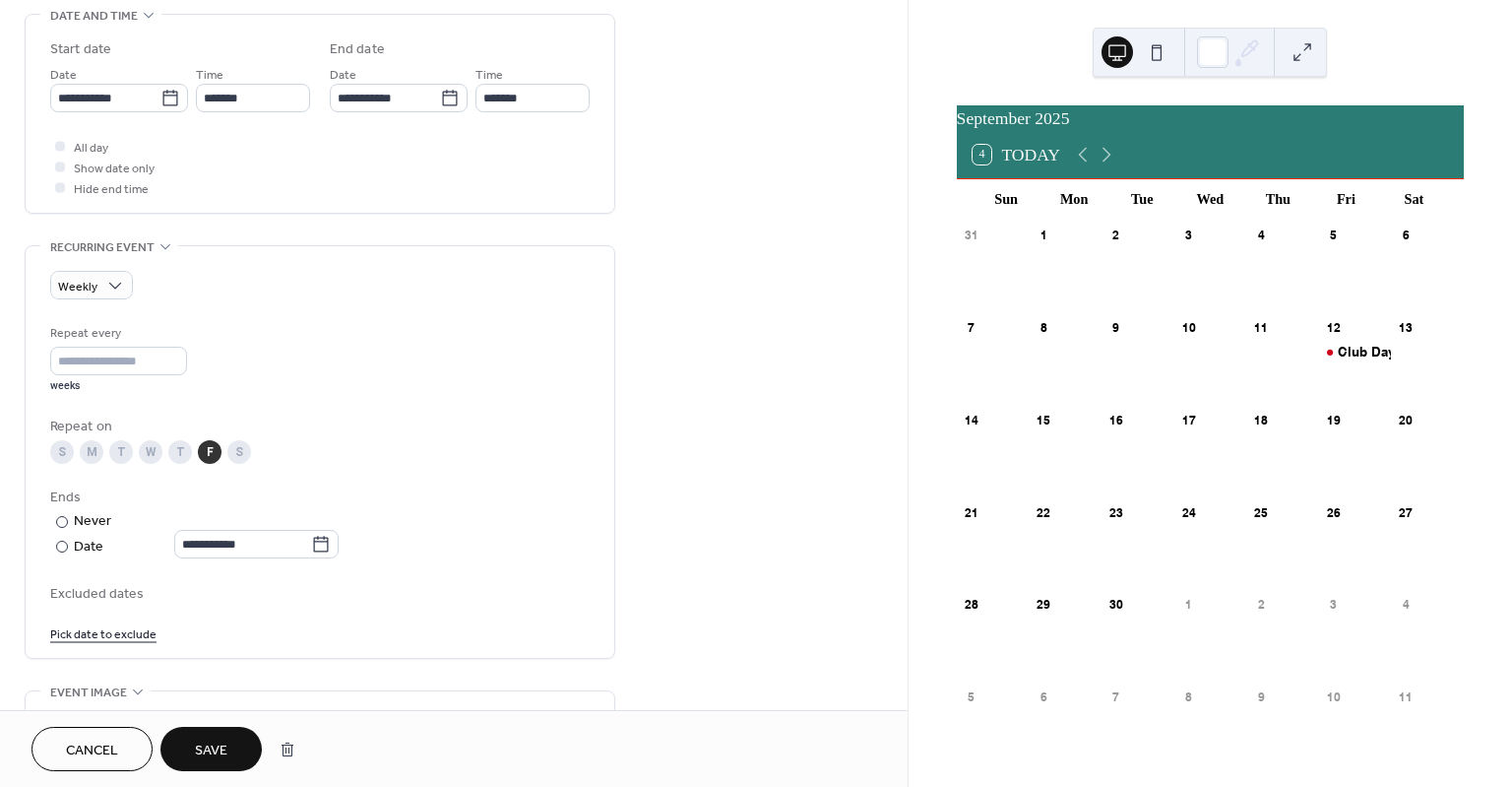 click on "Save" at bounding box center [211, 751] 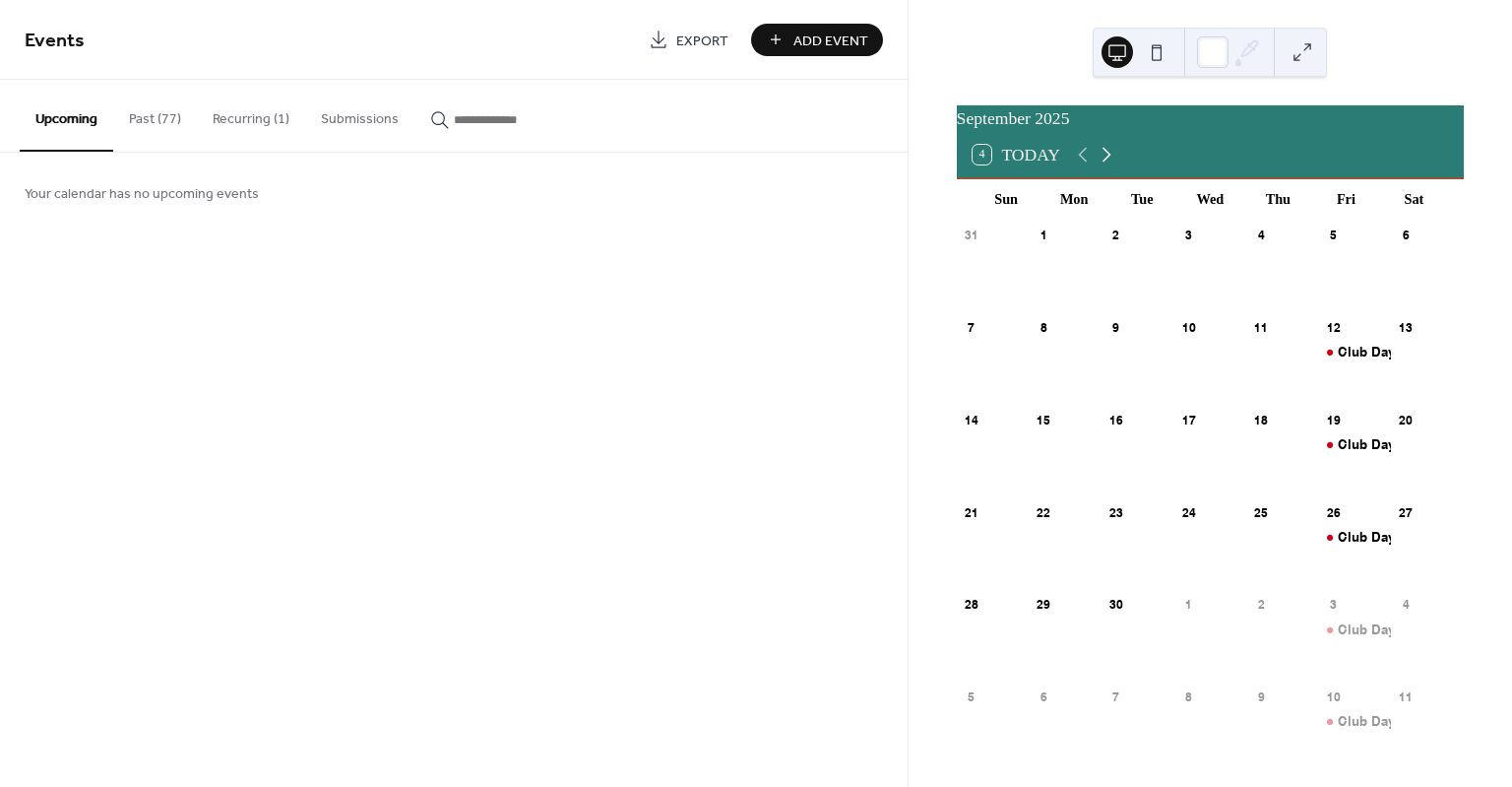 click 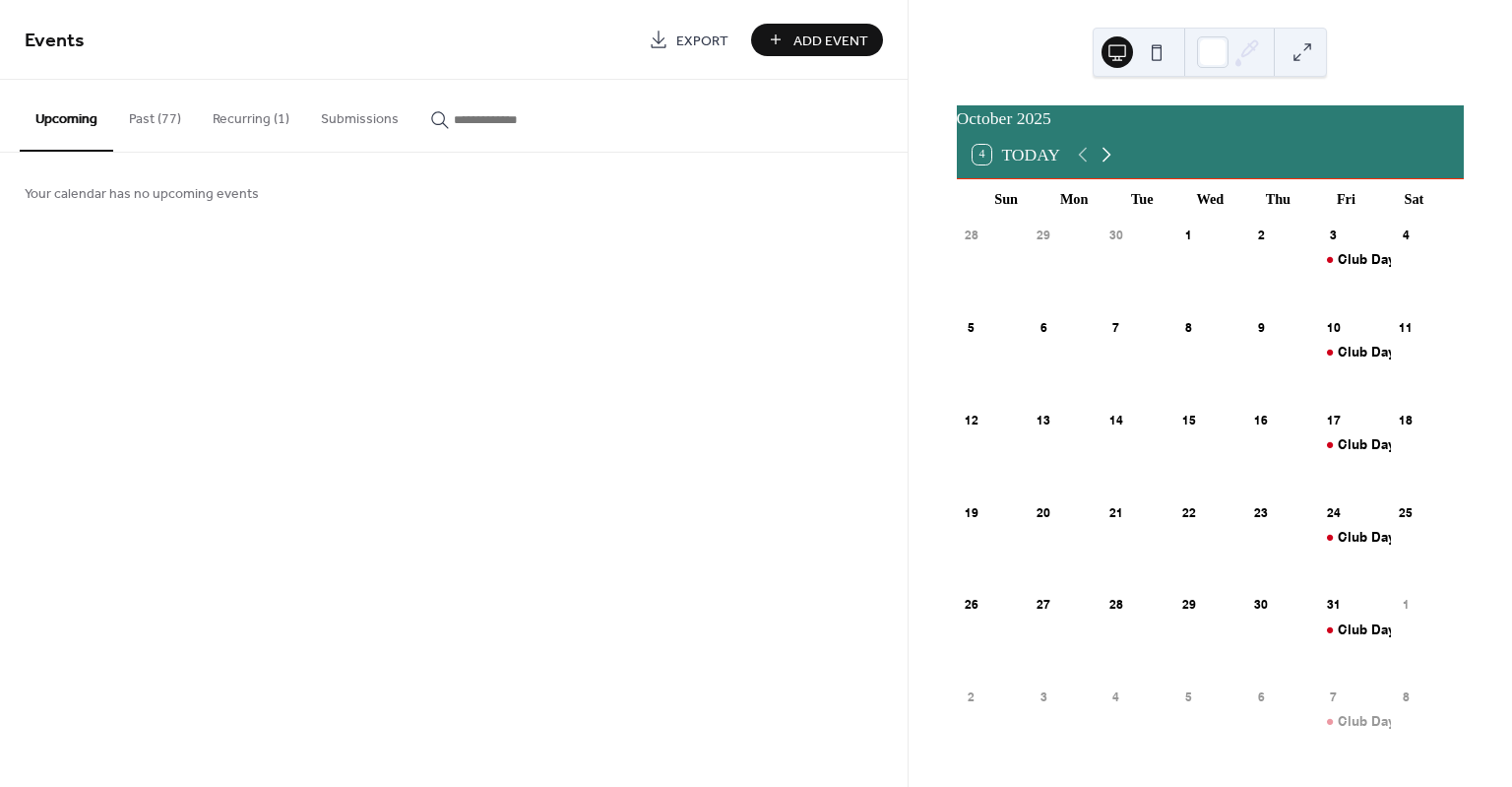 click 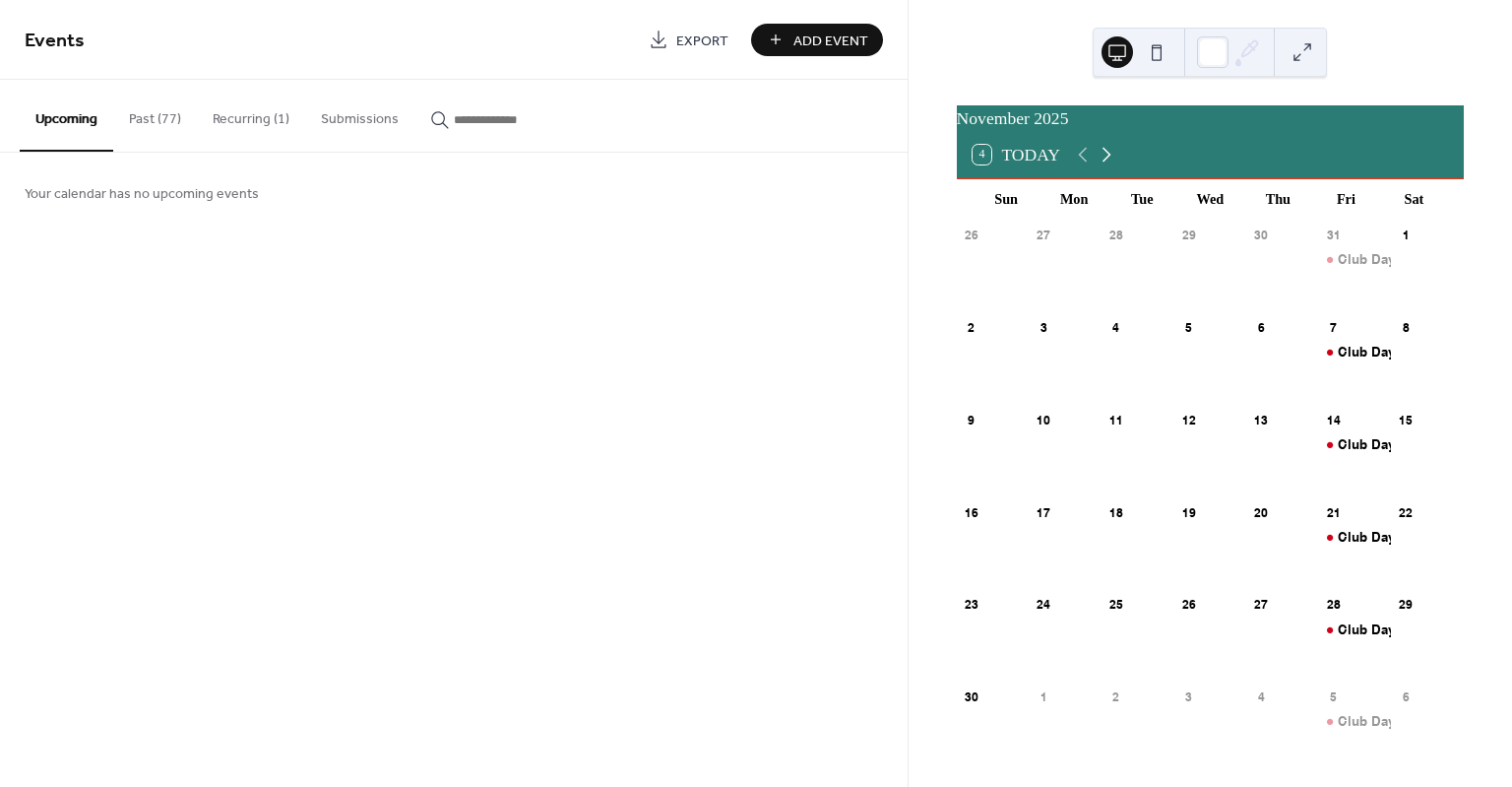 click 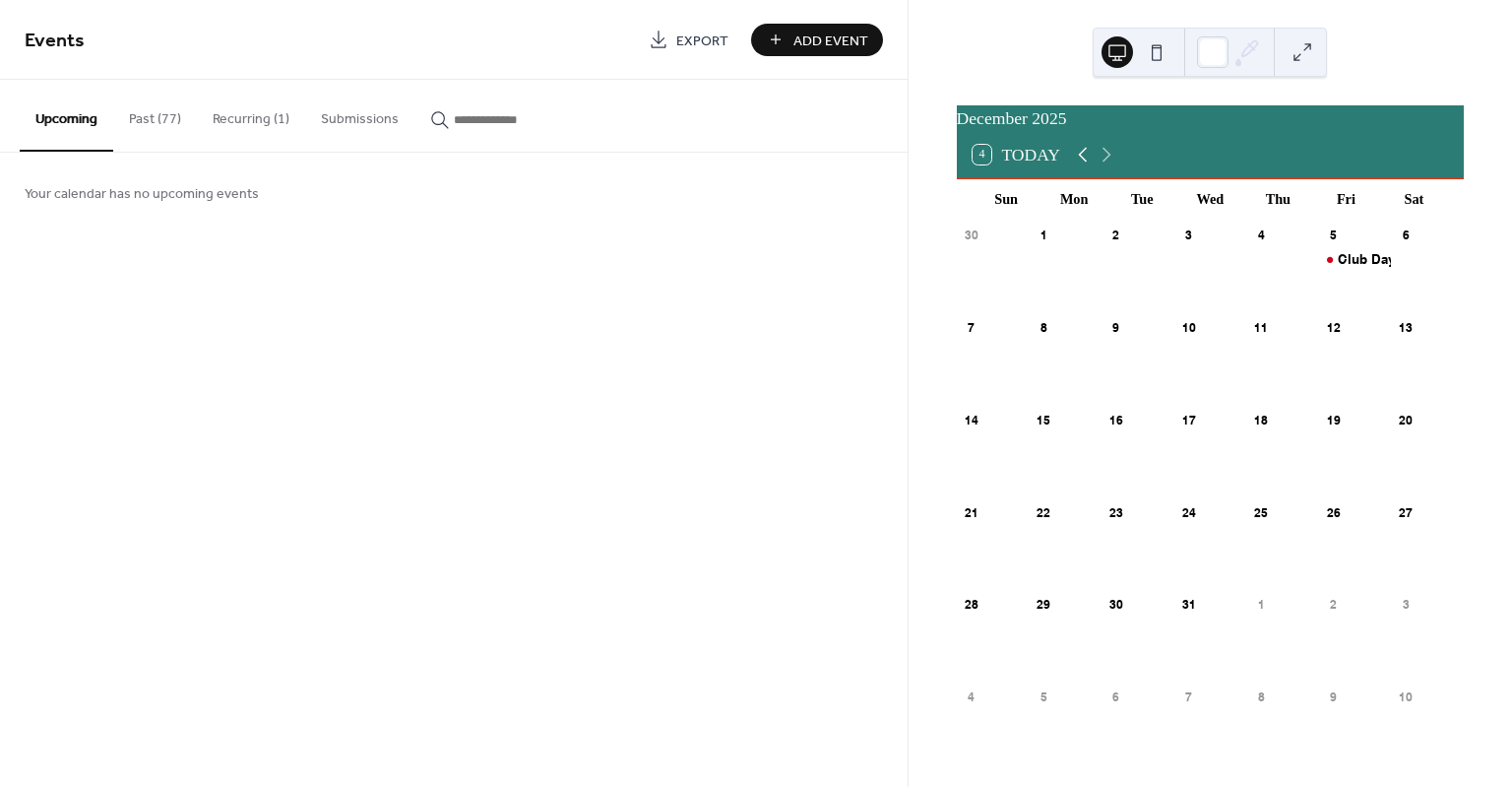 click 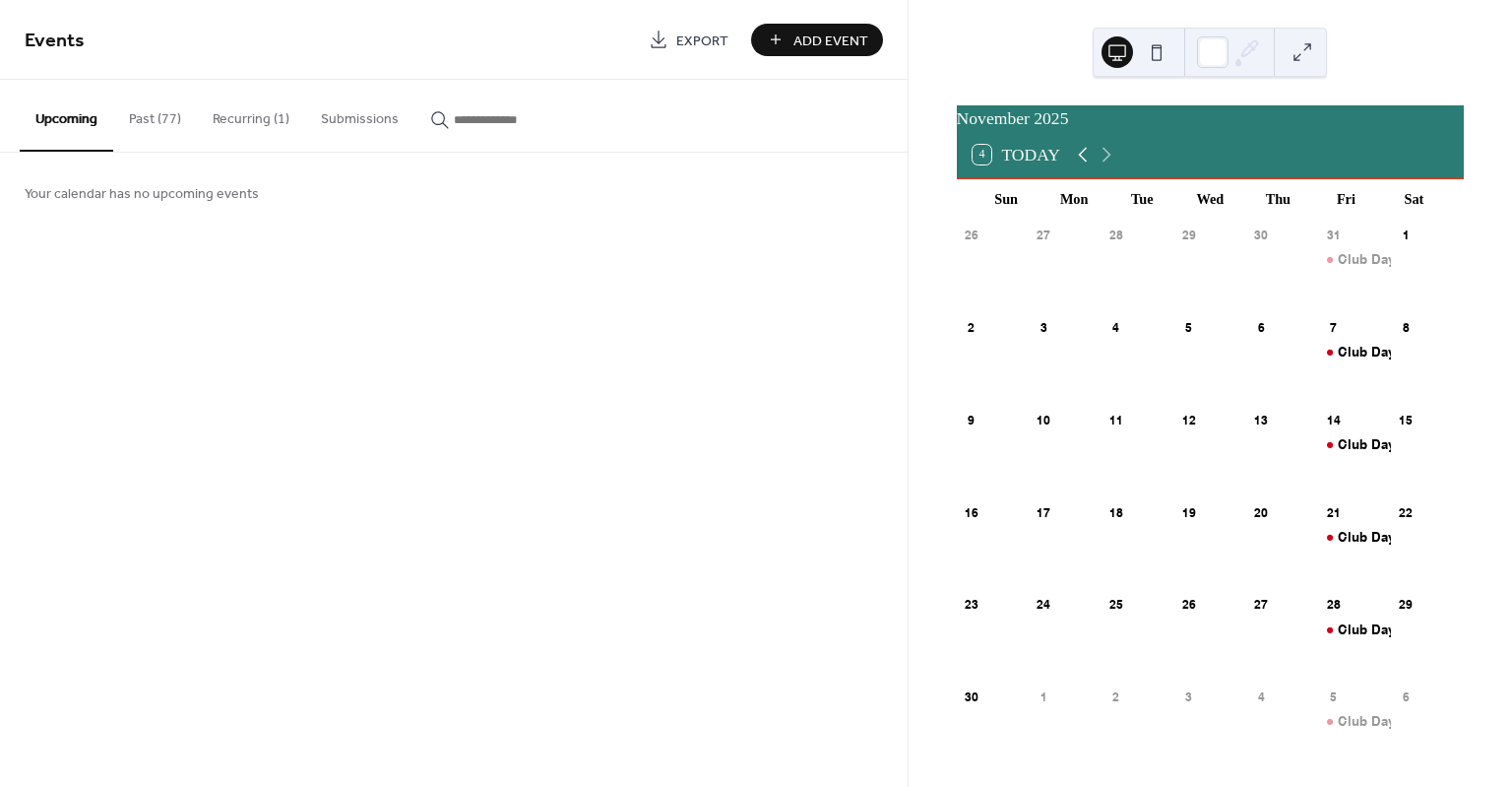 click 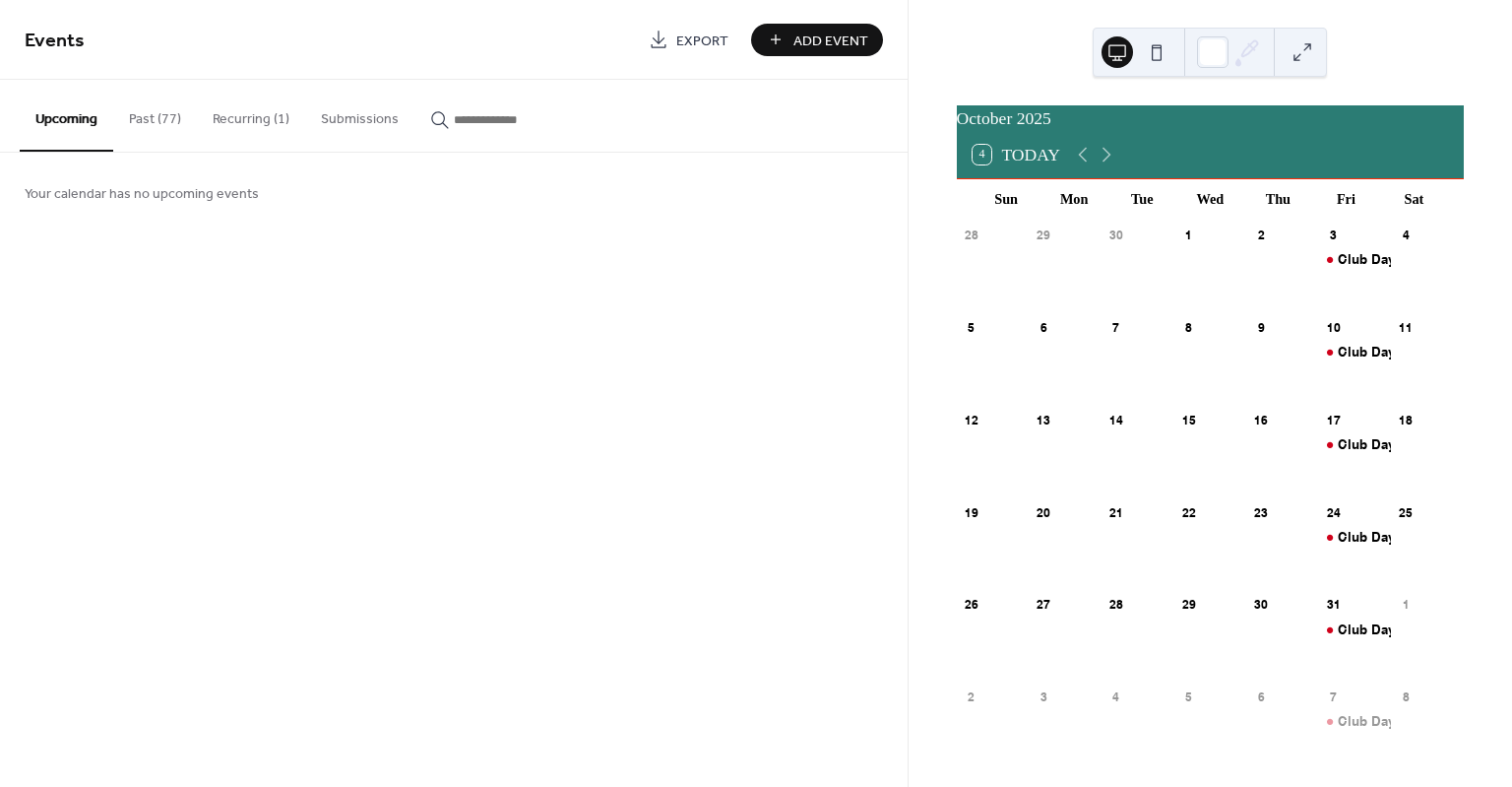 click on "24" at bounding box center [1355, 513] 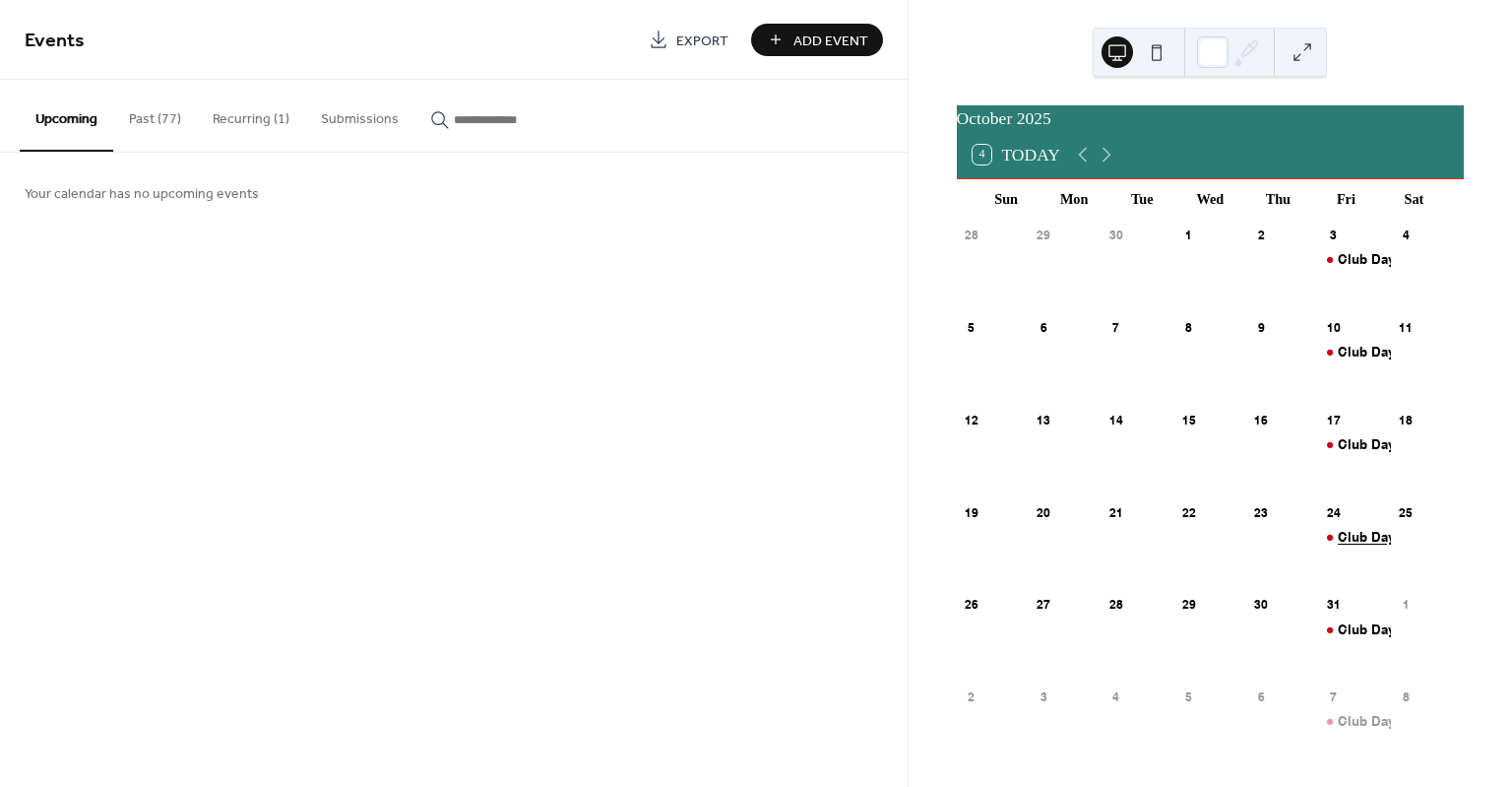 click on "Club Day" at bounding box center (1366, 537) 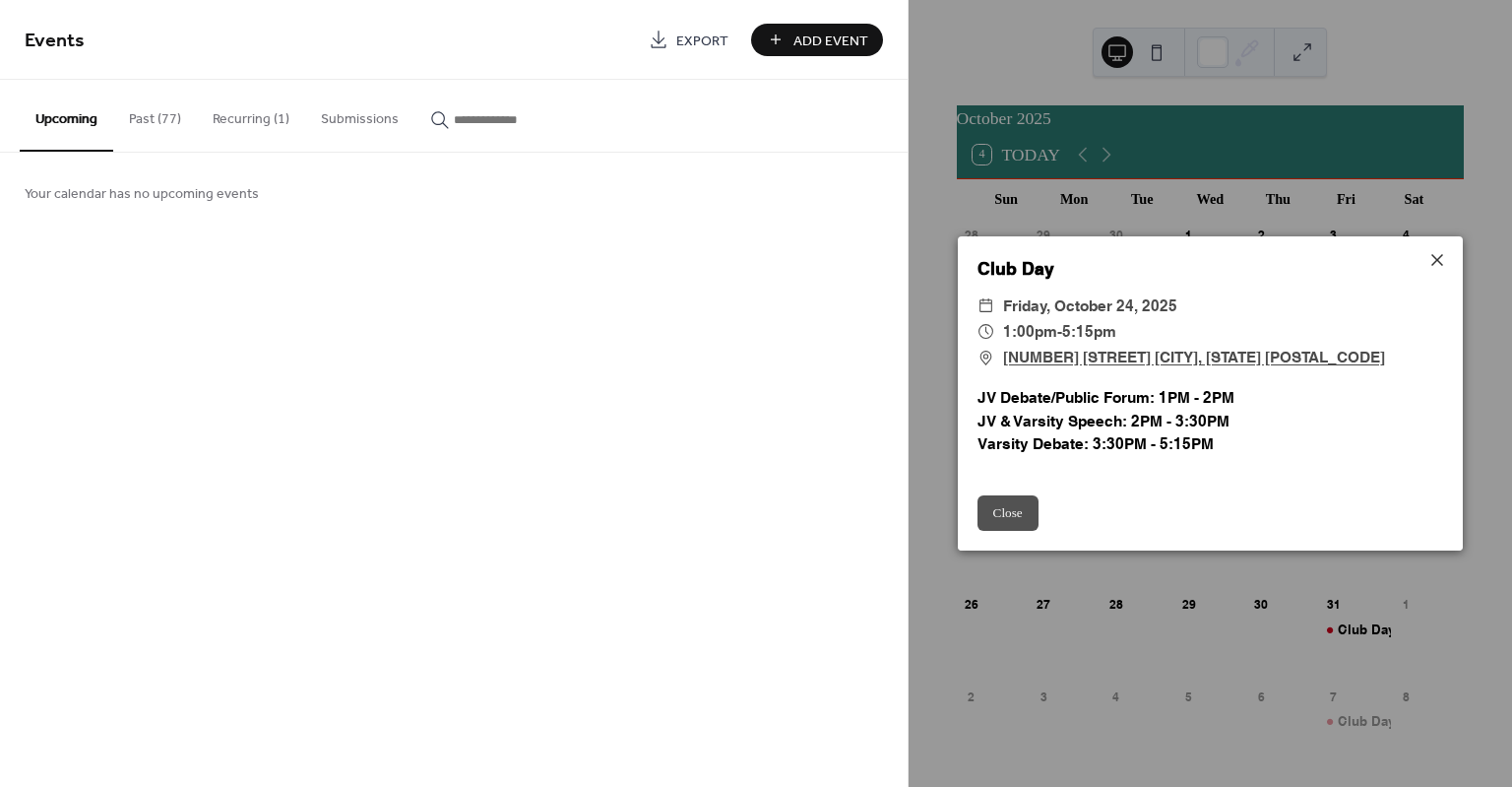 click on "Close" at bounding box center [1008, 513] 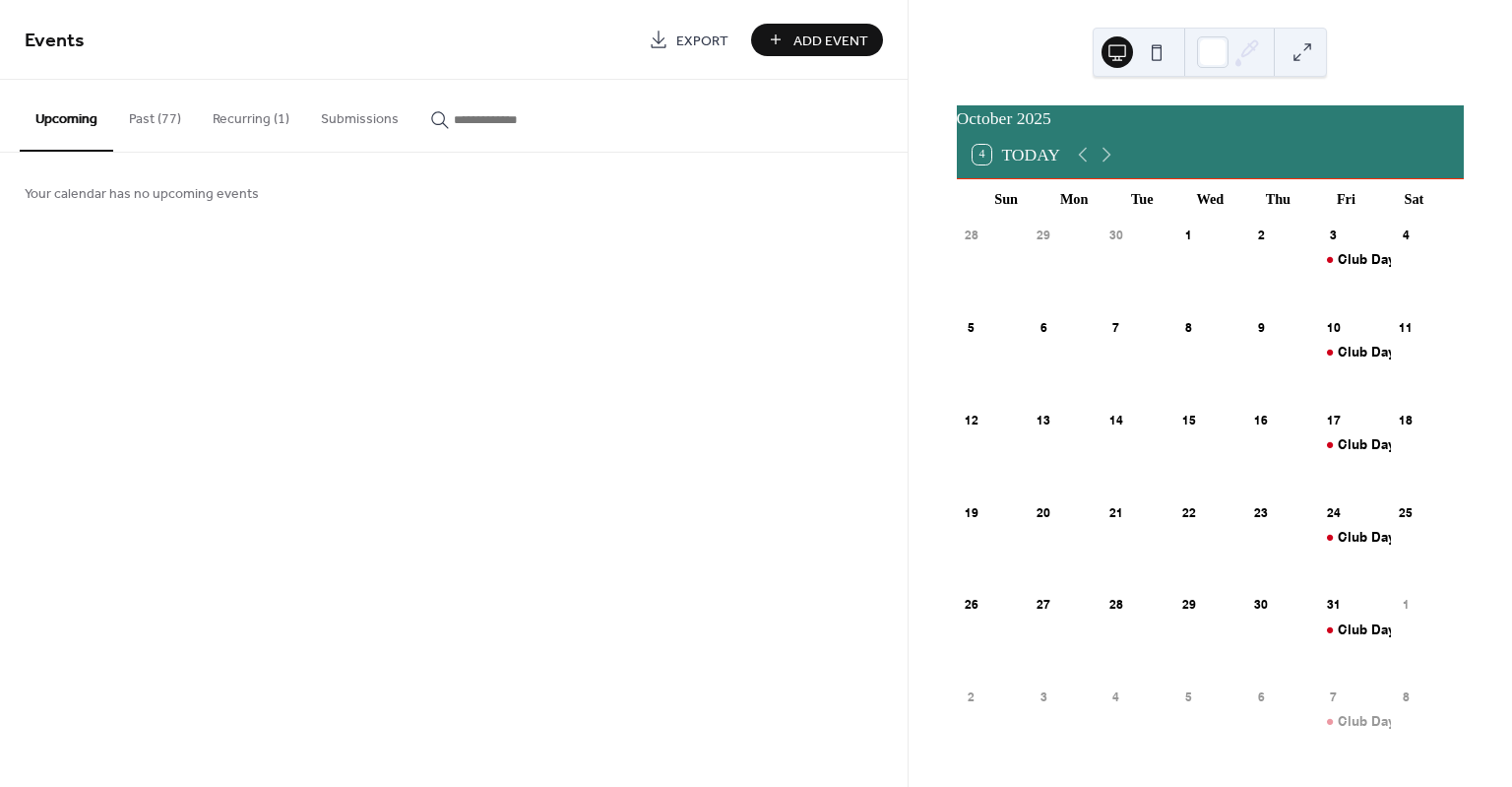 click on "Recurring (1)" at bounding box center (251, 114) 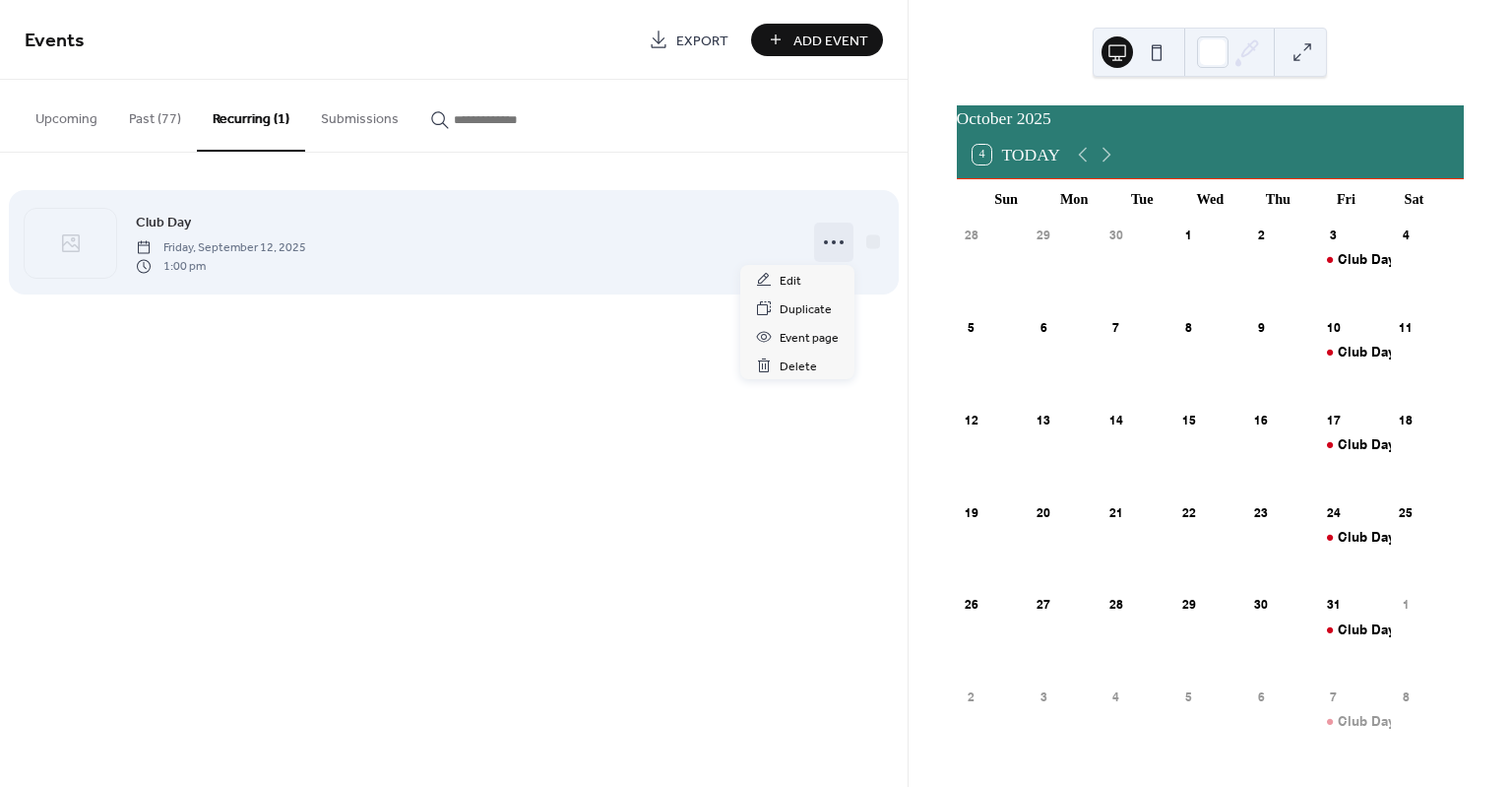 click 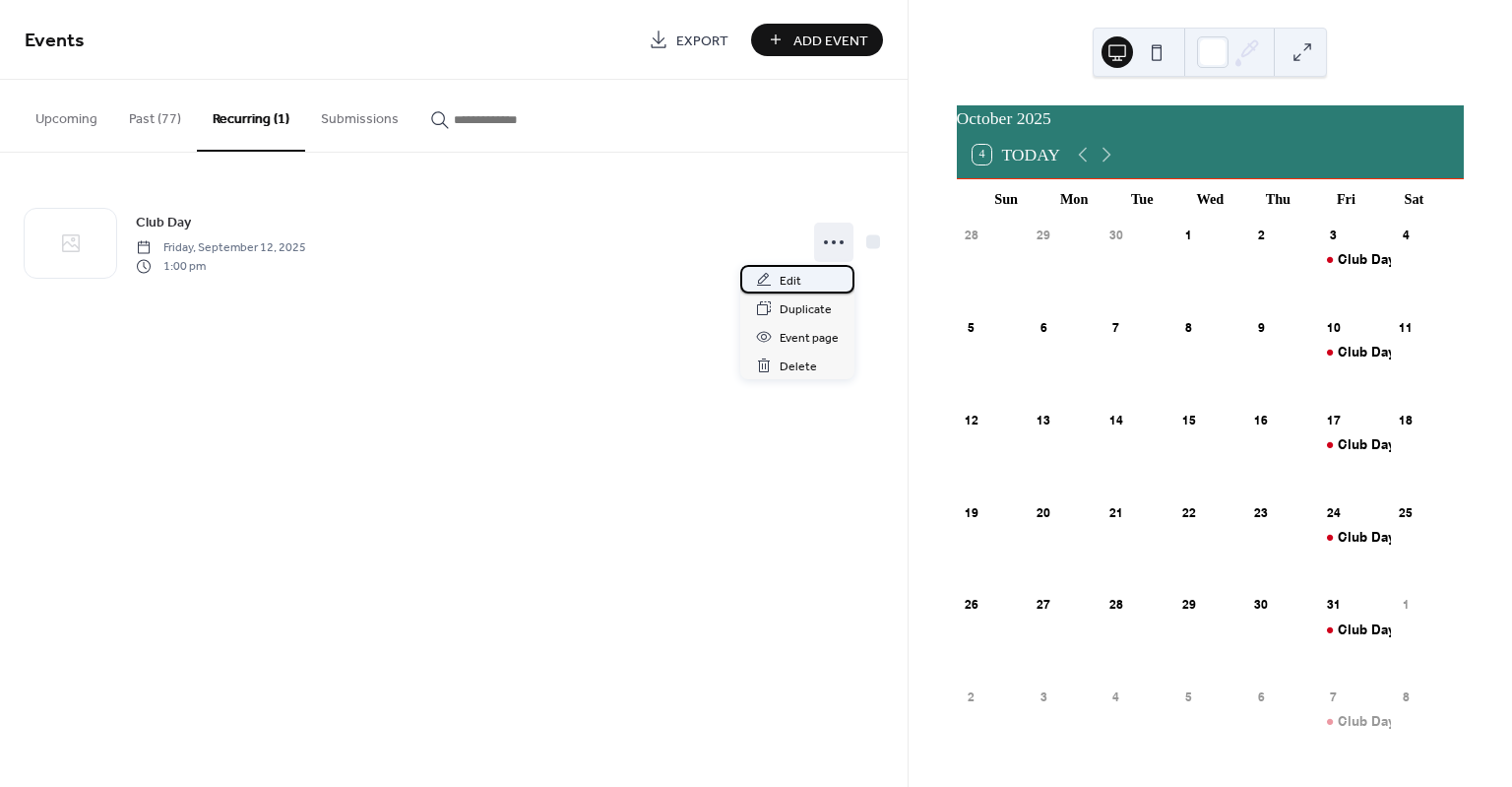 click on "Edit" at bounding box center [790, 281] 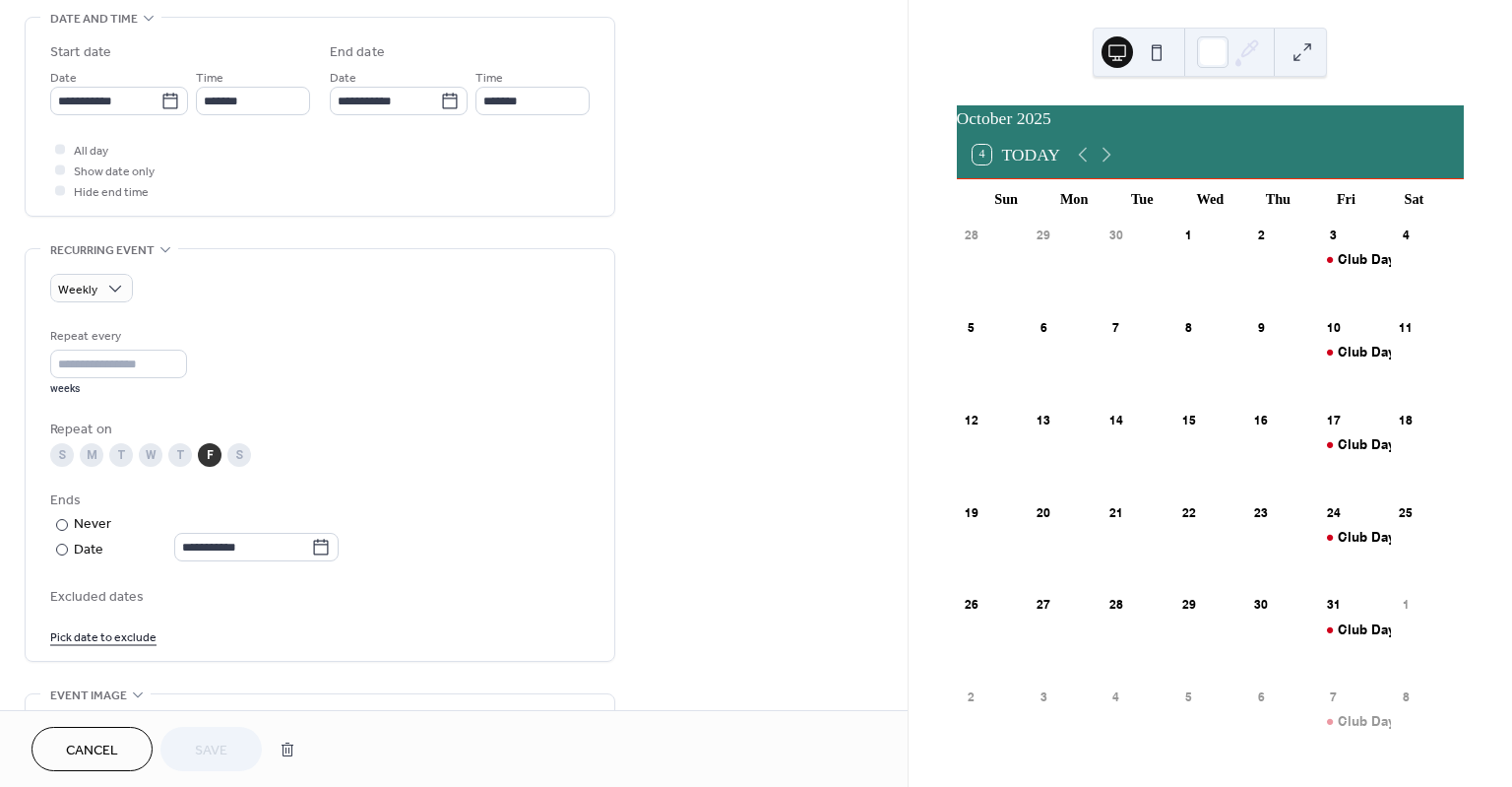 scroll, scrollTop: 754, scrollLeft: 0, axis: vertical 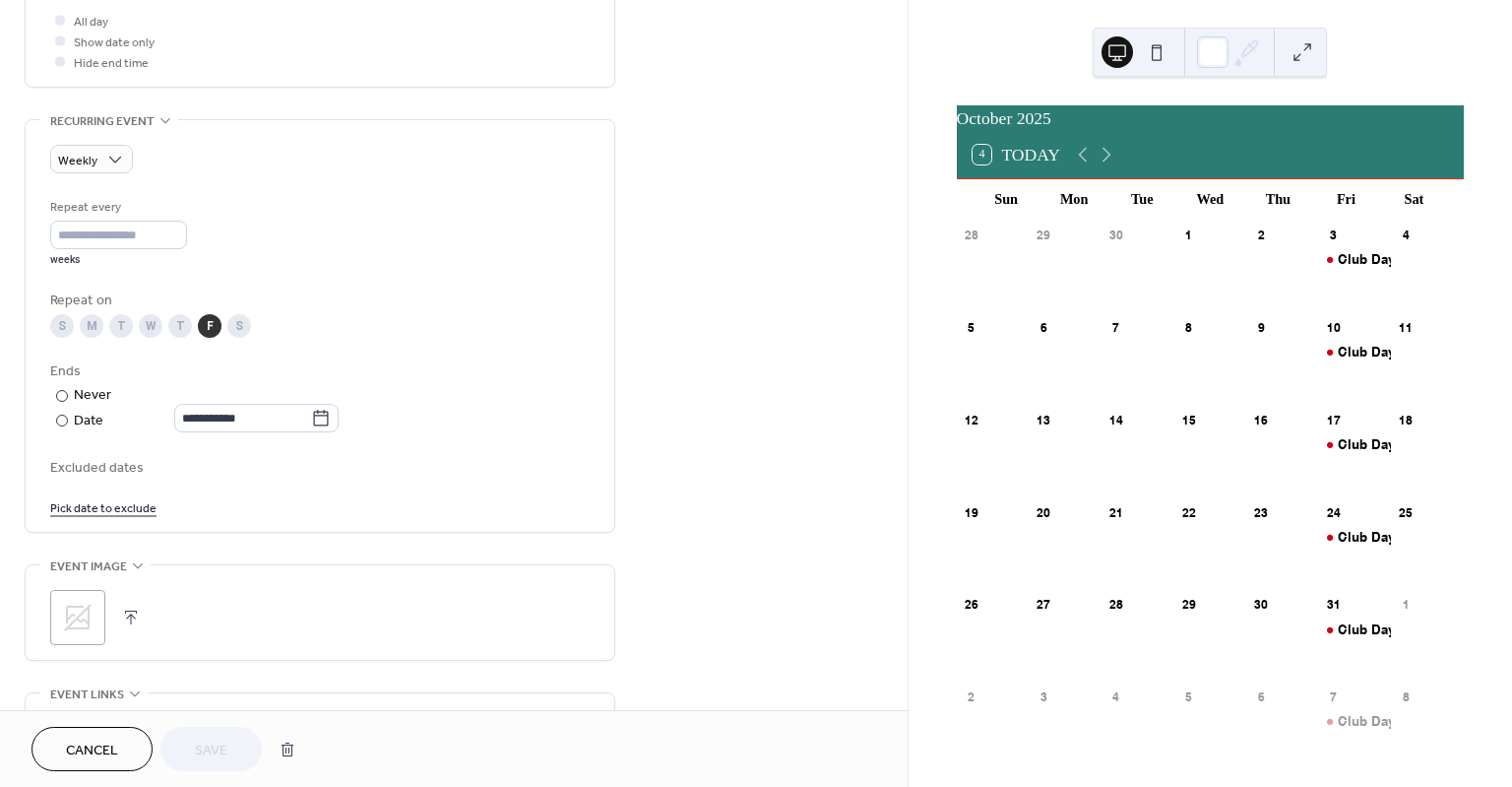 click on "Pick date to exclude" at bounding box center (103, 506) 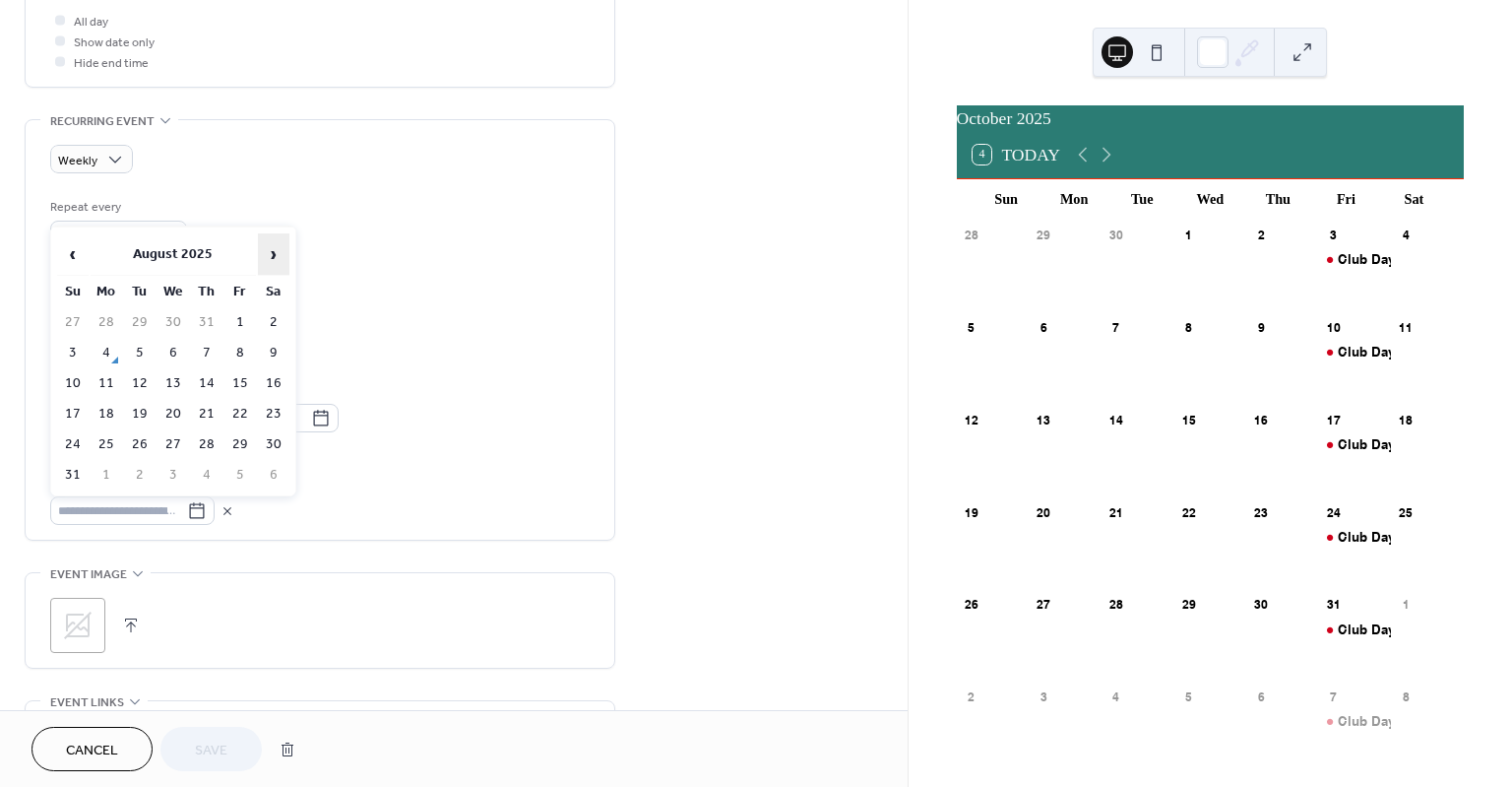 click on "›" at bounding box center [274, 254] 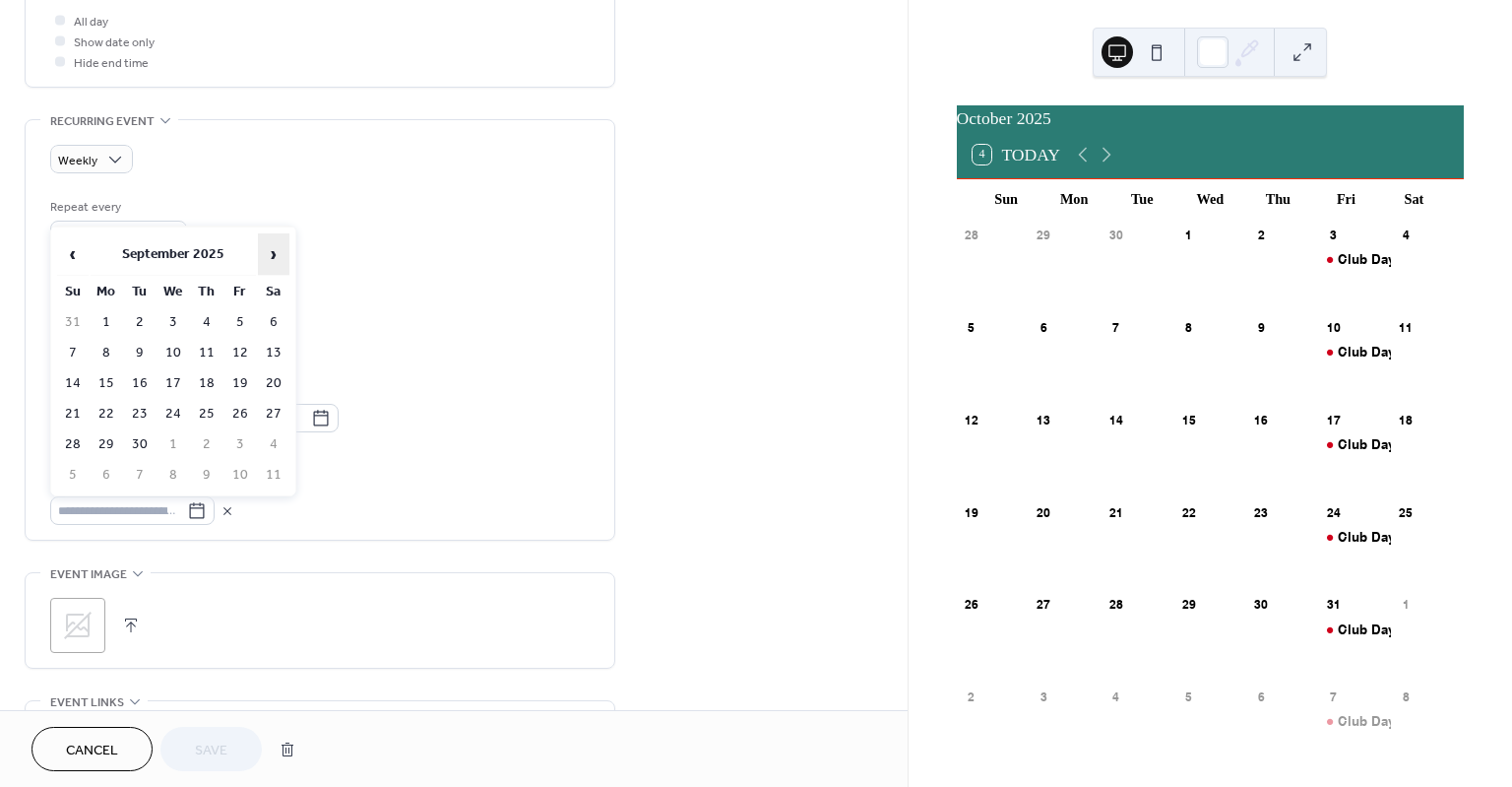 click on "›" at bounding box center (274, 254) 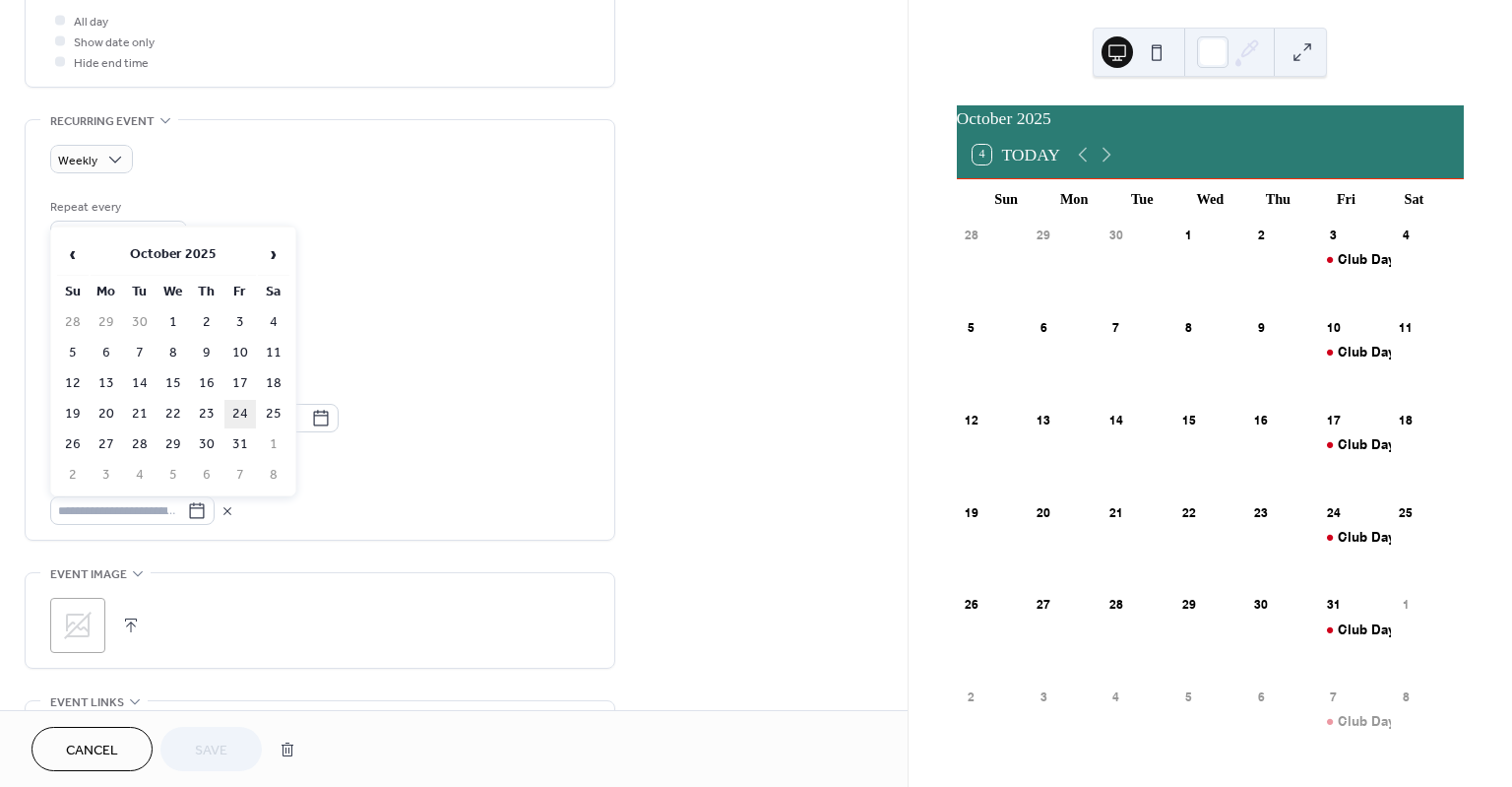 click on "24" at bounding box center [240, 414] 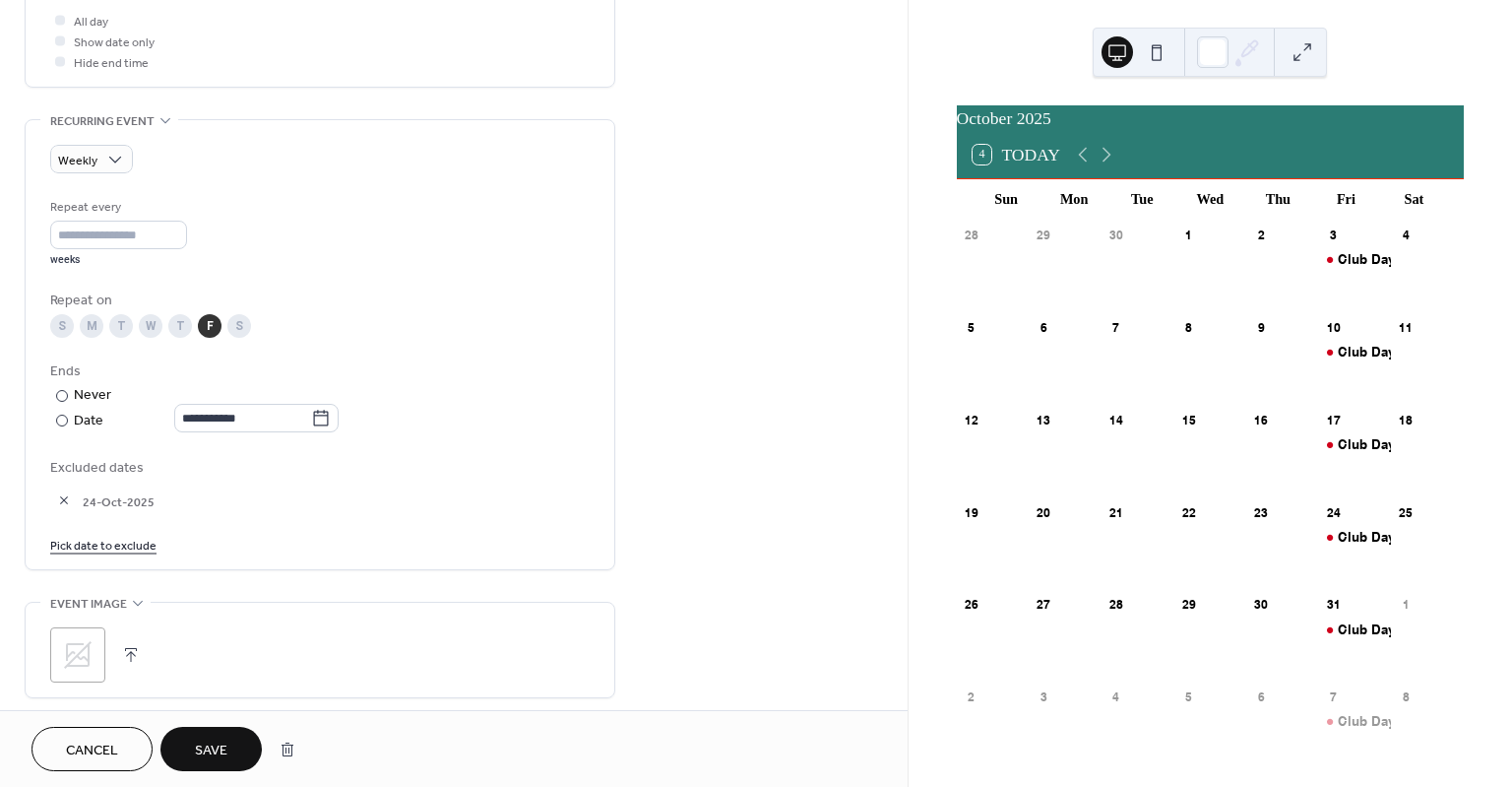 click on "Pick date to exclude" at bounding box center [103, 544] 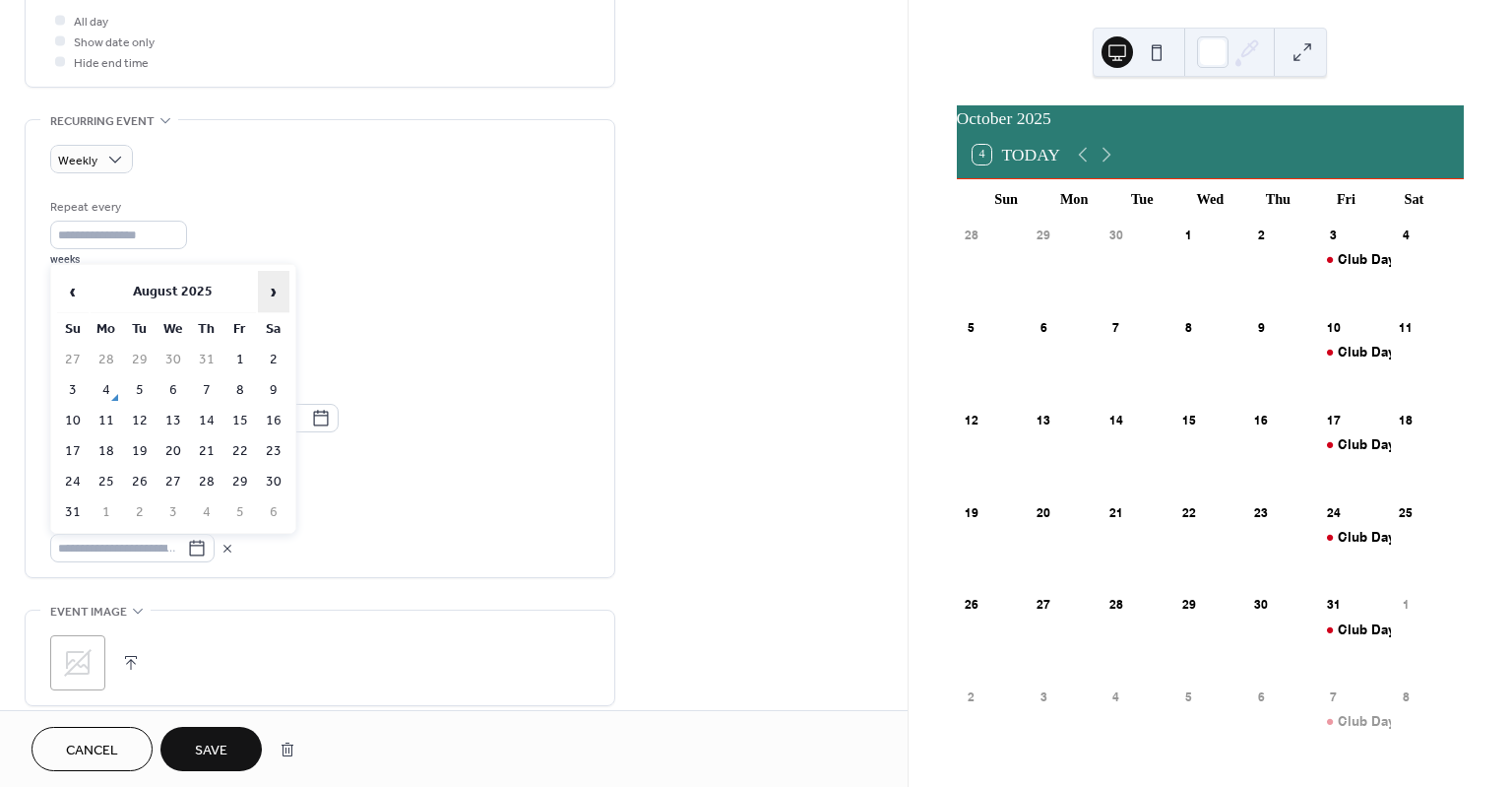 click on "›" at bounding box center [274, 292] 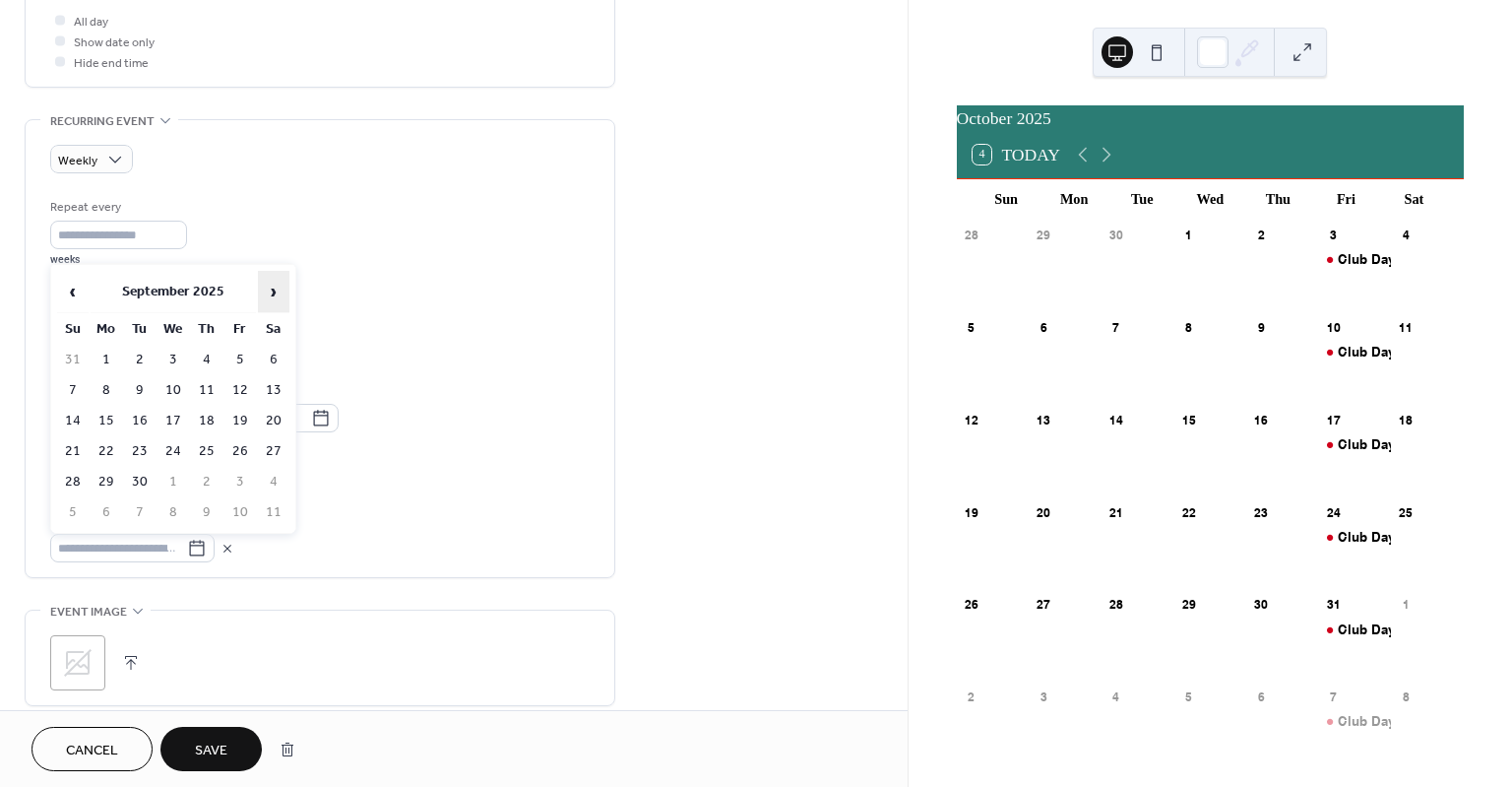 click on "›" at bounding box center (274, 292) 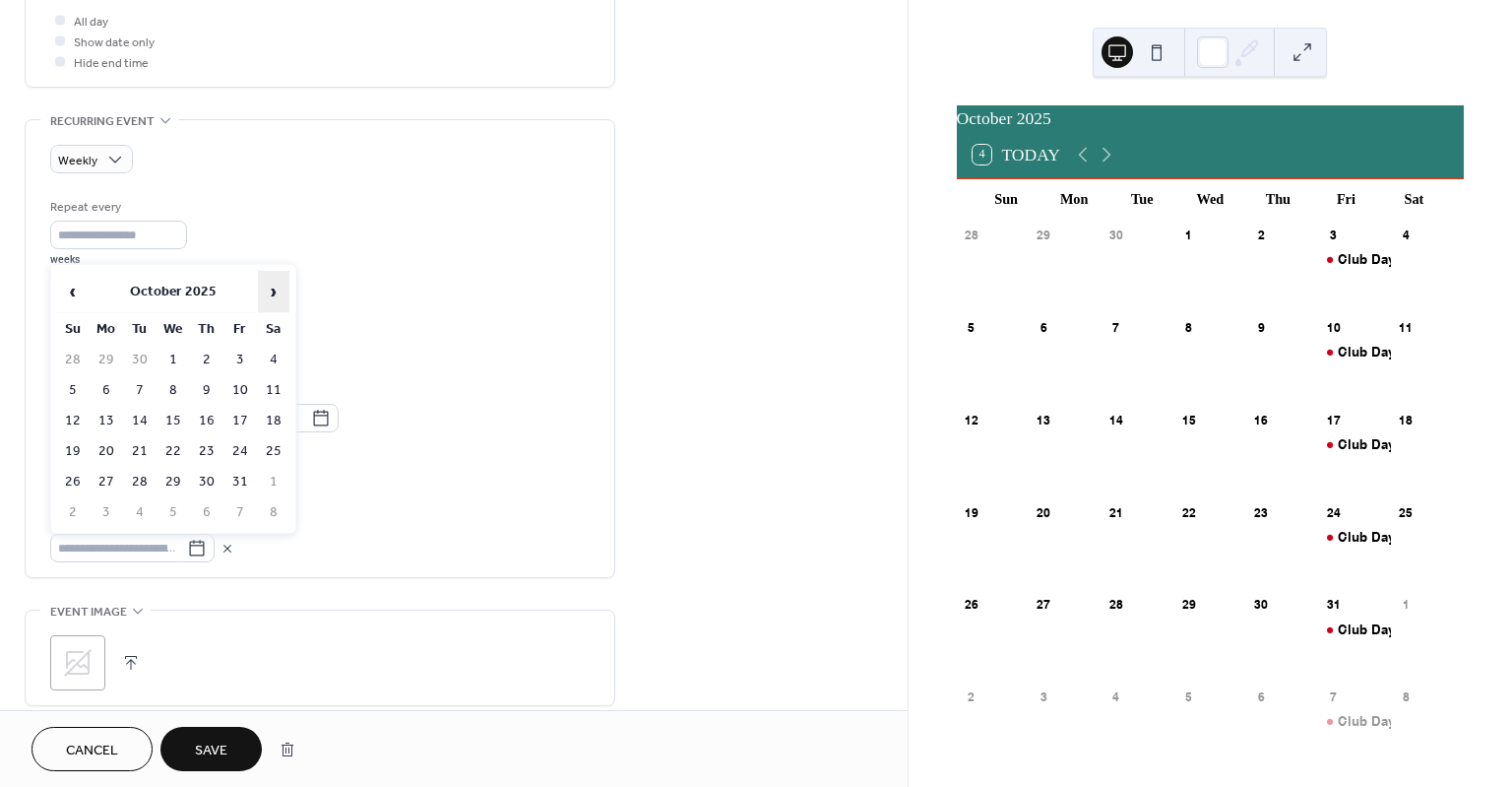 click on "›" at bounding box center [274, 292] 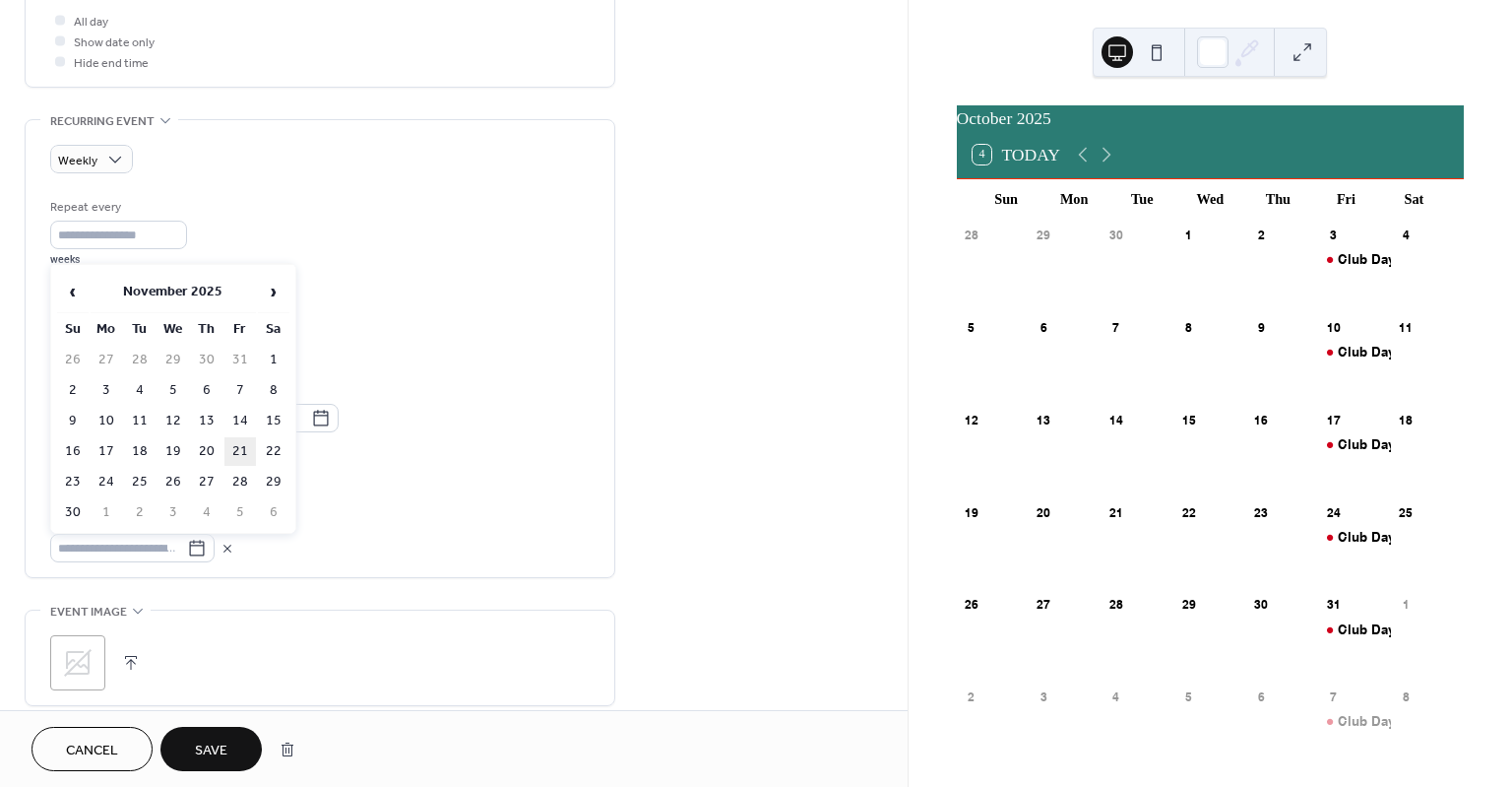 click on "21" at bounding box center (240, 451) 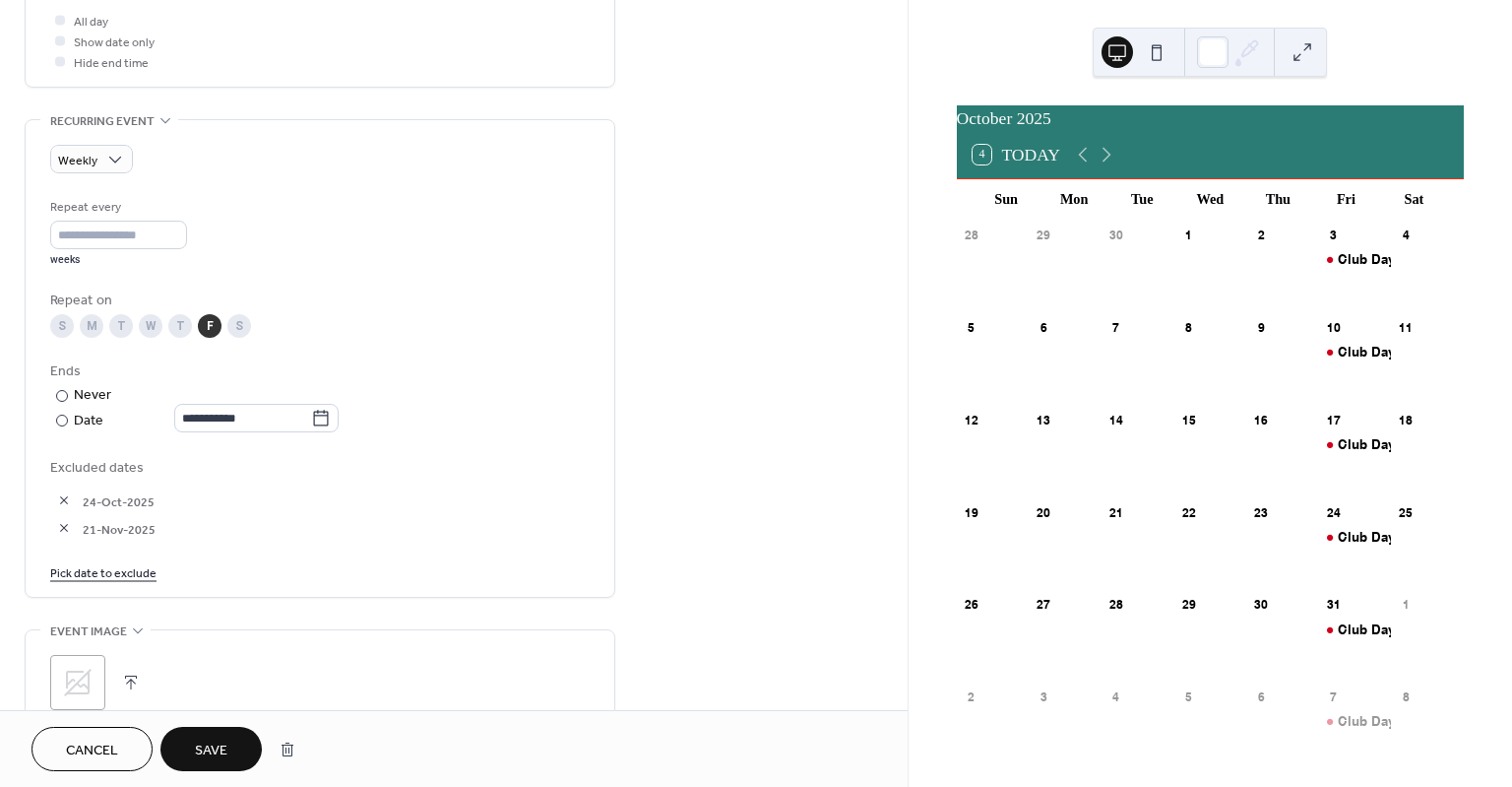 click on "Pick date to exclude" at bounding box center [103, 571] 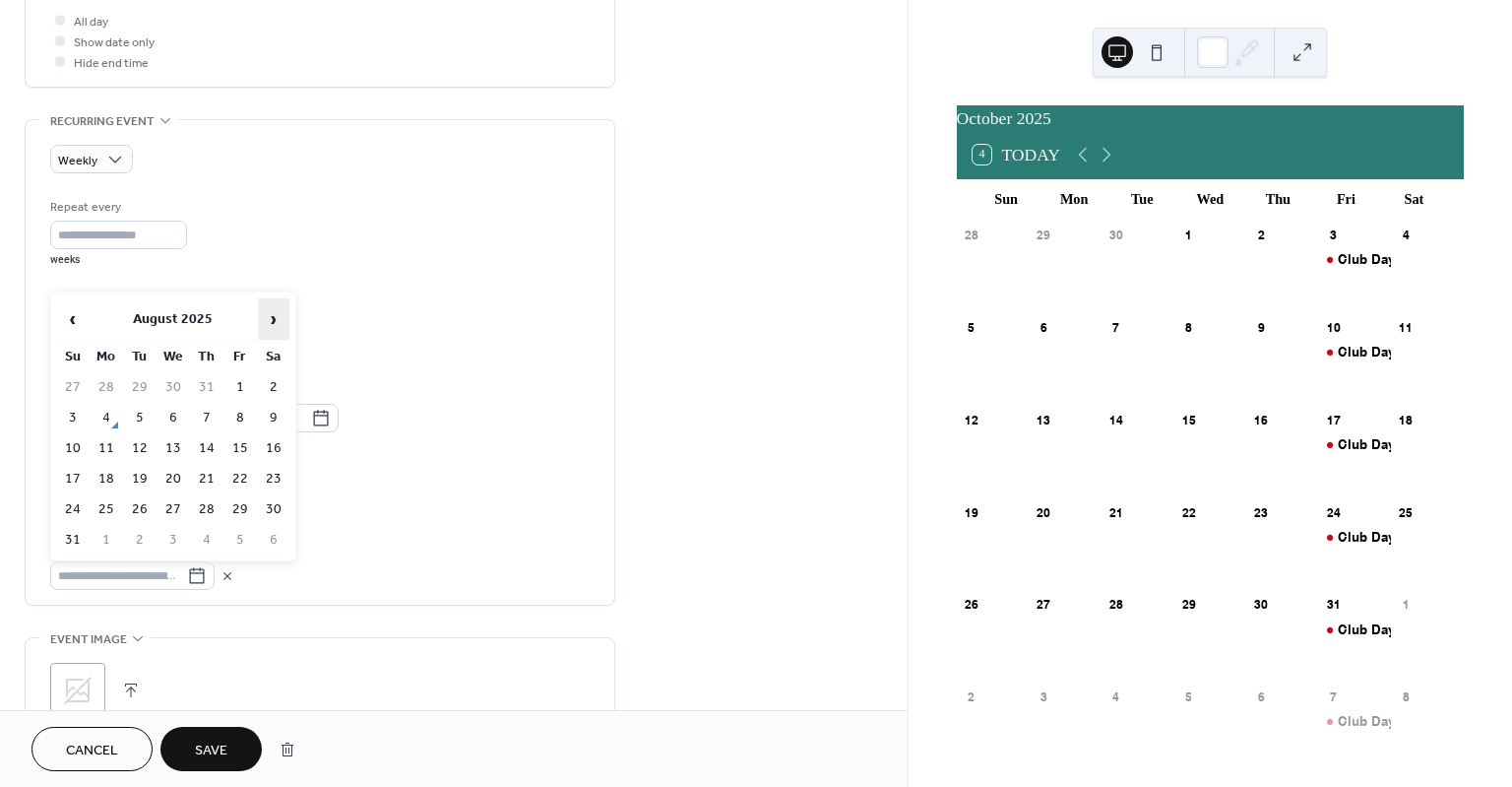 click on "›" at bounding box center (274, 319) 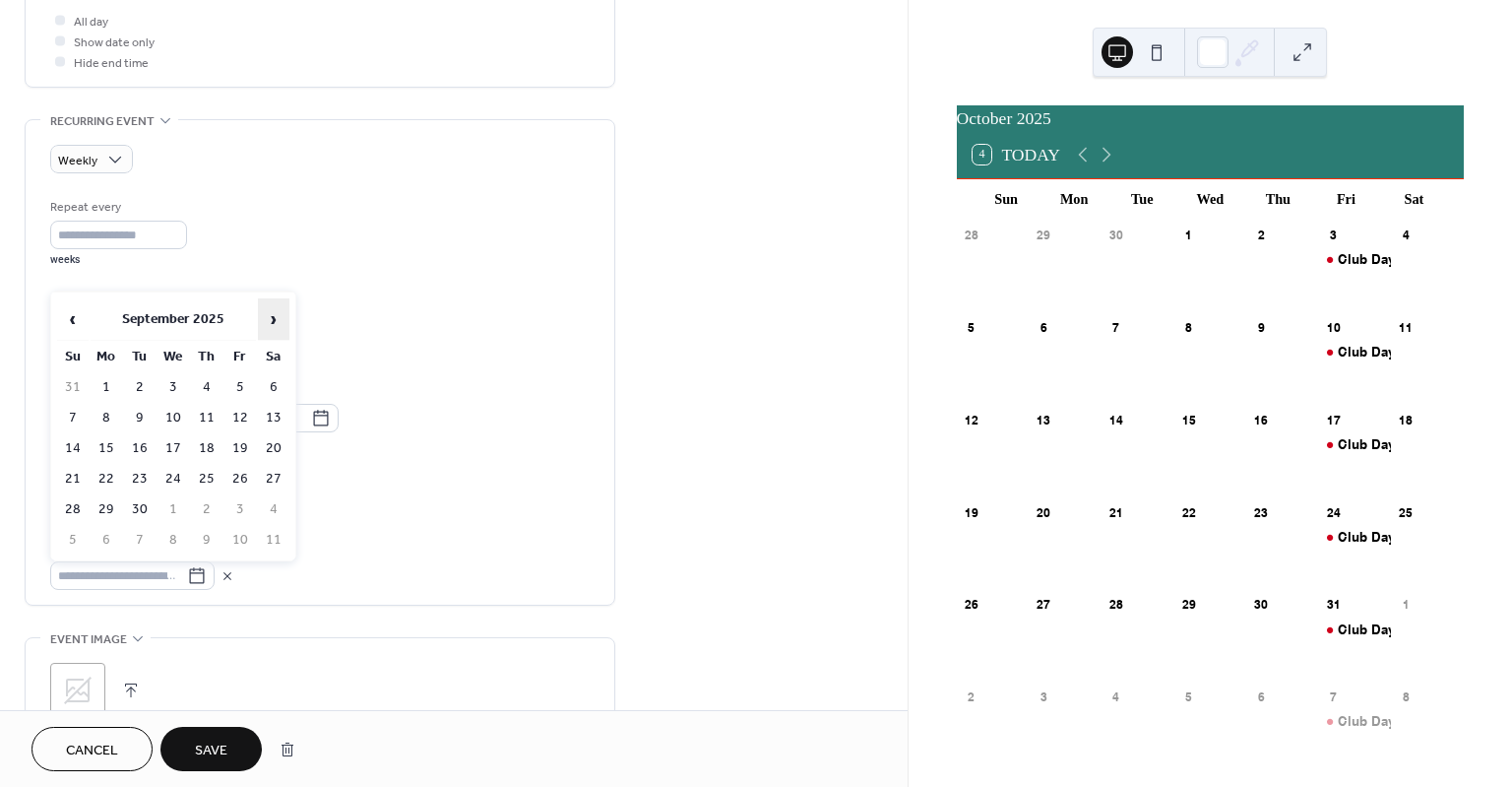 click on "›" at bounding box center (274, 319) 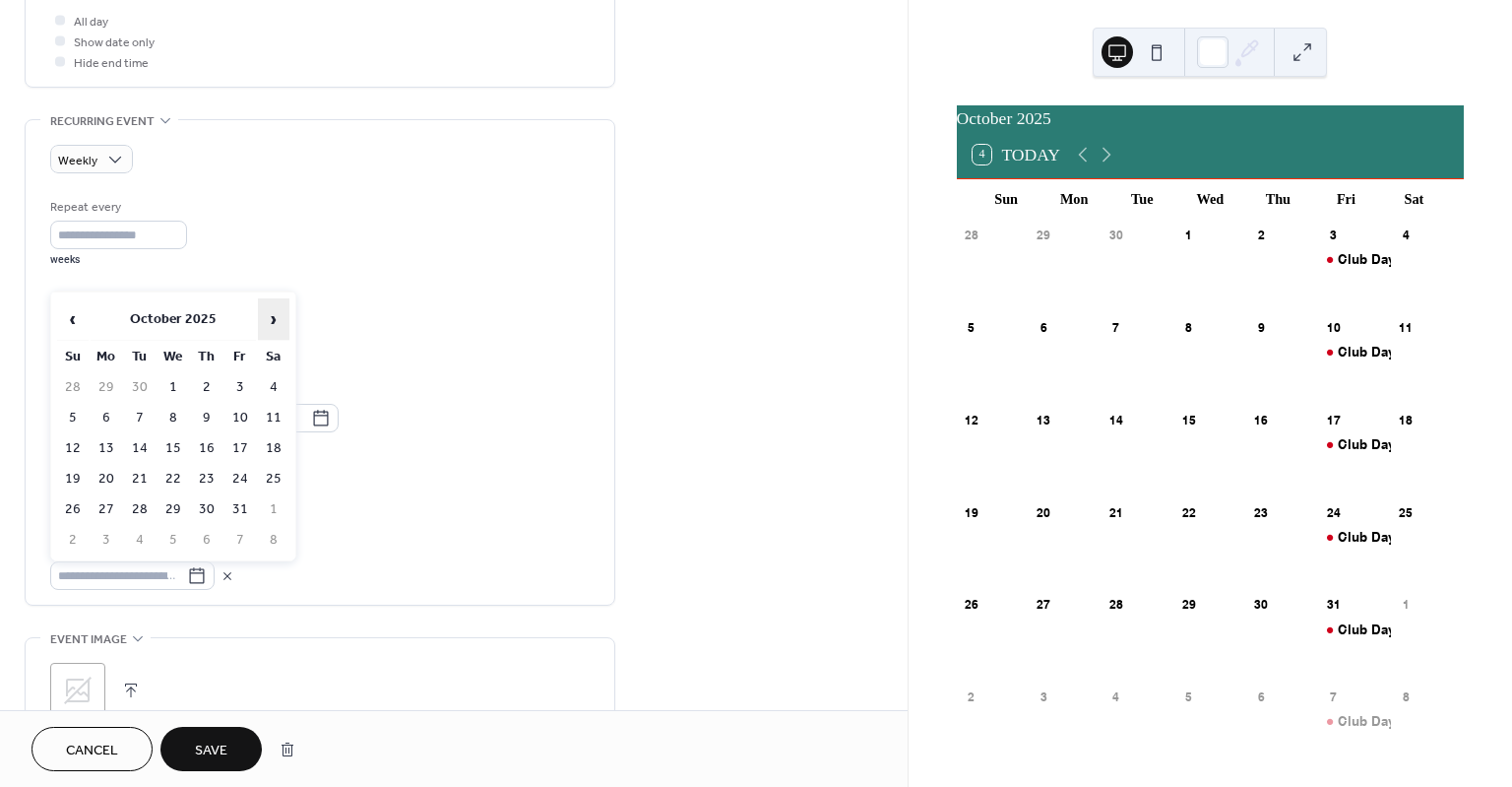 click on "›" at bounding box center (274, 319) 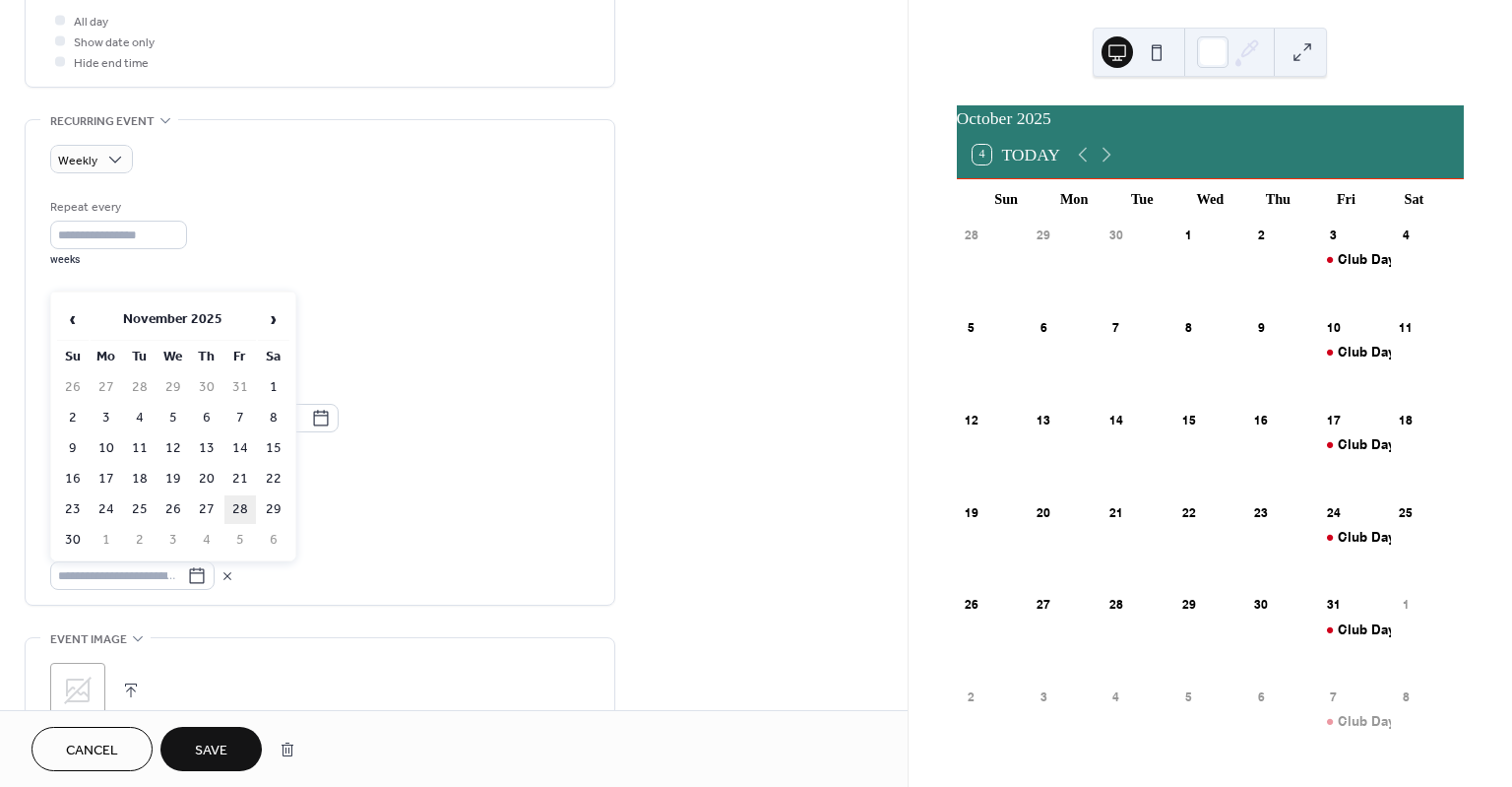 click on "28" at bounding box center (240, 509) 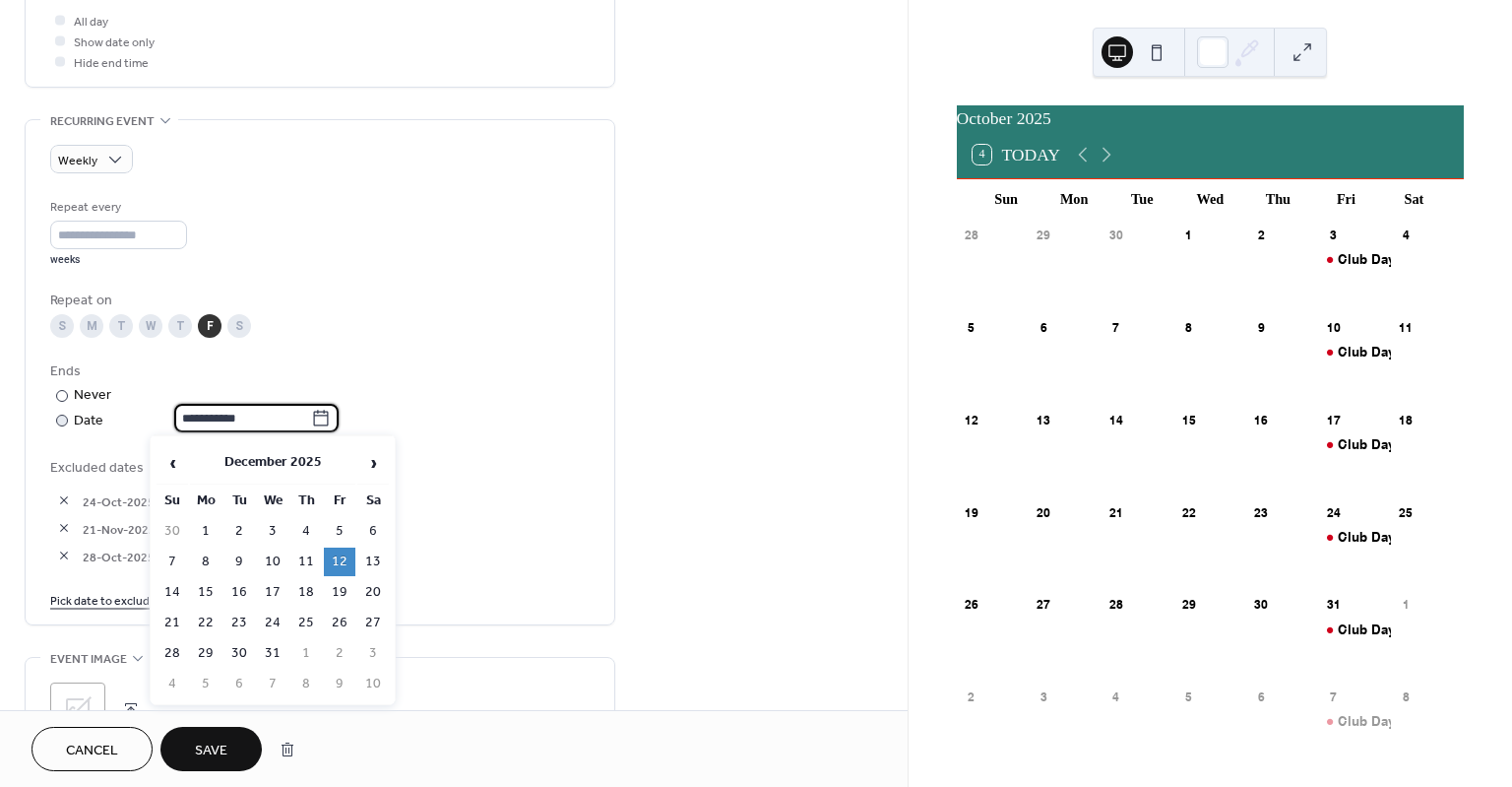 click on "**********" at bounding box center [242, 418] 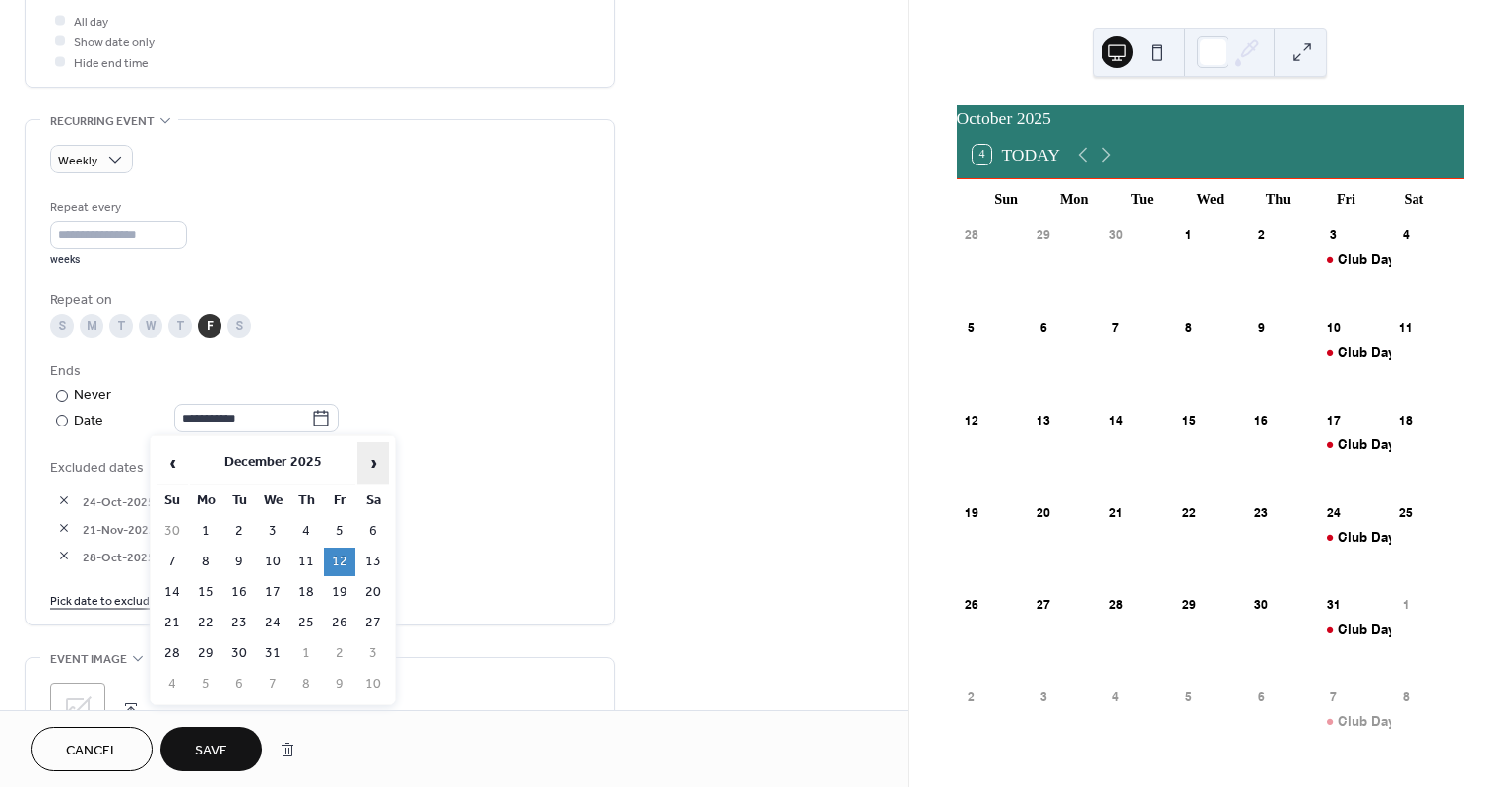 click on "›" at bounding box center (373, 463) 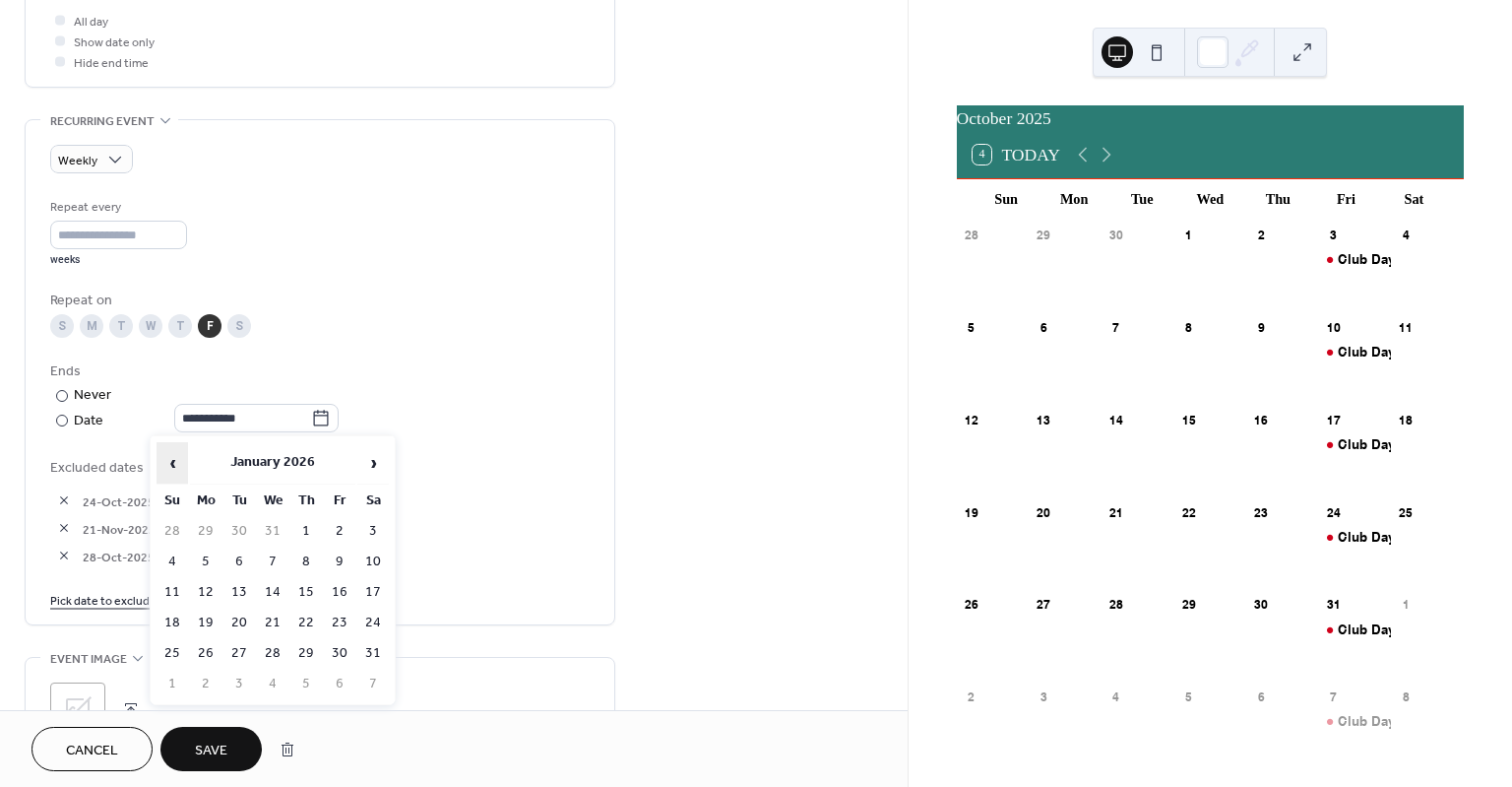 click on "‹" at bounding box center (172, 463) 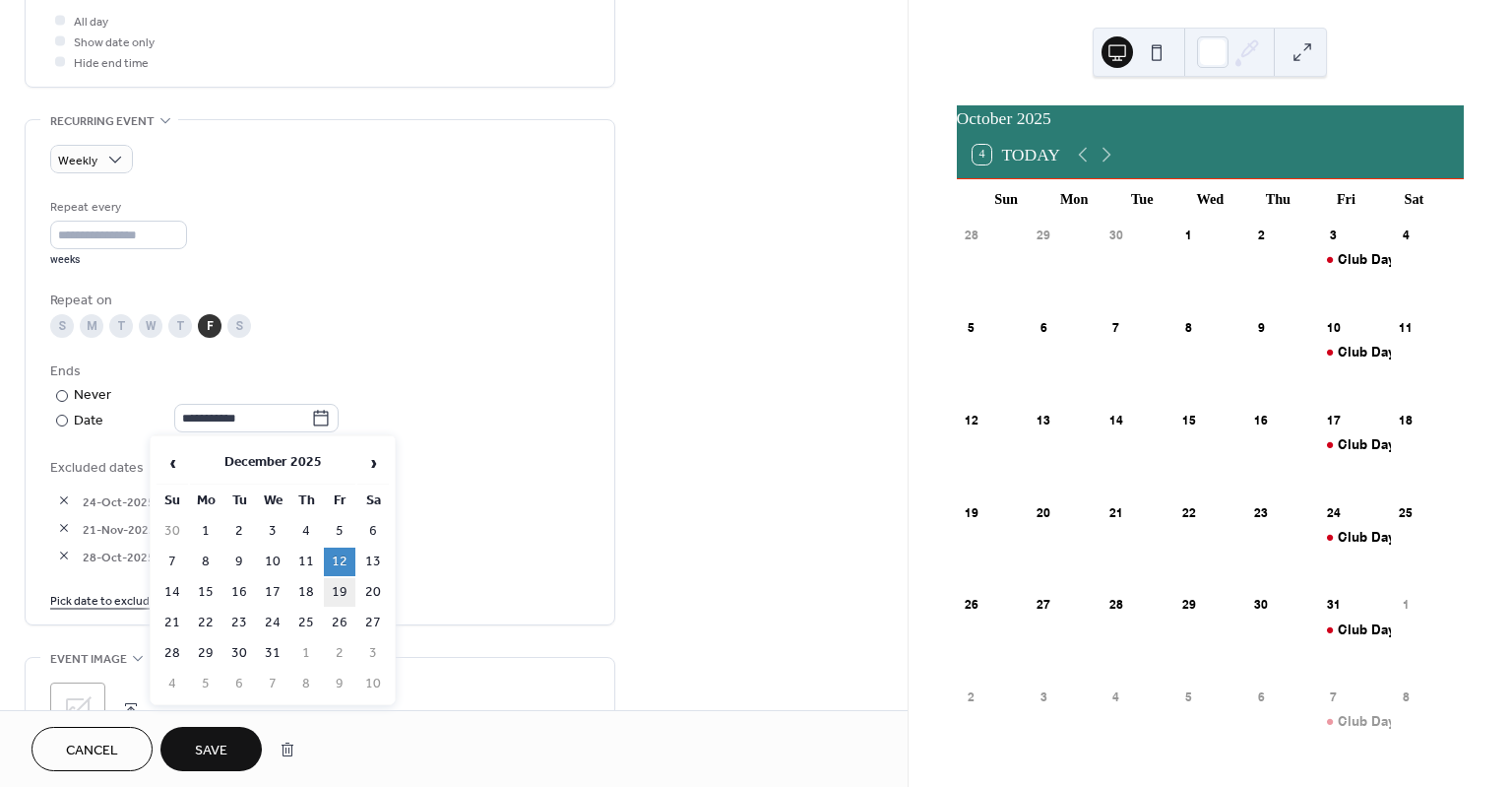 click on "19" at bounding box center [340, 592] 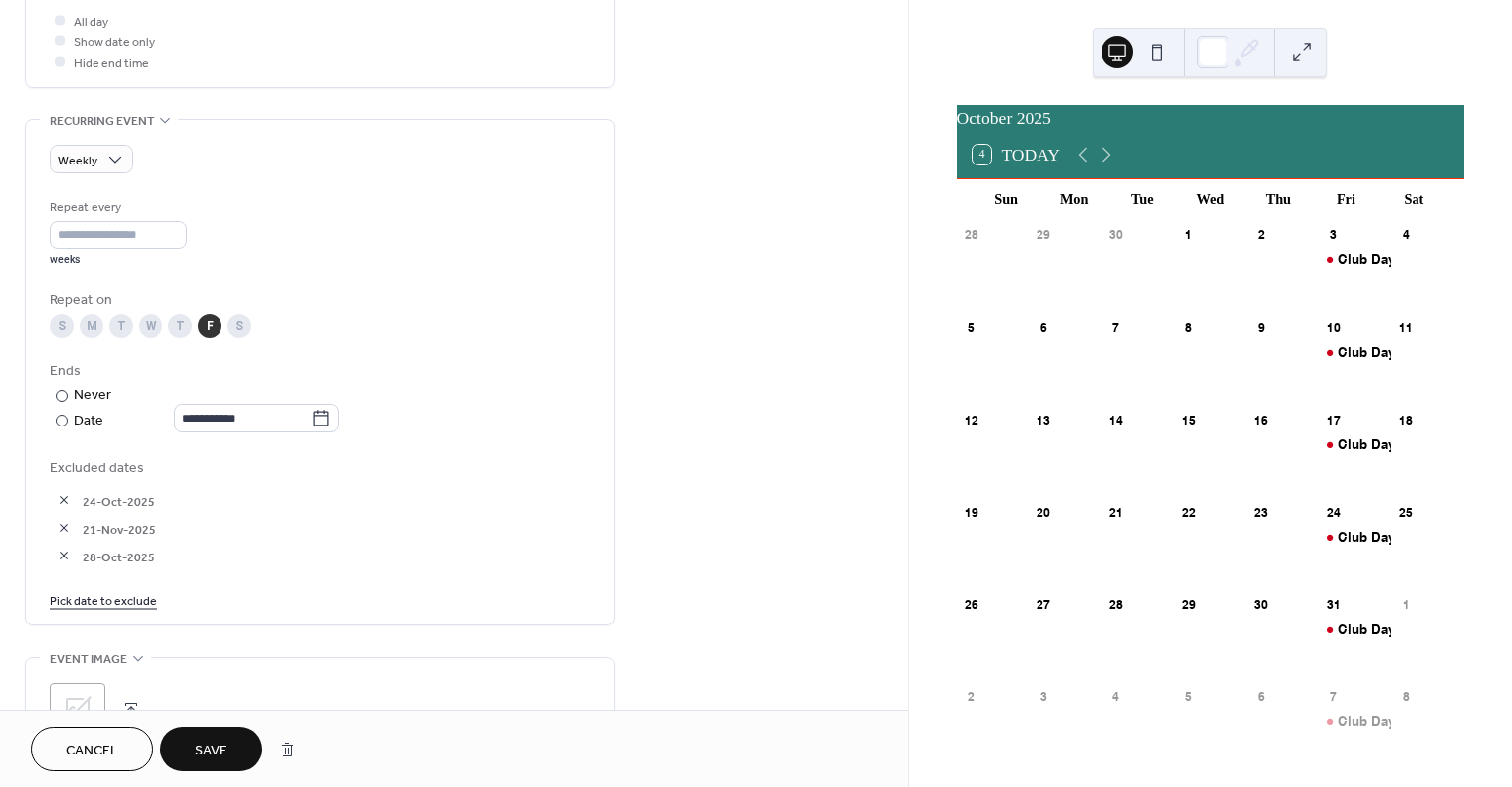 click on "Save" at bounding box center (211, 751) 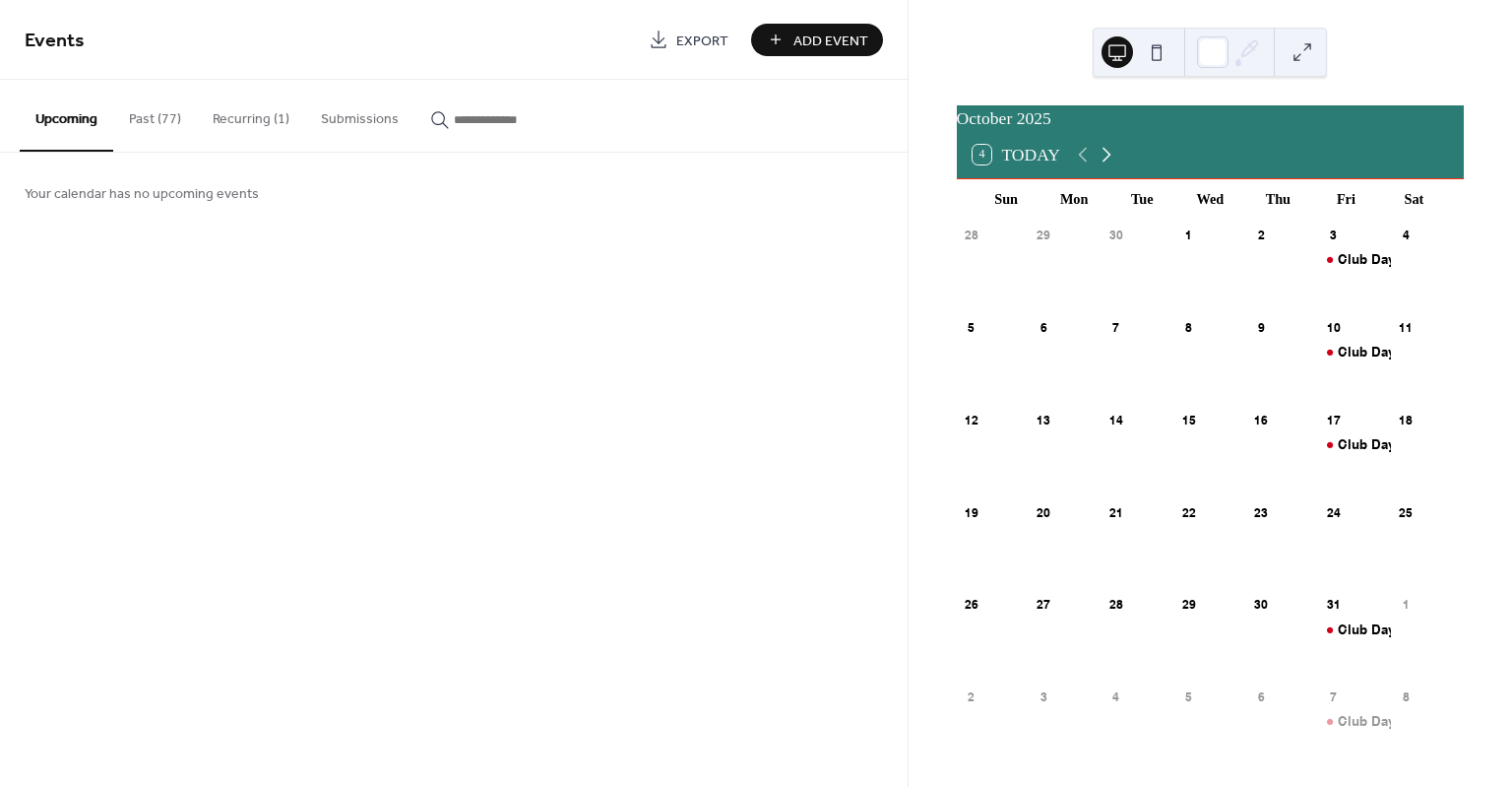 click 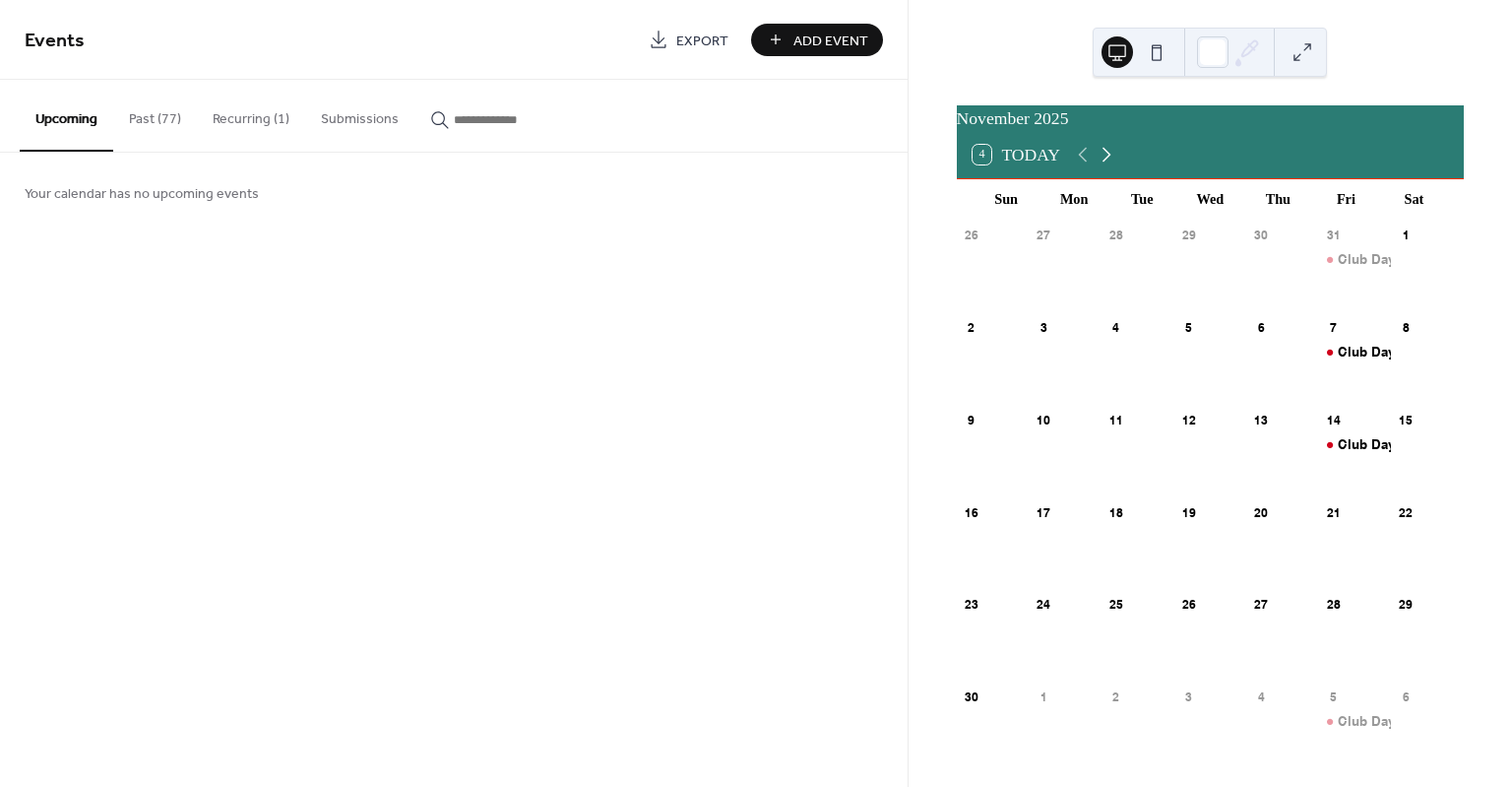 click 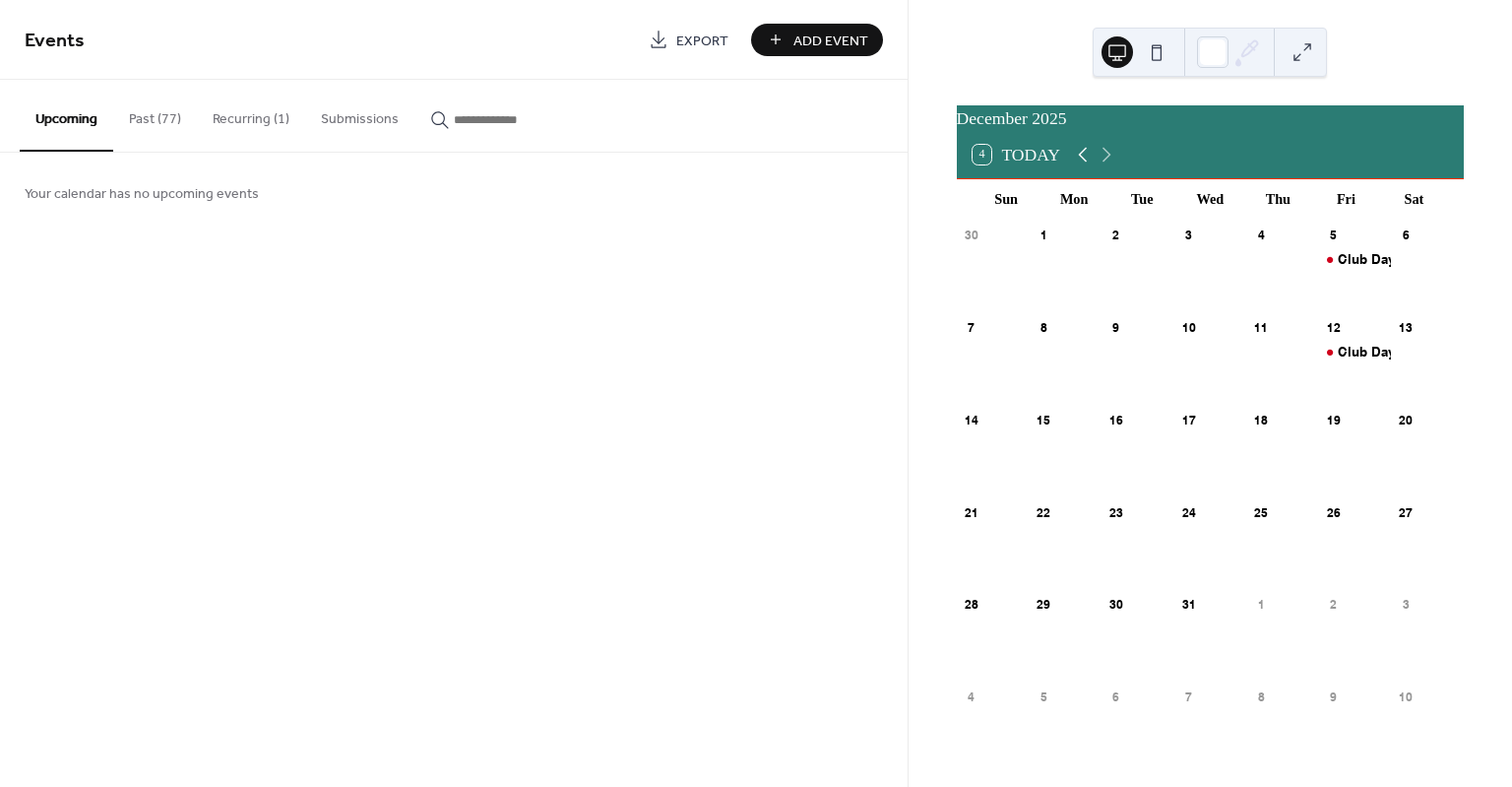 click 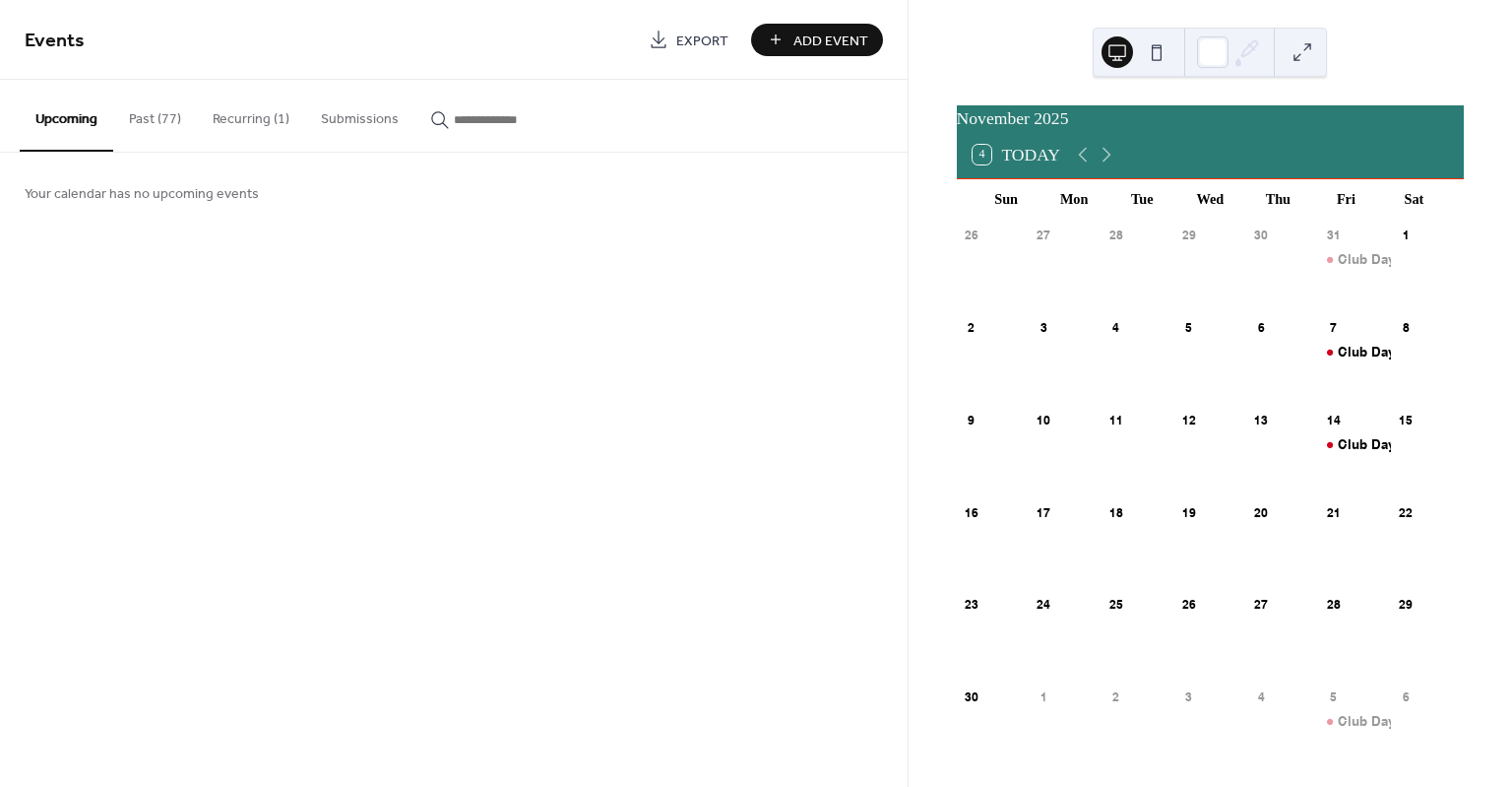 click on "Recurring (1)" at bounding box center (251, 114) 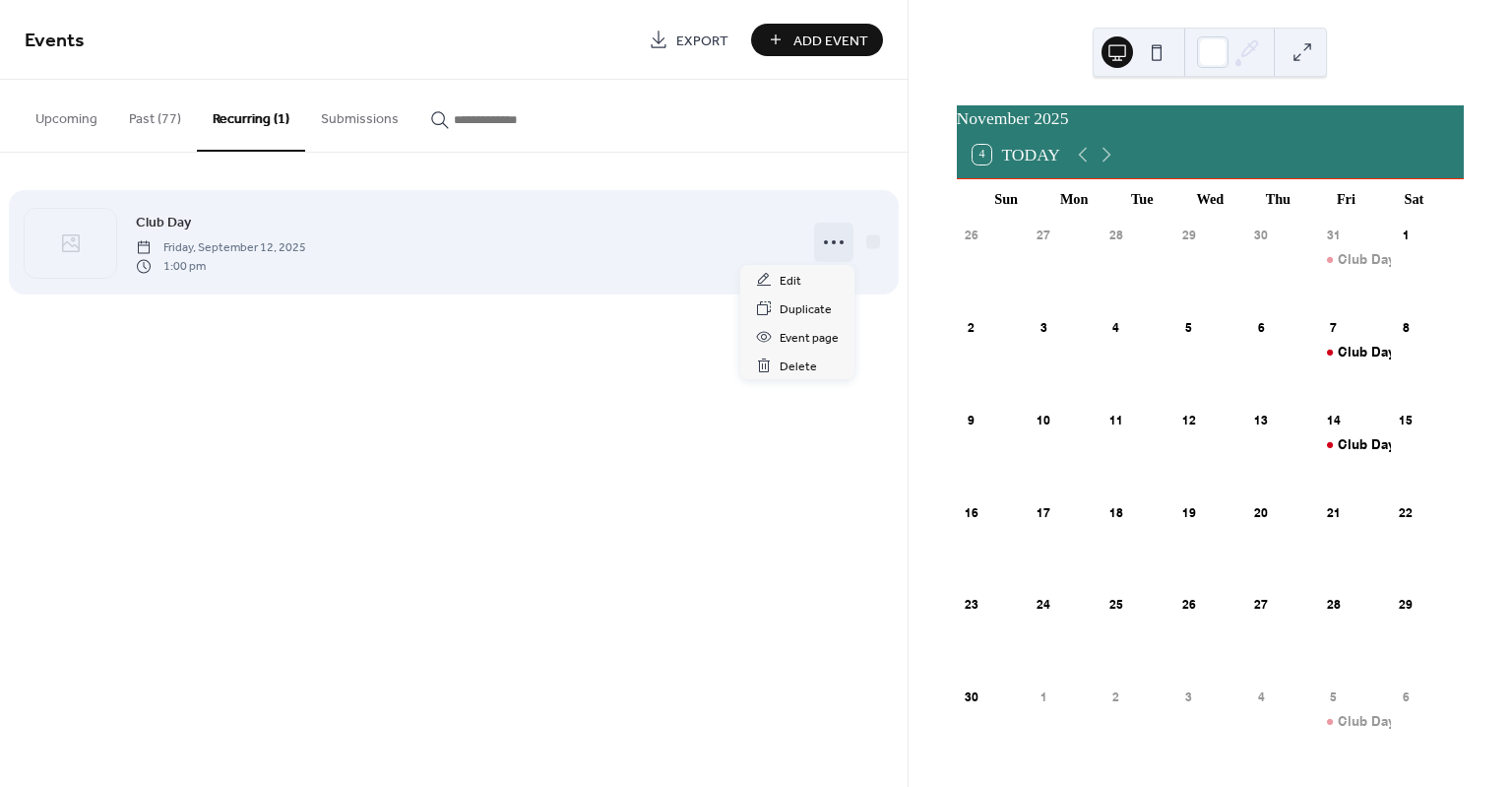 click 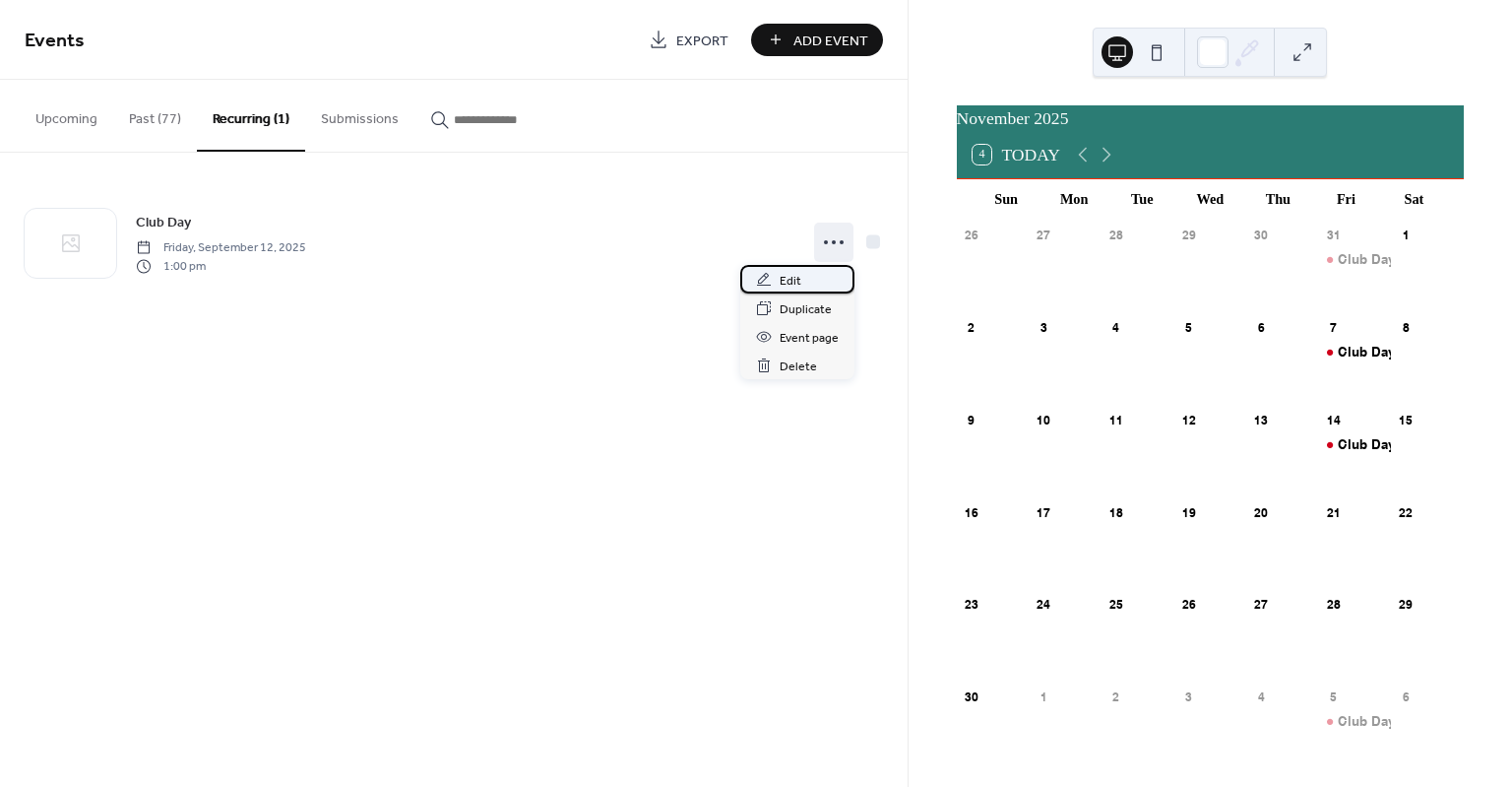 click on "Edit" at bounding box center [790, 281] 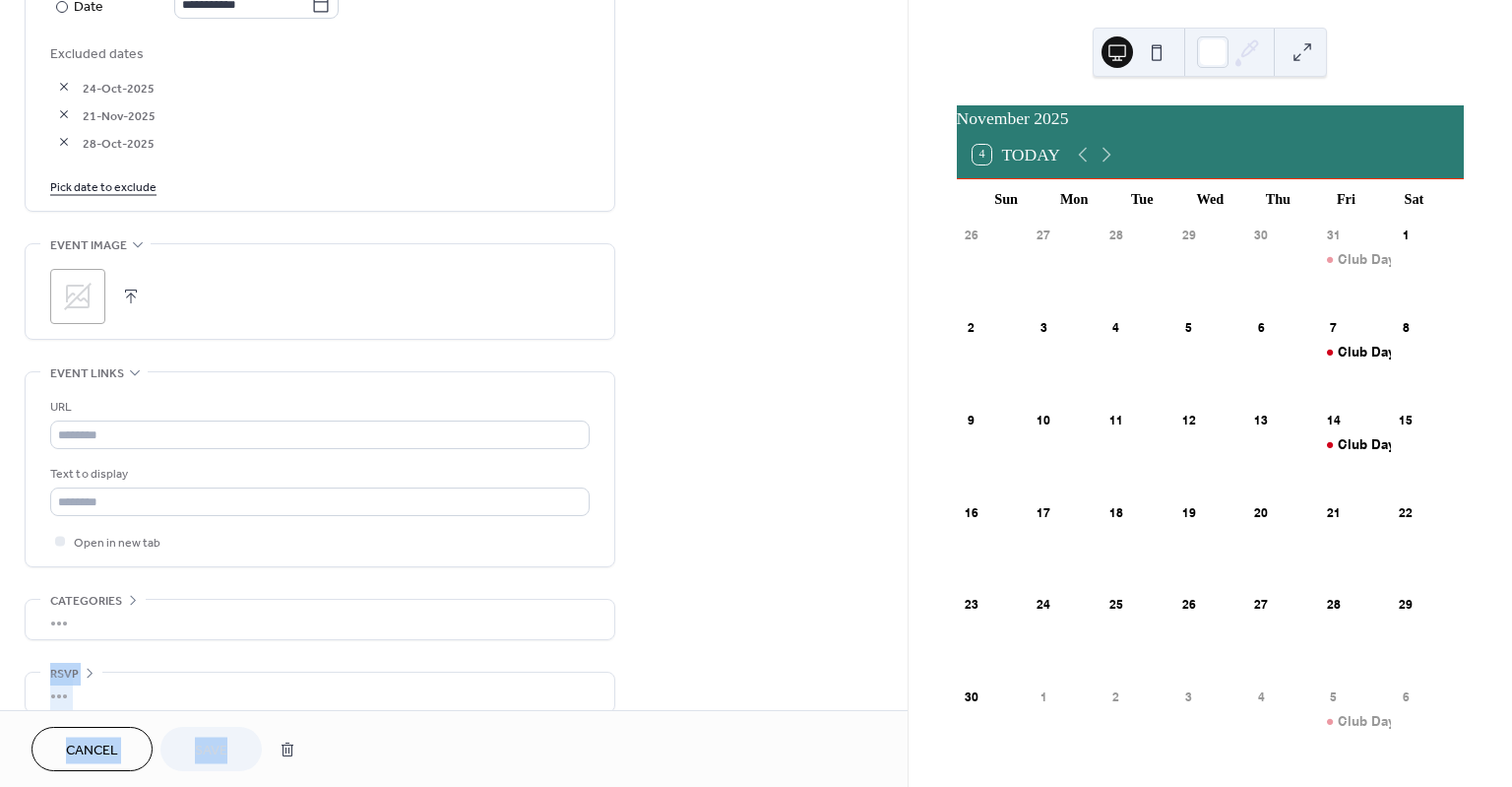 scroll, scrollTop: 1184, scrollLeft: 0, axis: vertical 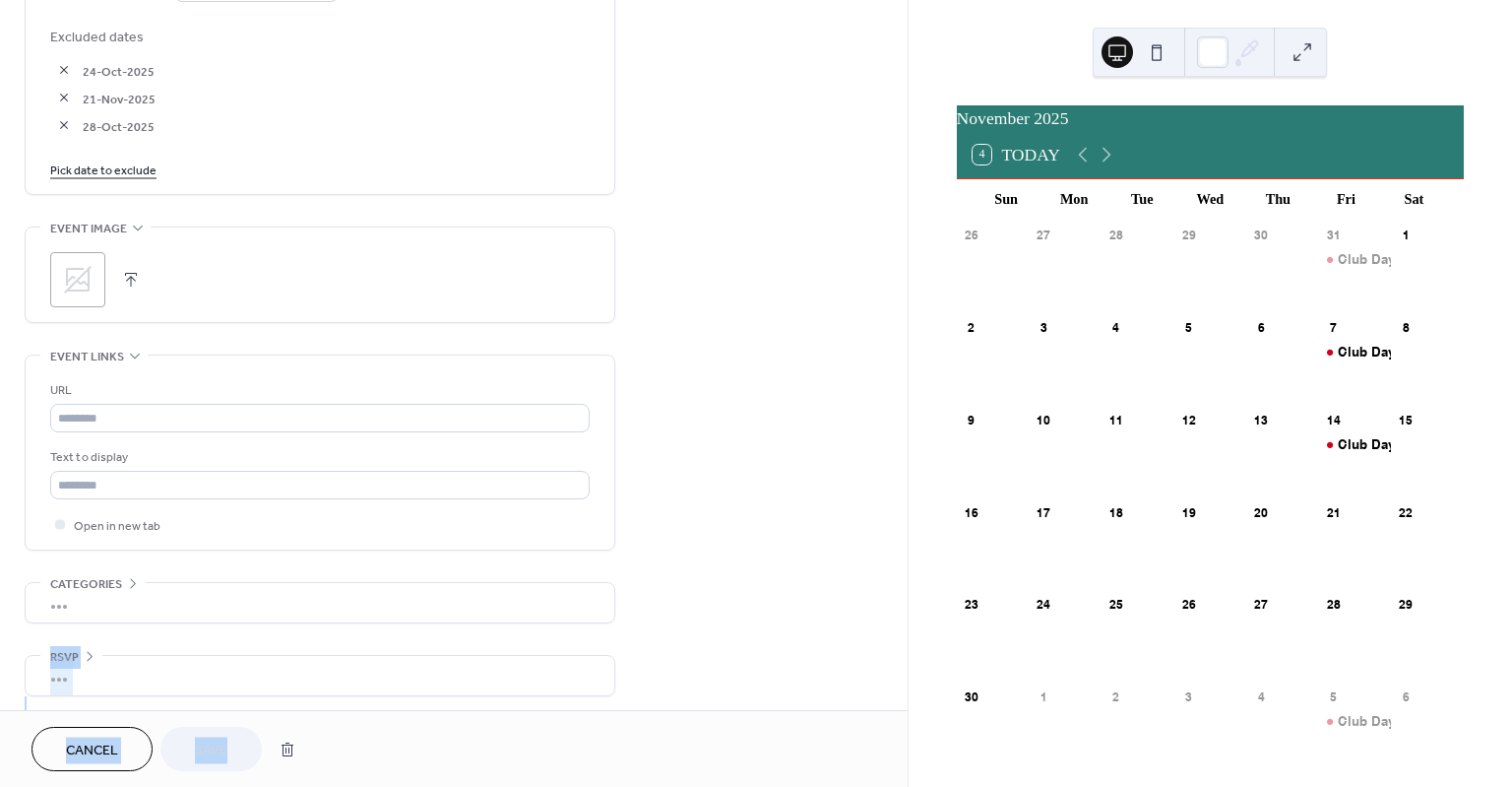 drag, startPoint x: 897, startPoint y: 650, endPoint x: 888, endPoint y: 743, distance: 93.43447 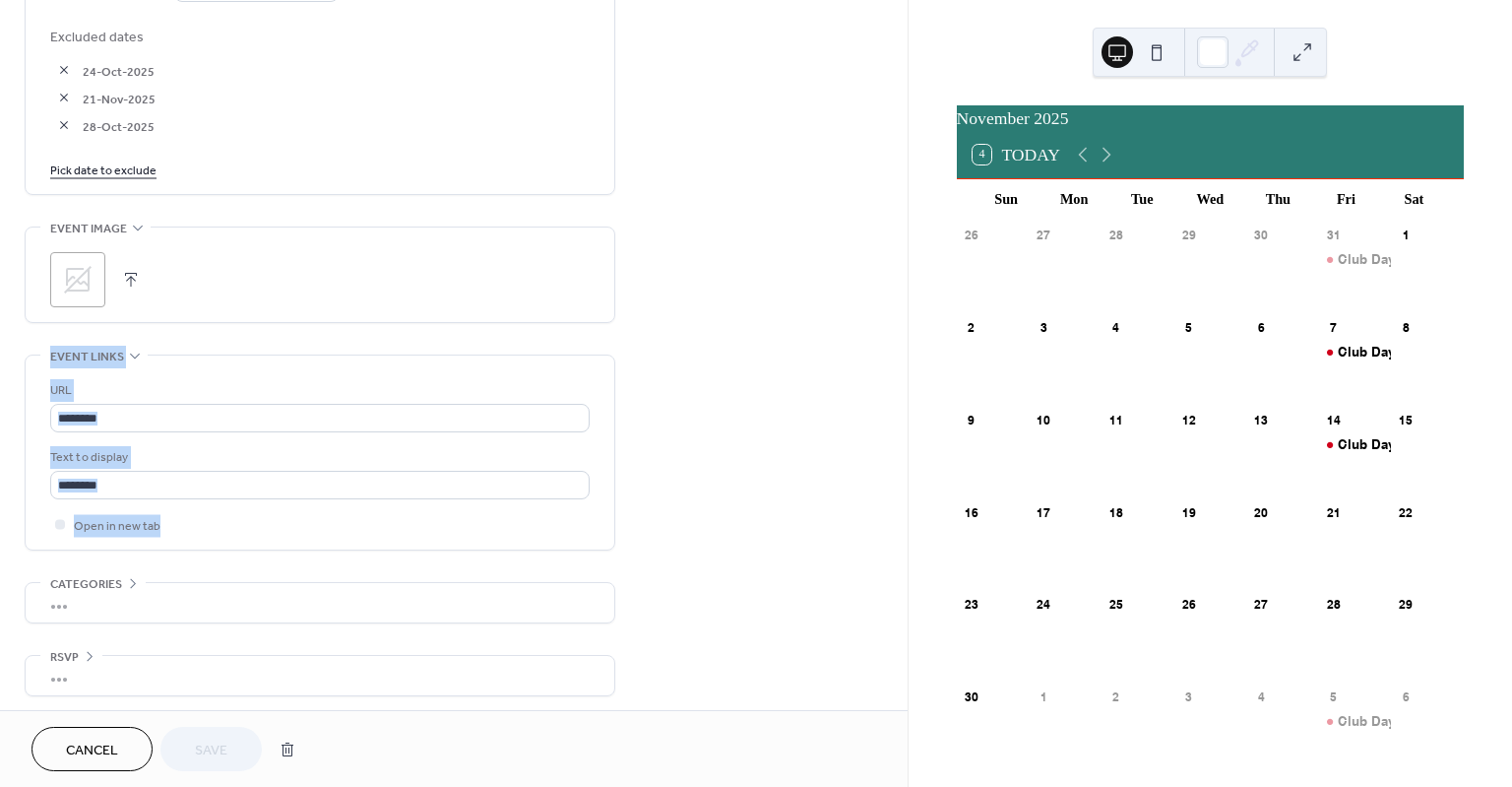drag, startPoint x: 900, startPoint y: 542, endPoint x: 877, endPoint y: 335, distance: 208.27386 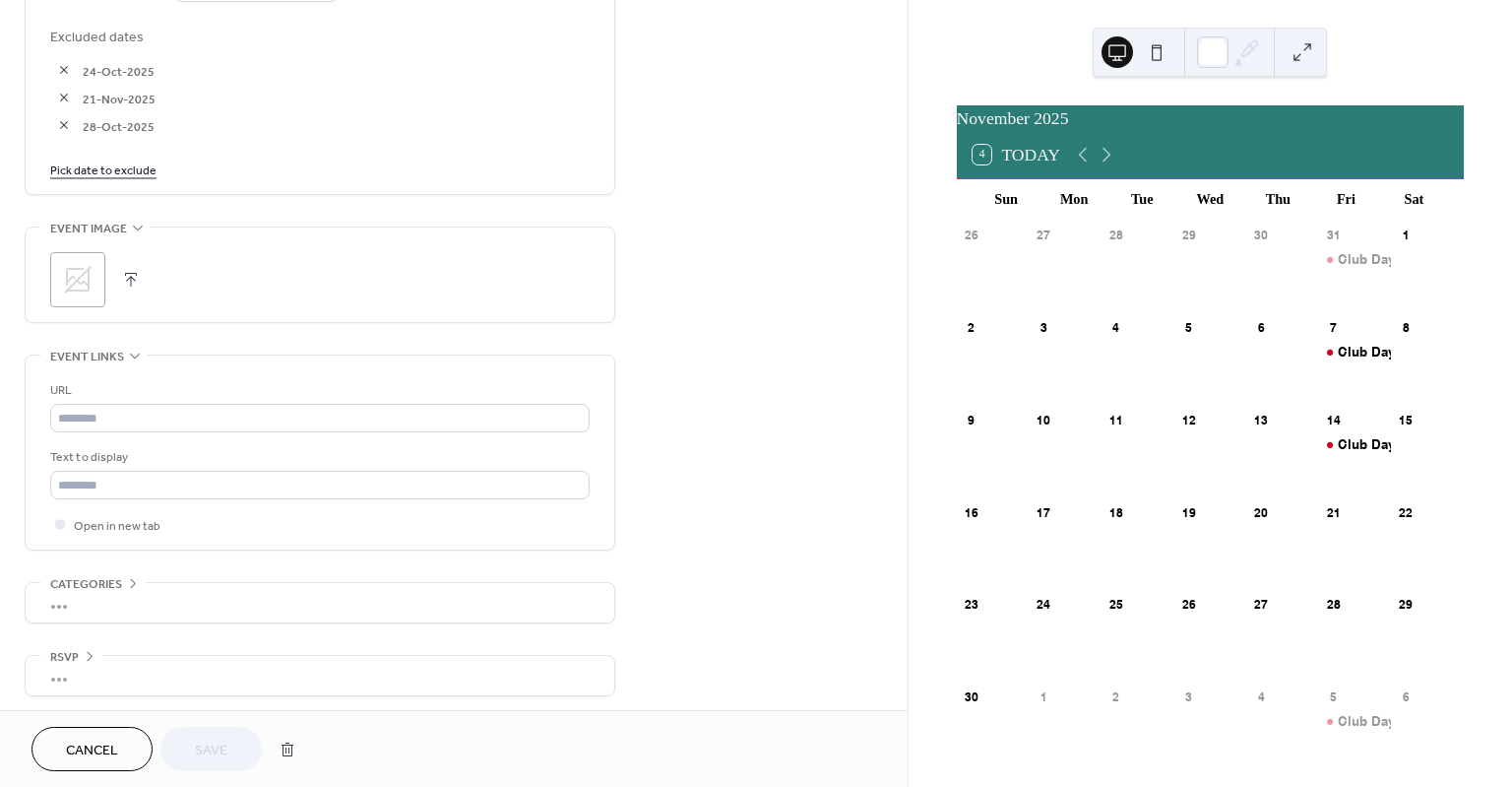 click on "**********" at bounding box center [454, -179] 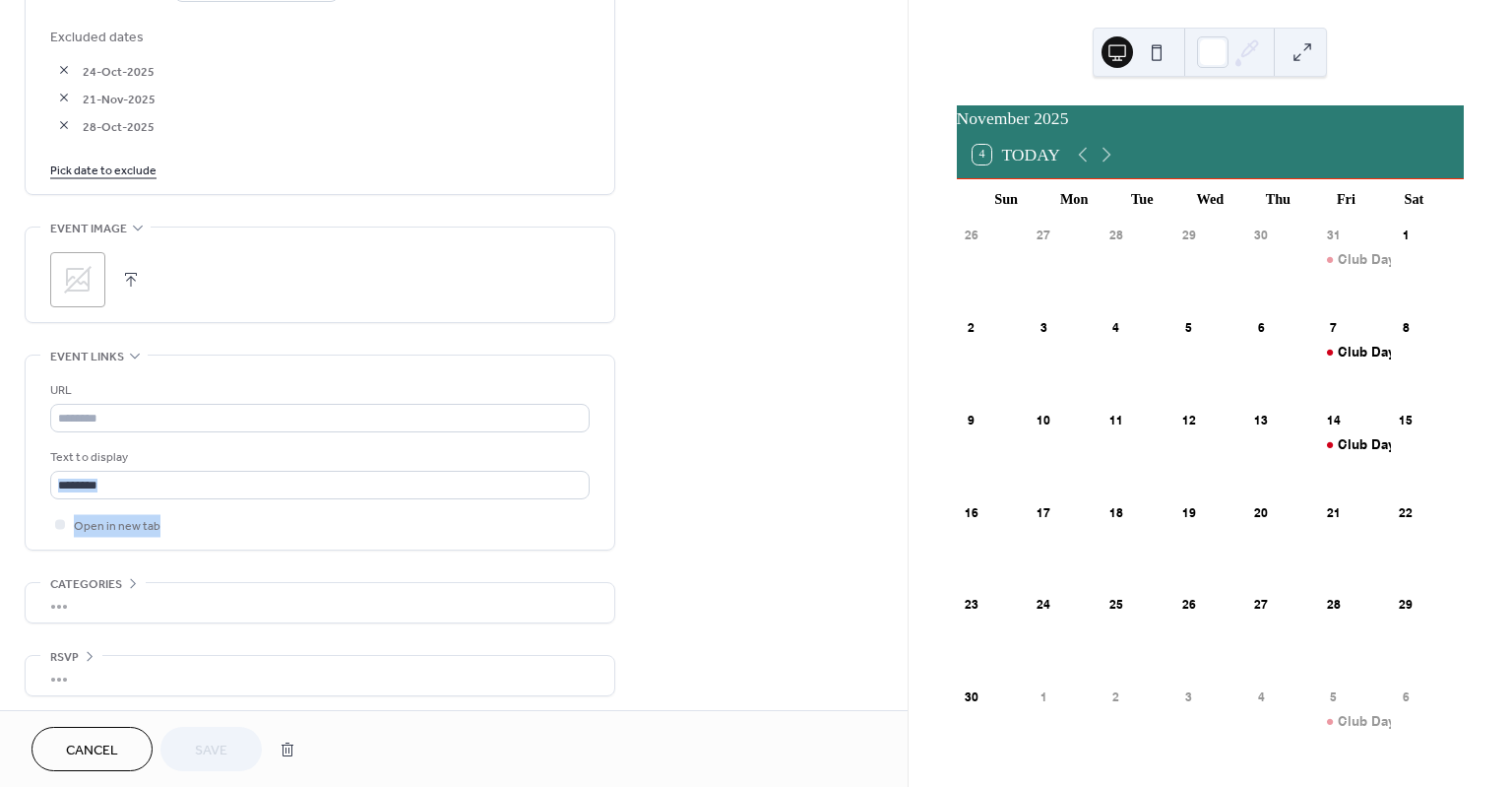 drag, startPoint x: 900, startPoint y: 525, endPoint x: 897, endPoint y: 474, distance: 51.088159 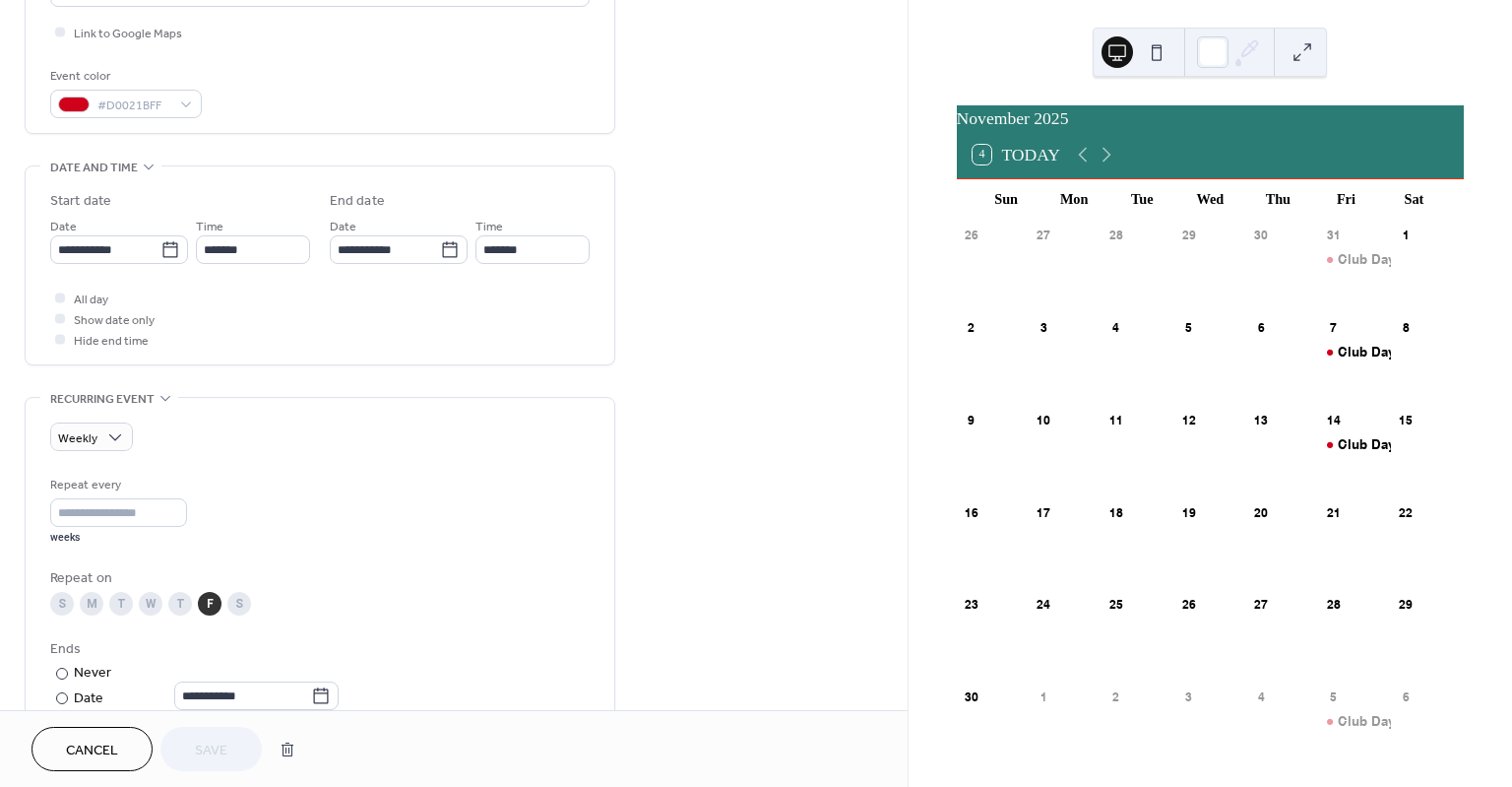 scroll, scrollTop: 474, scrollLeft: 0, axis: vertical 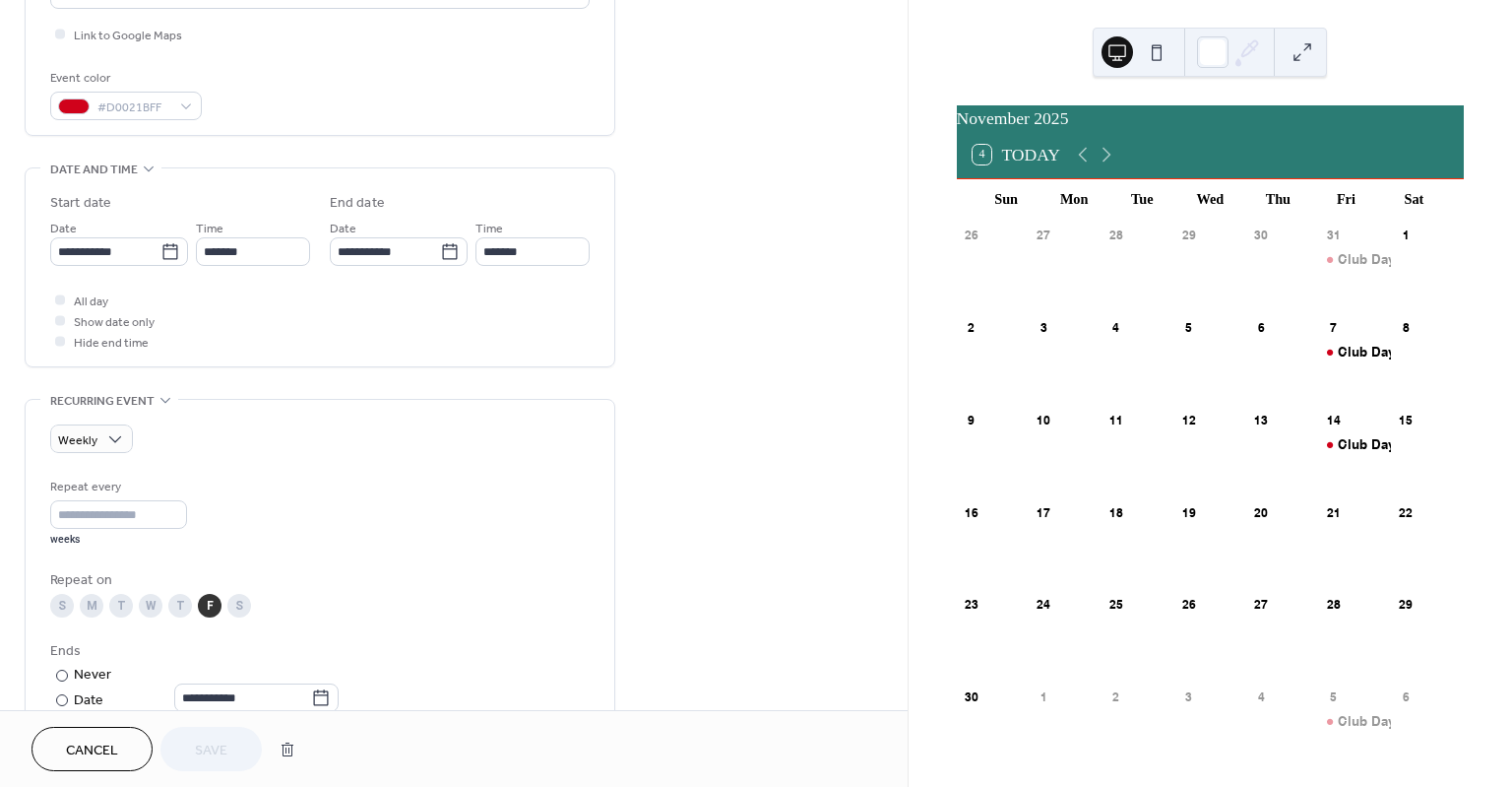 drag, startPoint x: 883, startPoint y: 361, endPoint x: 906, endPoint y: 358, distance: 23.194827 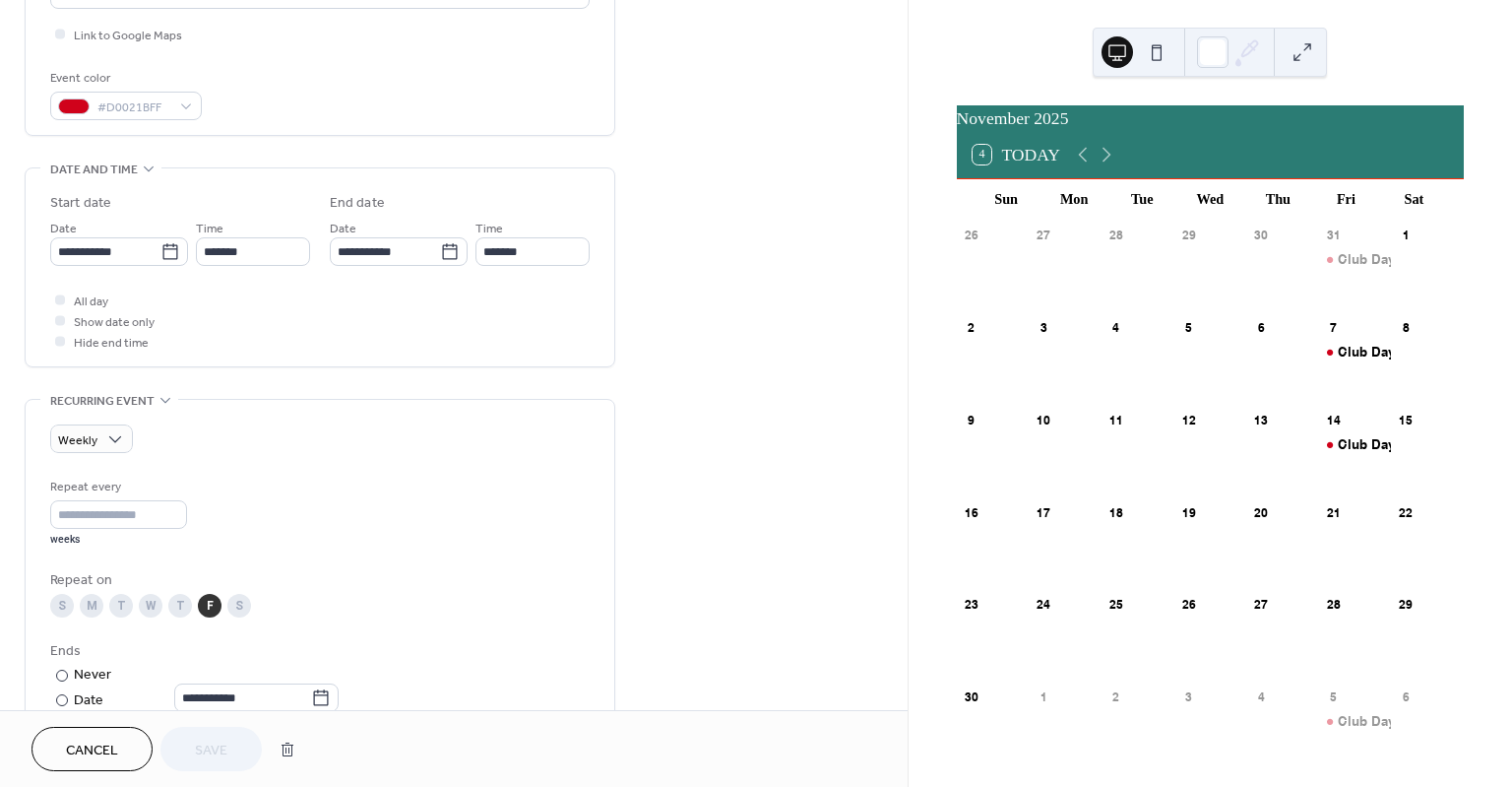 click on "**********" at bounding box center (454, 355) 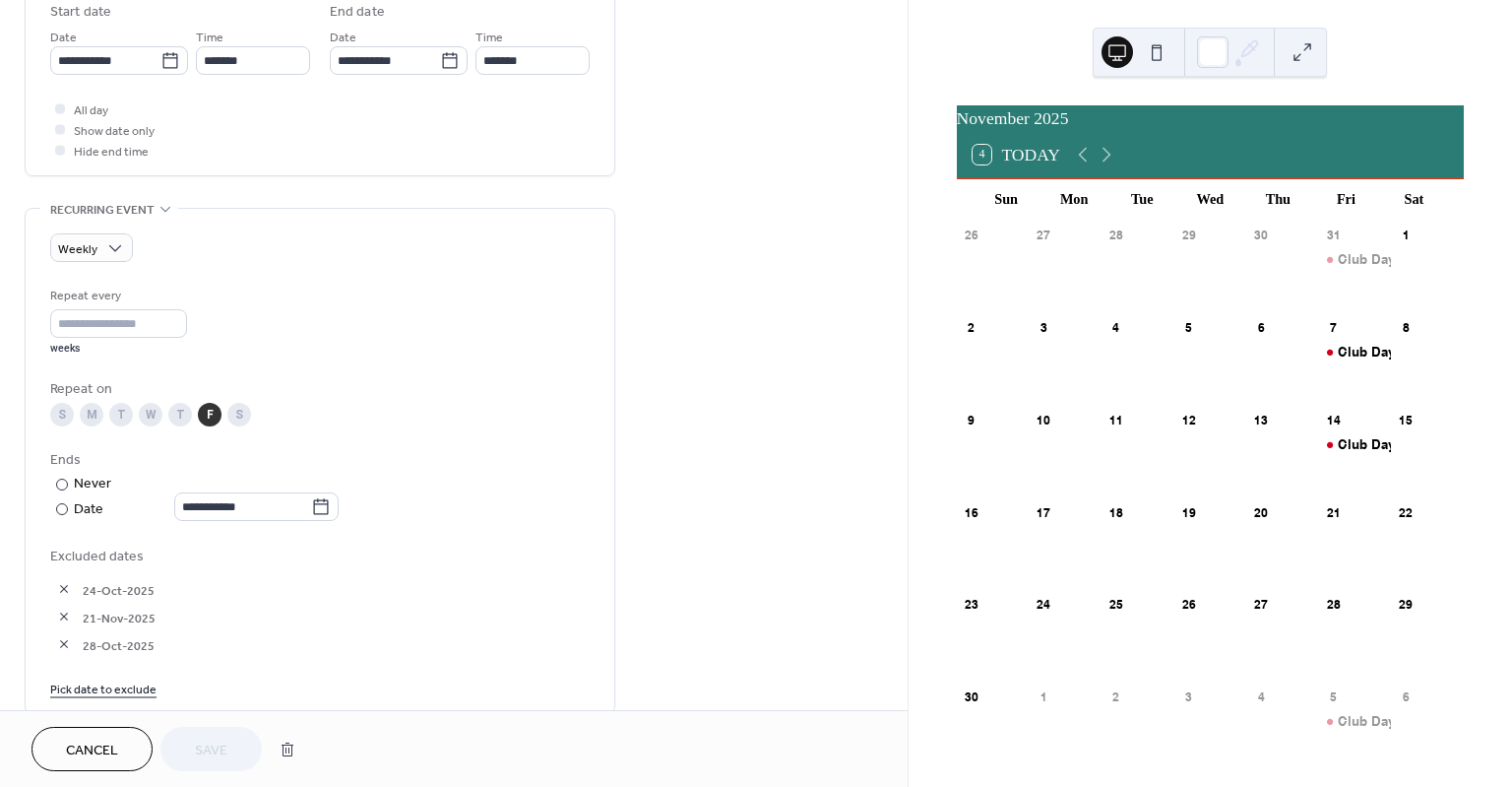 scroll, scrollTop: 670, scrollLeft: 0, axis: vertical 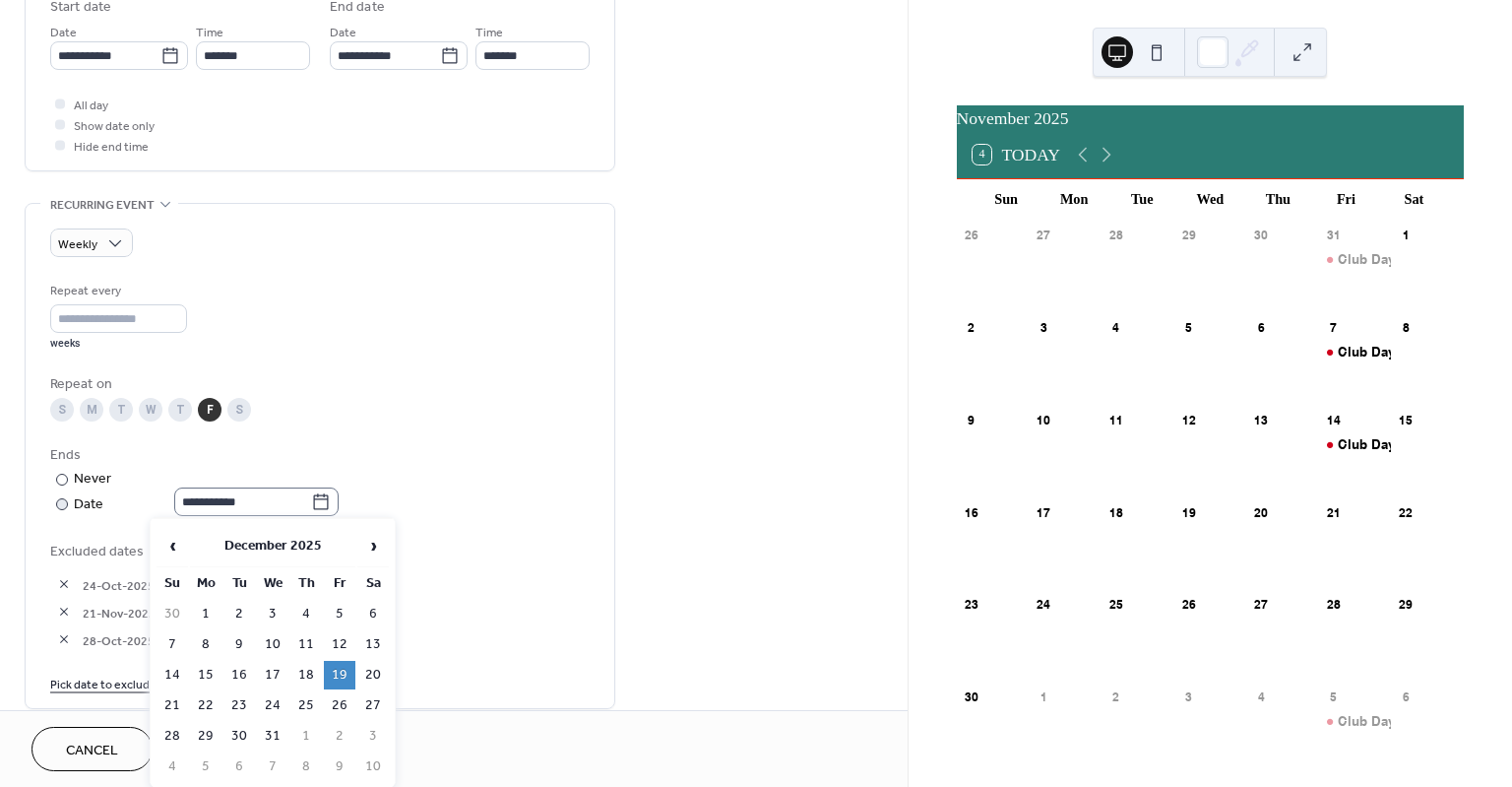 click 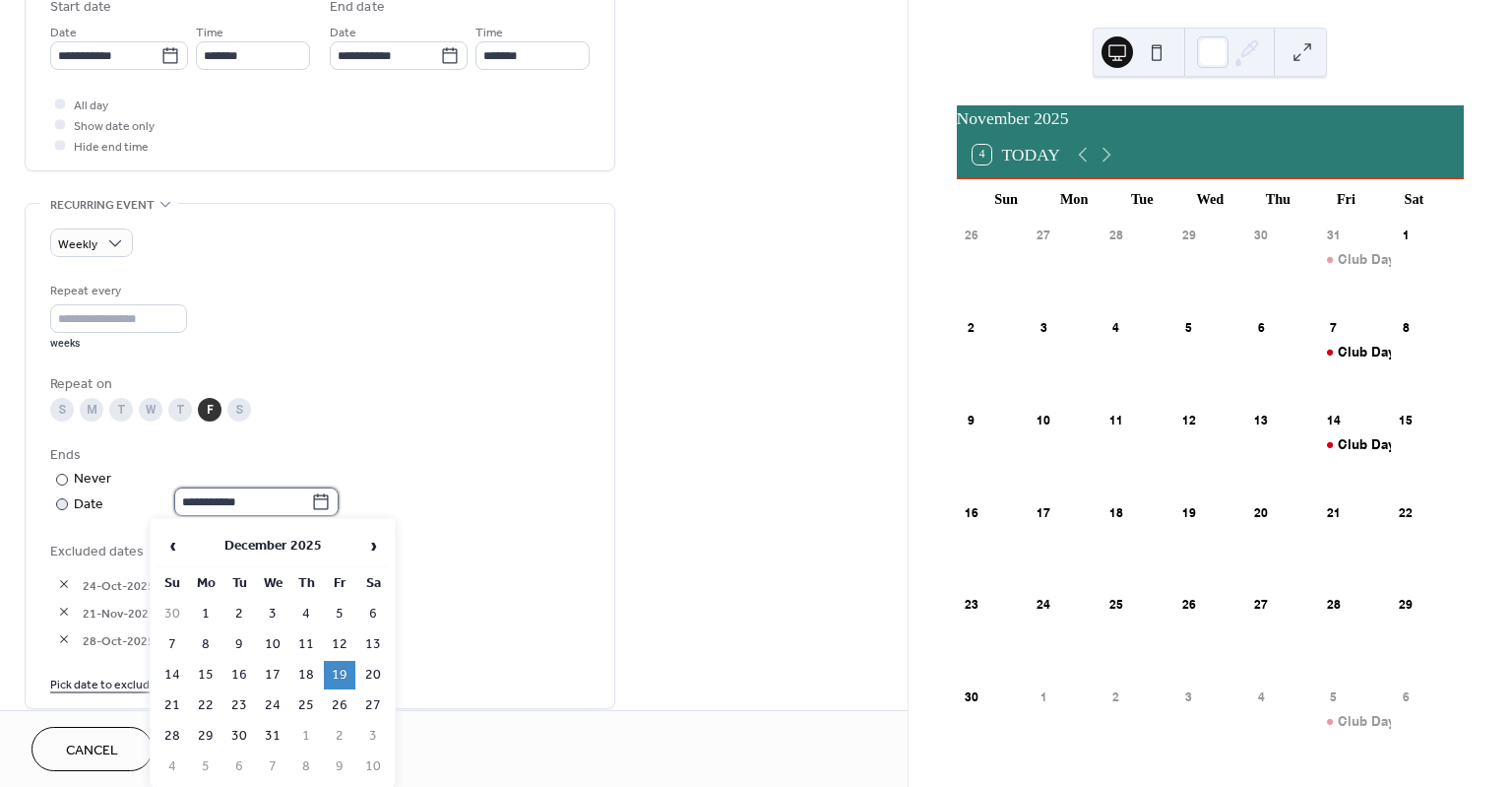 click on "**********" at bounding box center (242, 501) 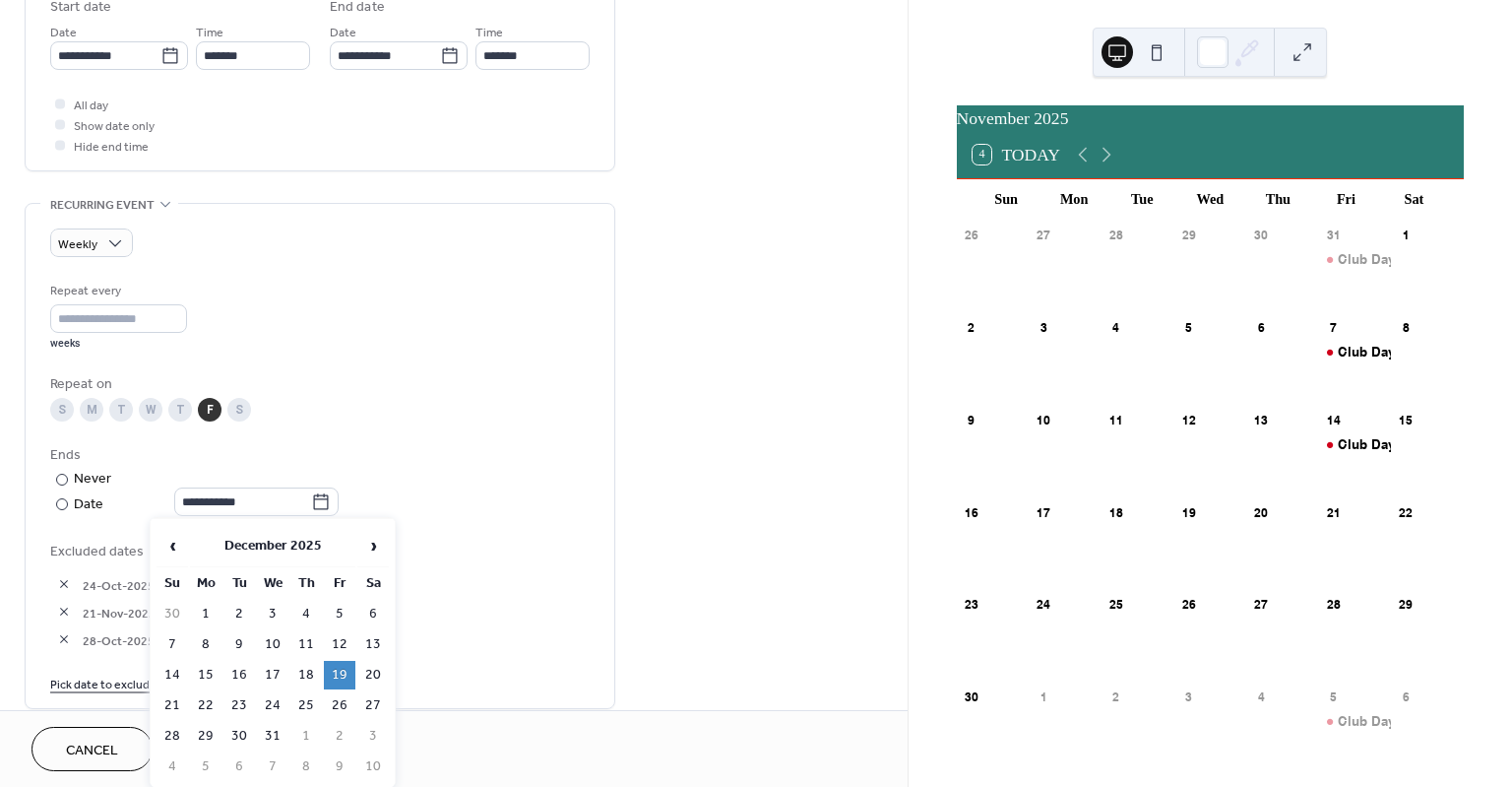 click on "19" at bounding box center (340, 675) 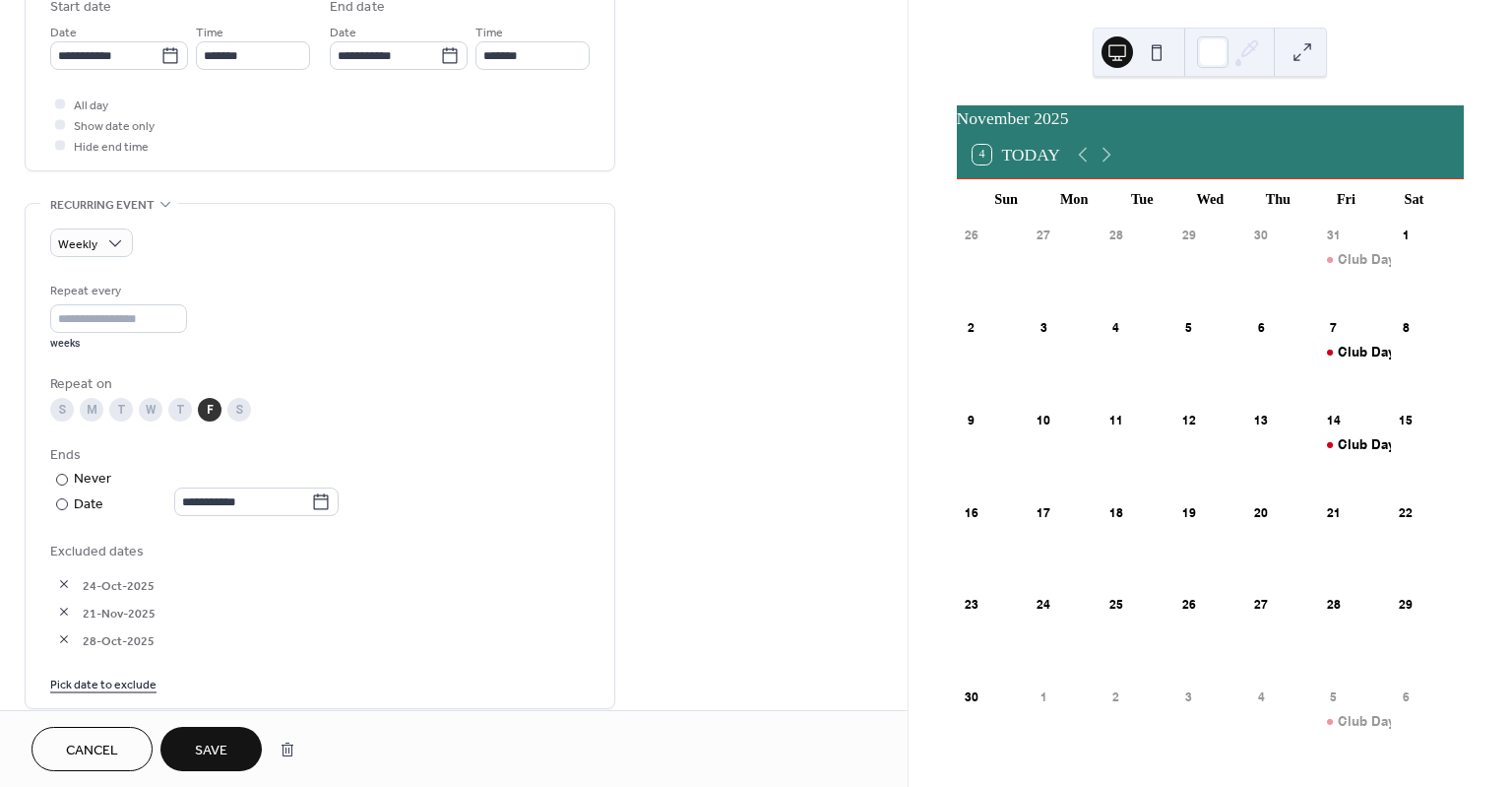 drag, startPoint x: 907, startPoint y: 501, endPoint x: 883, endPoint y: 528, distance: 36.124784 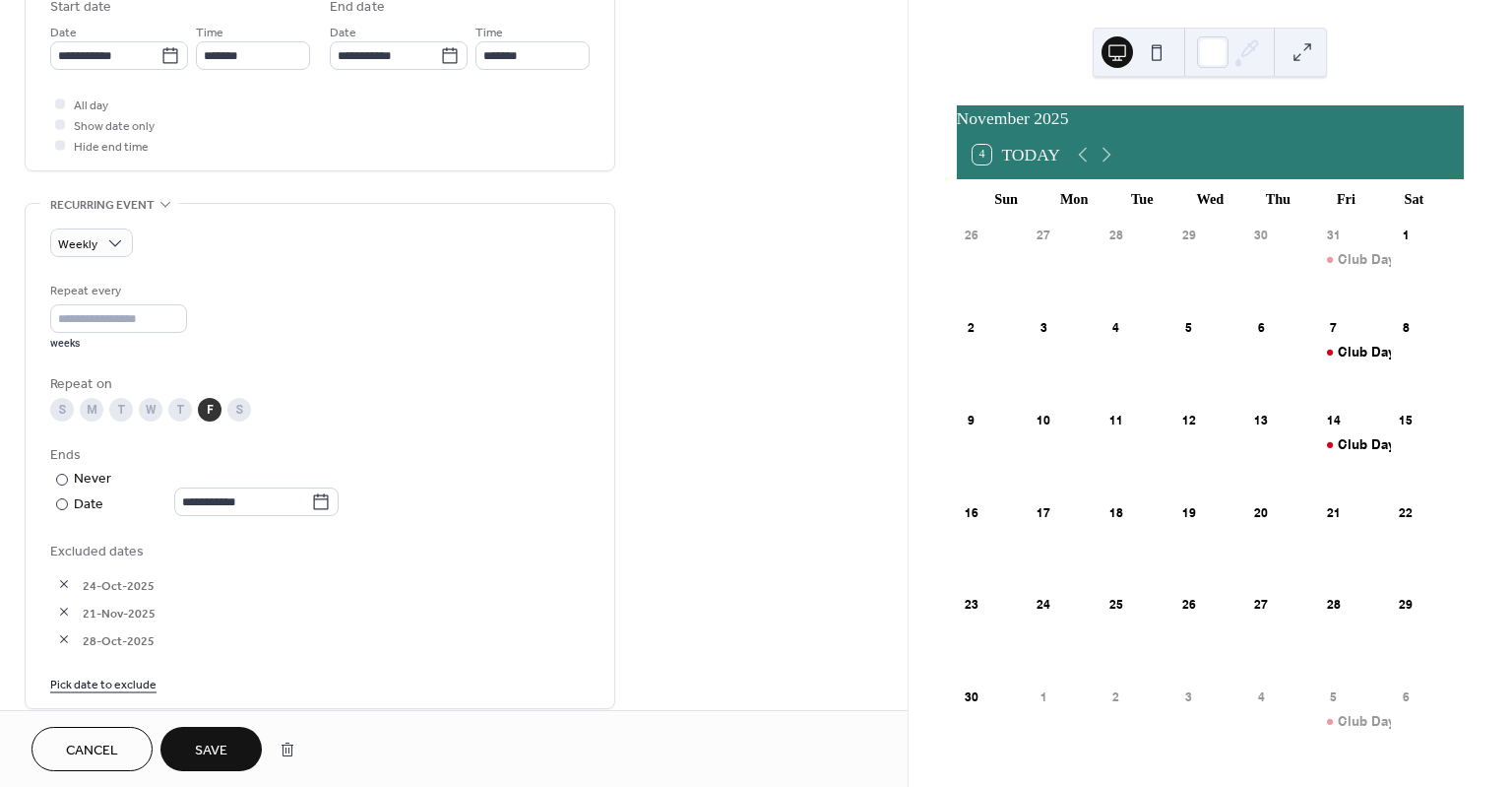 click on "**********" at bounding box center [756, 393] 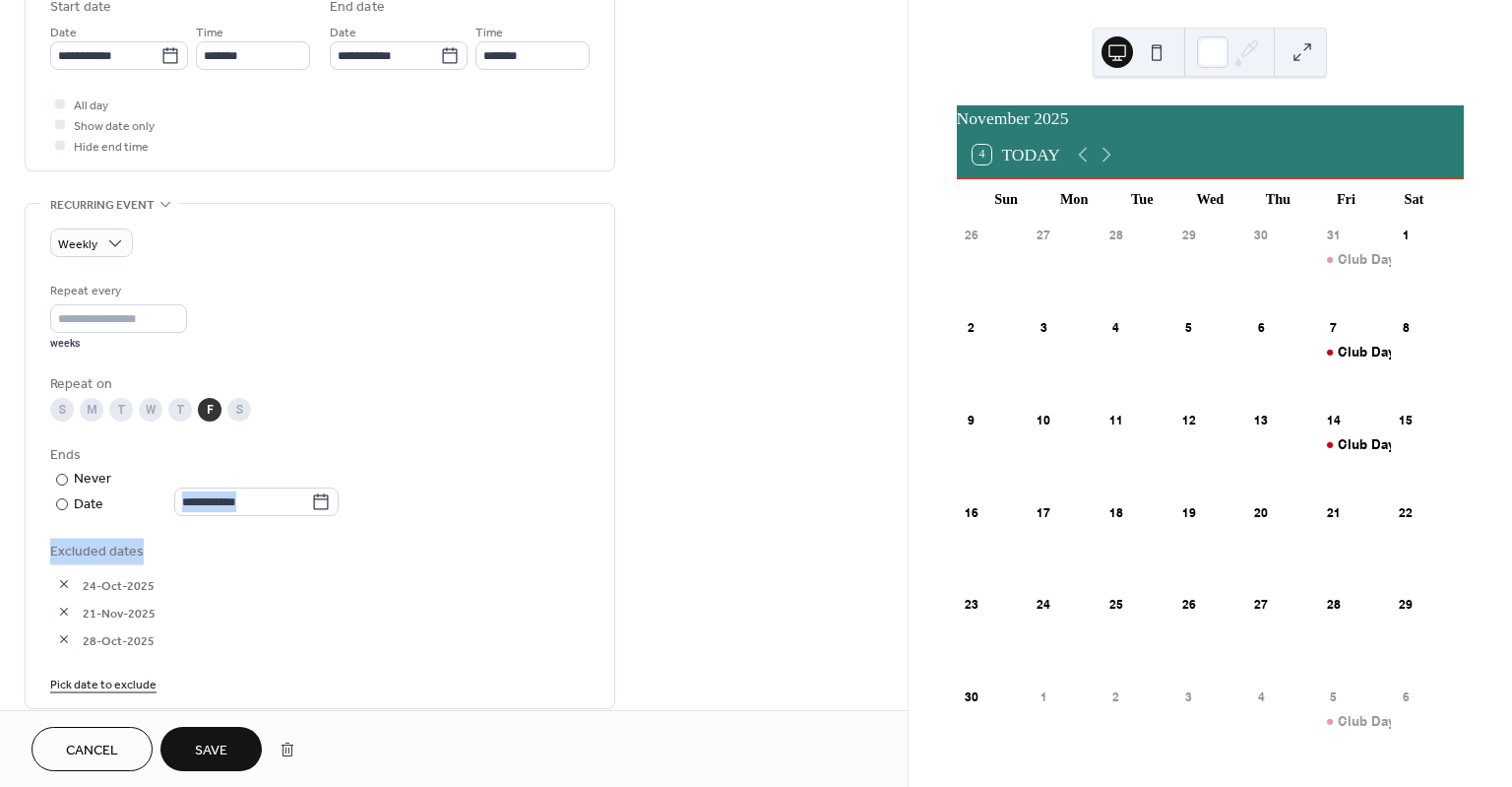 click on "Save" at bounding box center [211, 751] 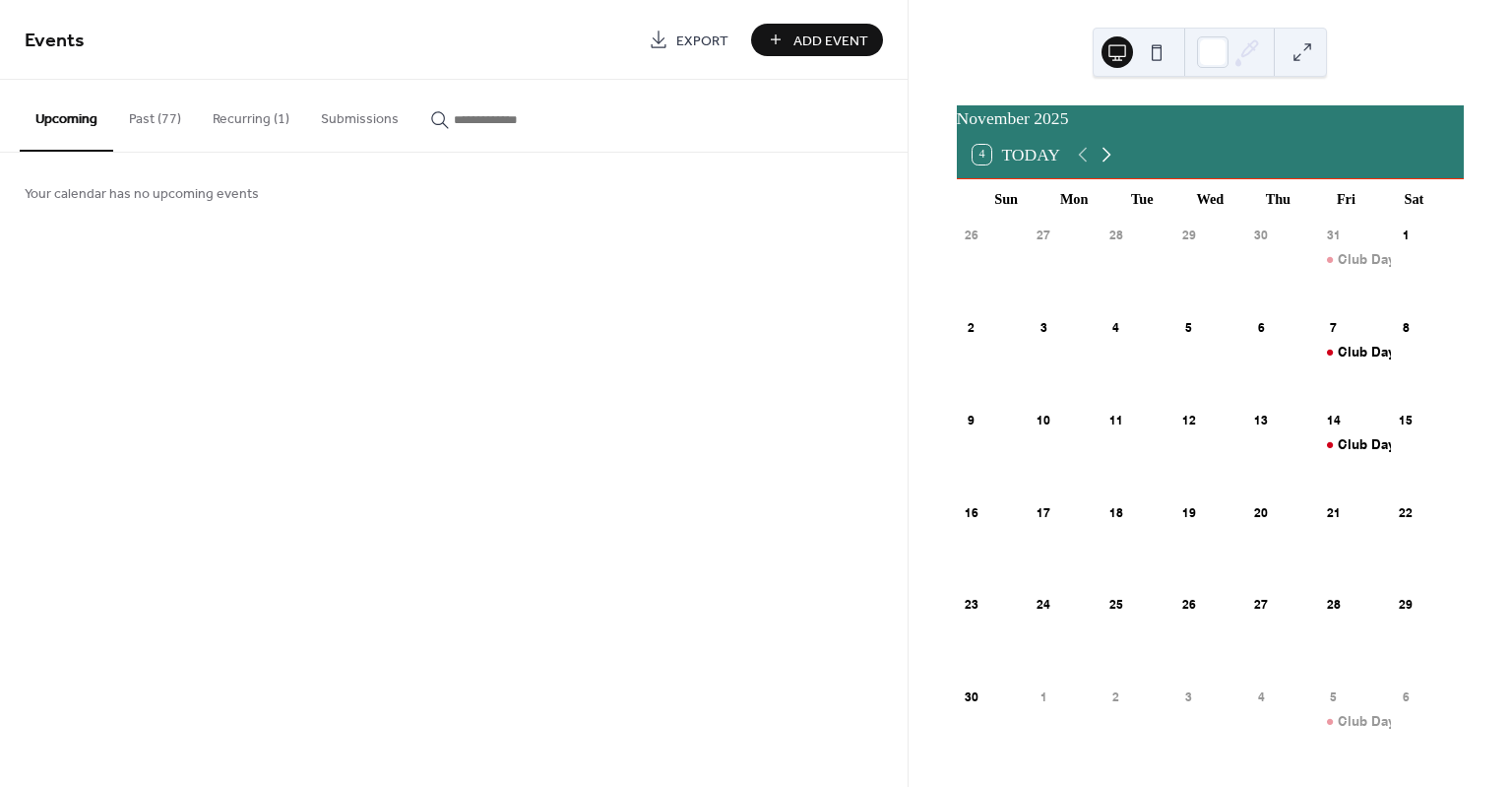 click 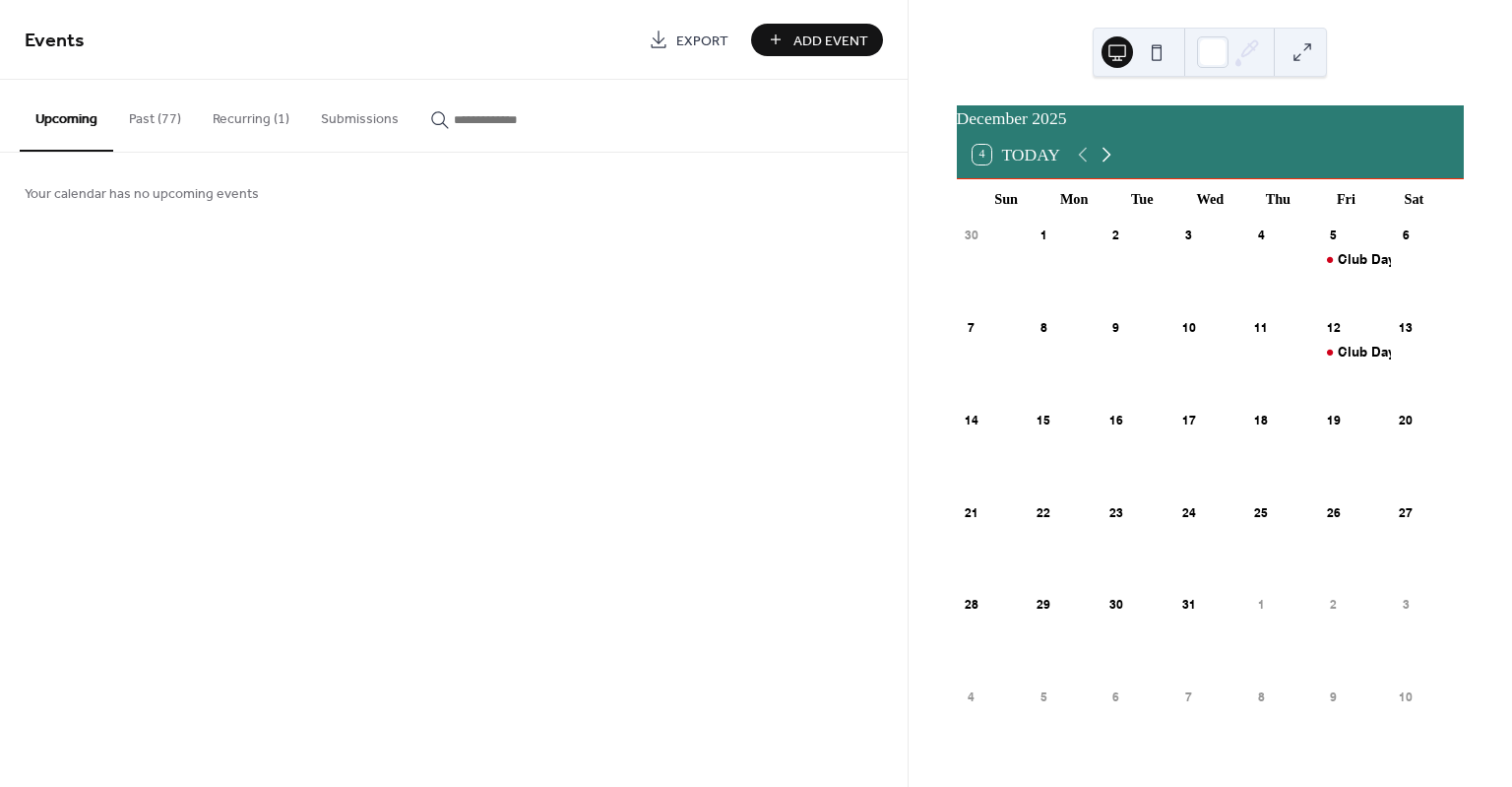 click 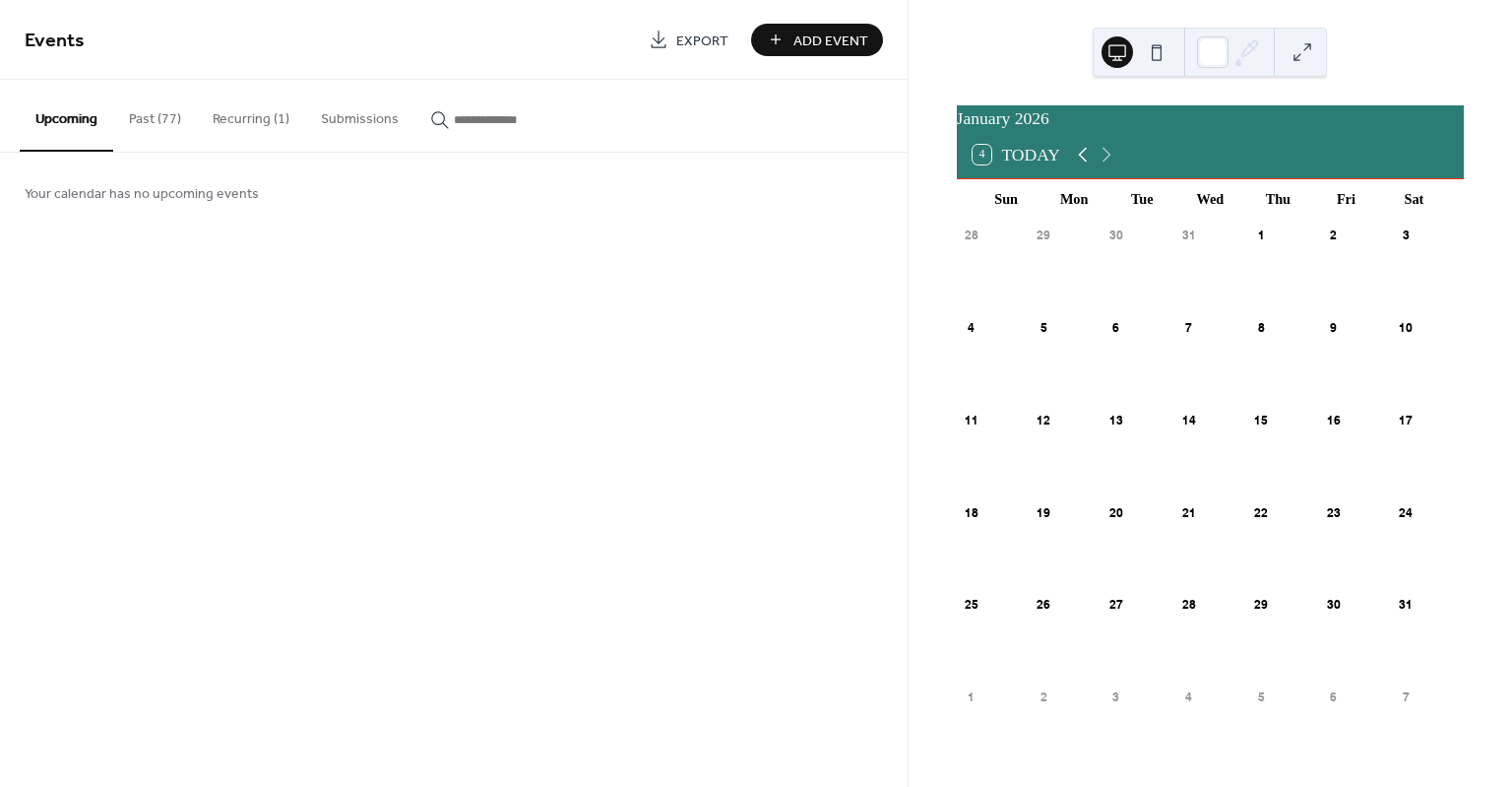 click 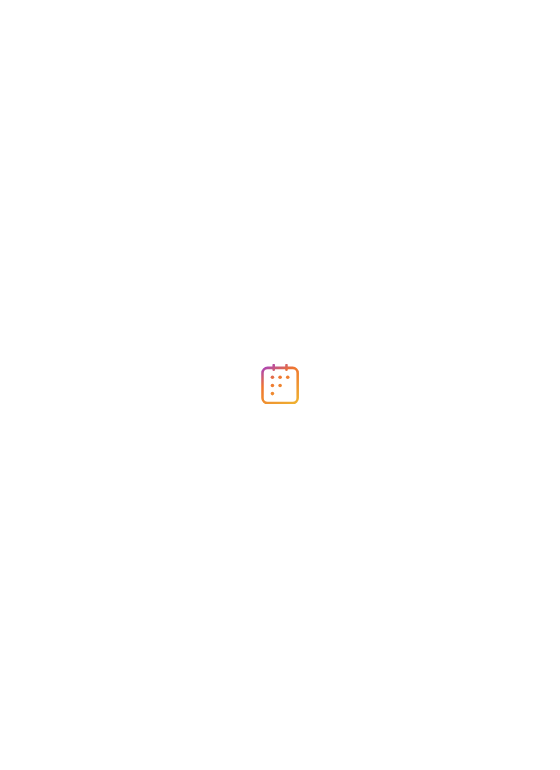 scroll, scrollTop: 0, scrollLeft: 0, axis: both 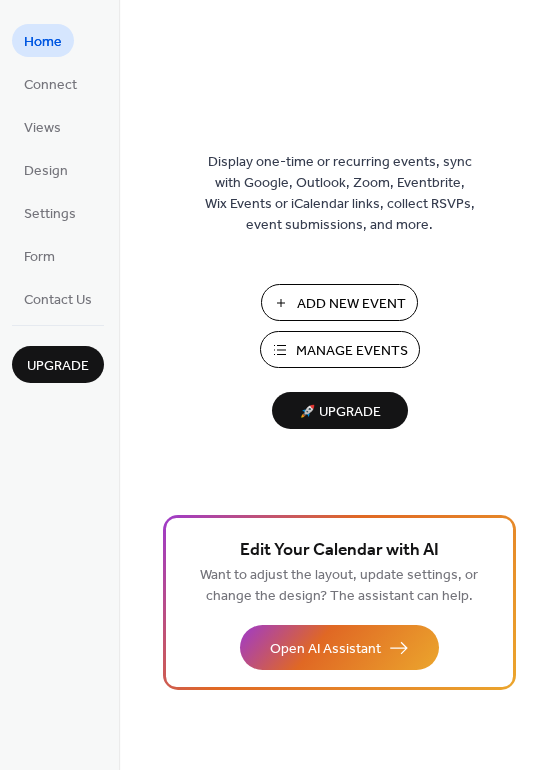 click on "Add New Event" at bounding box center [339, 302] 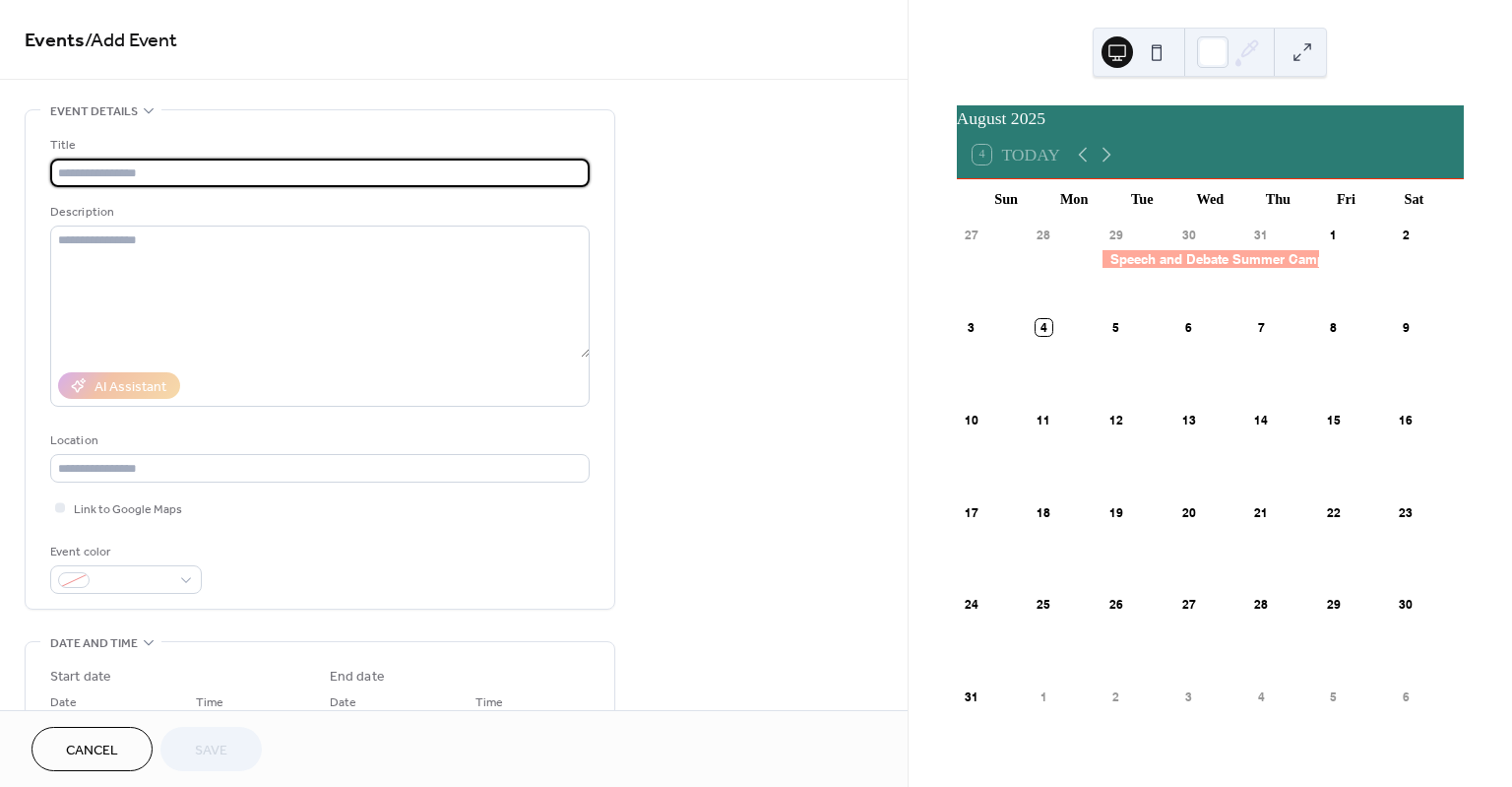 scroll, scrollTop: 0, scrollLeft: 0, axis: both 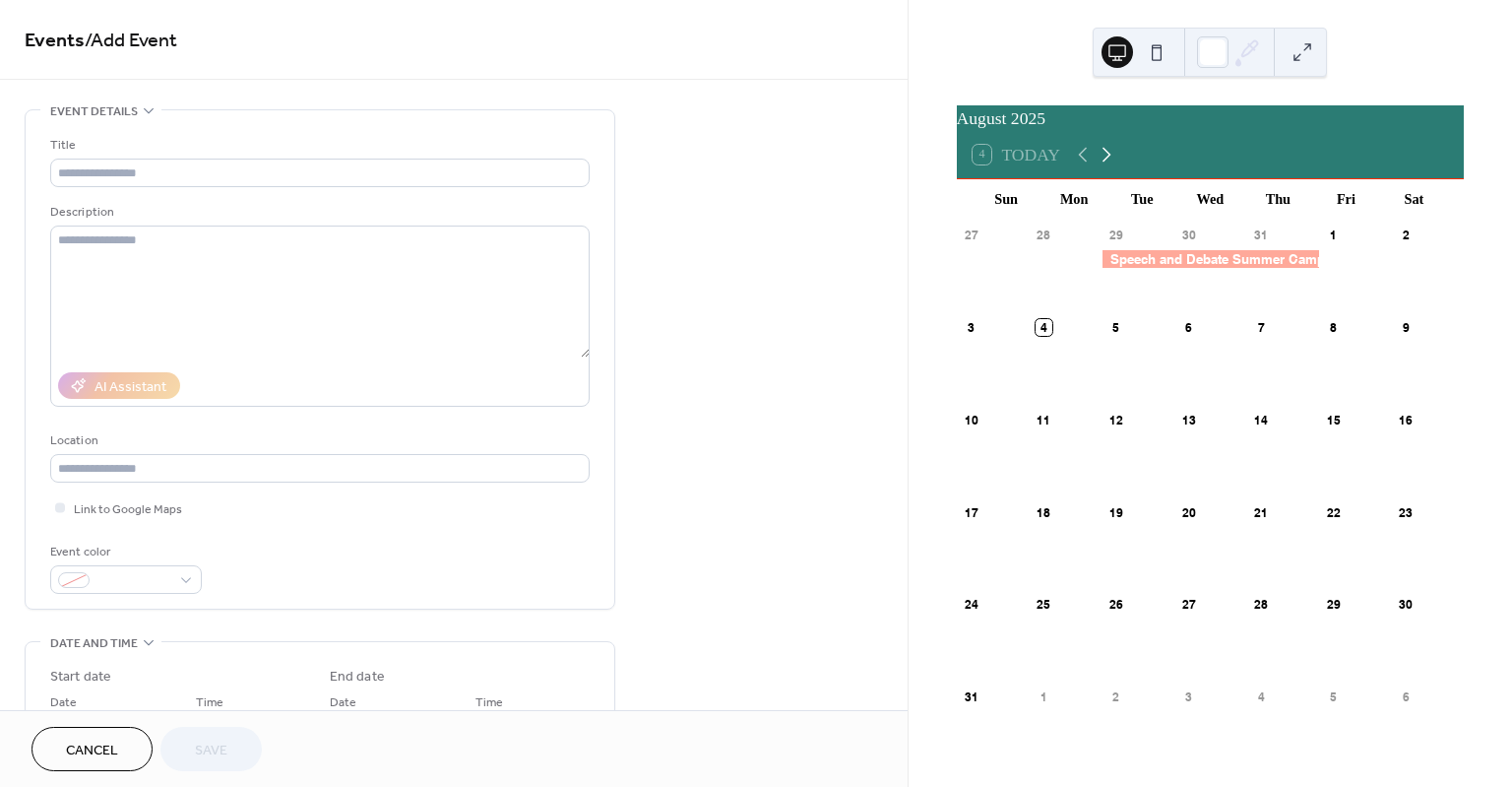 click 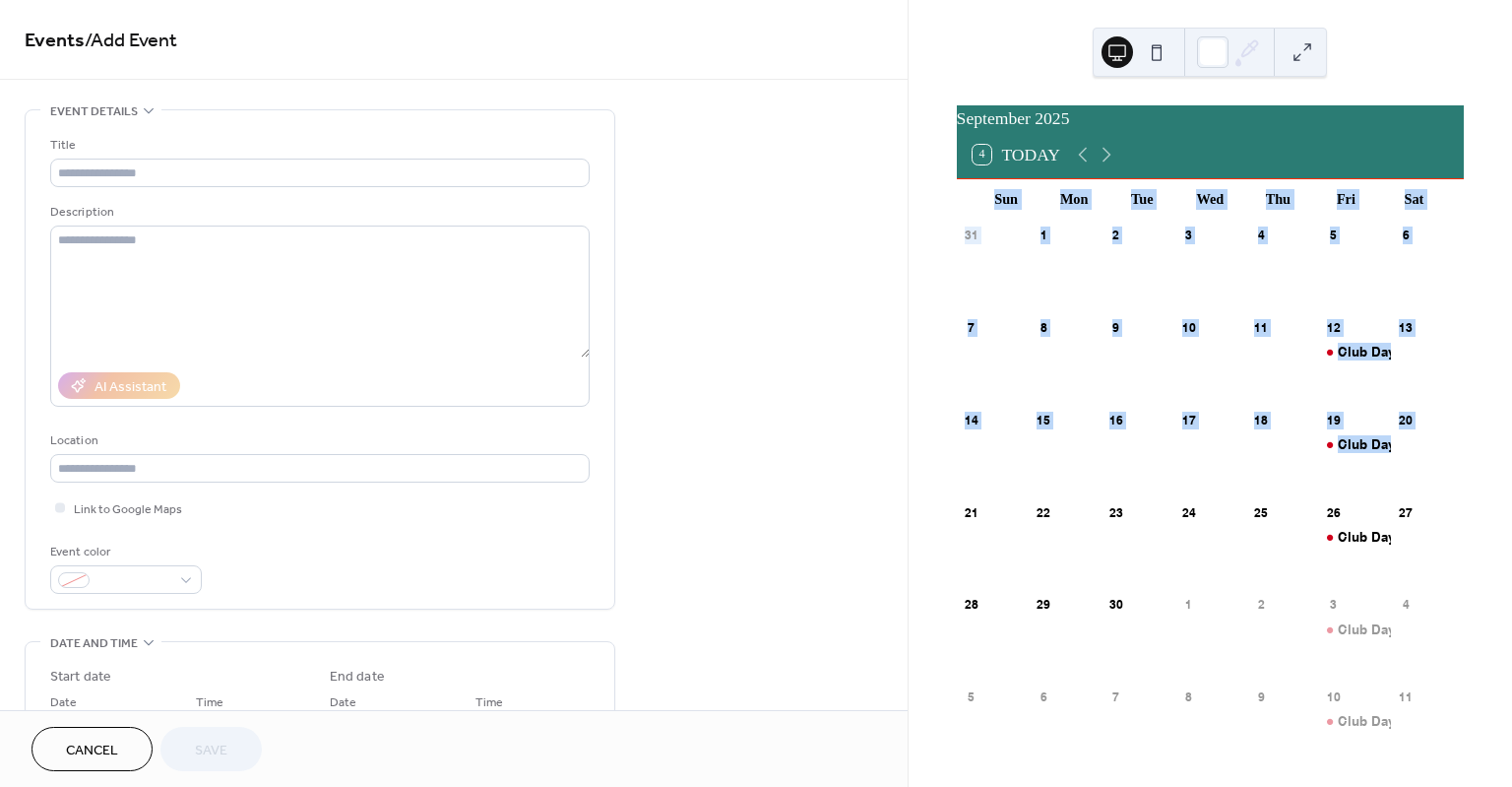 drag, startPoint x: 1503, startPoint y: 183, endPoint x: 1510, endPoint y: 487, distance: 304.08058 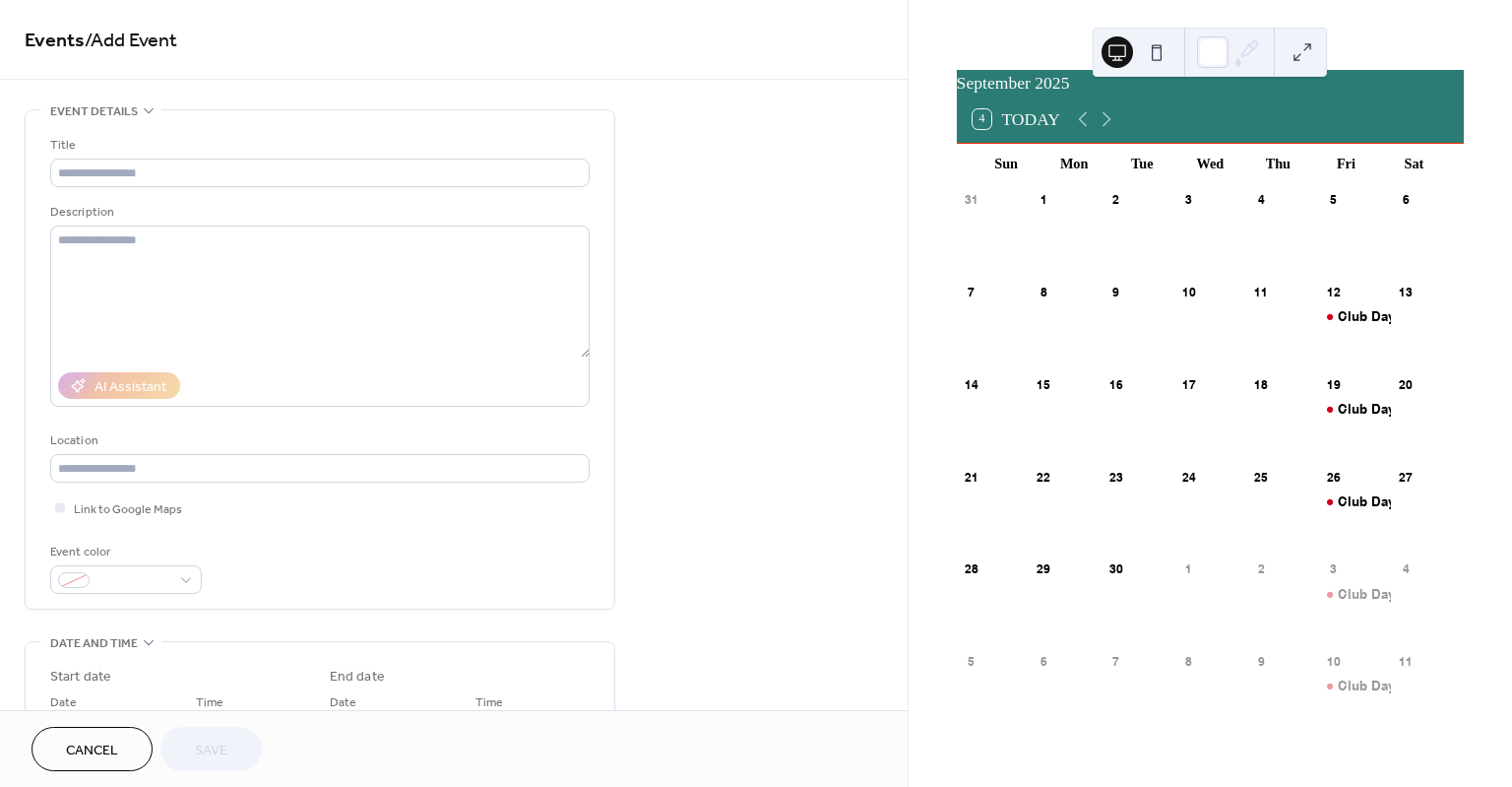 click at bounding box center [1210, 520] 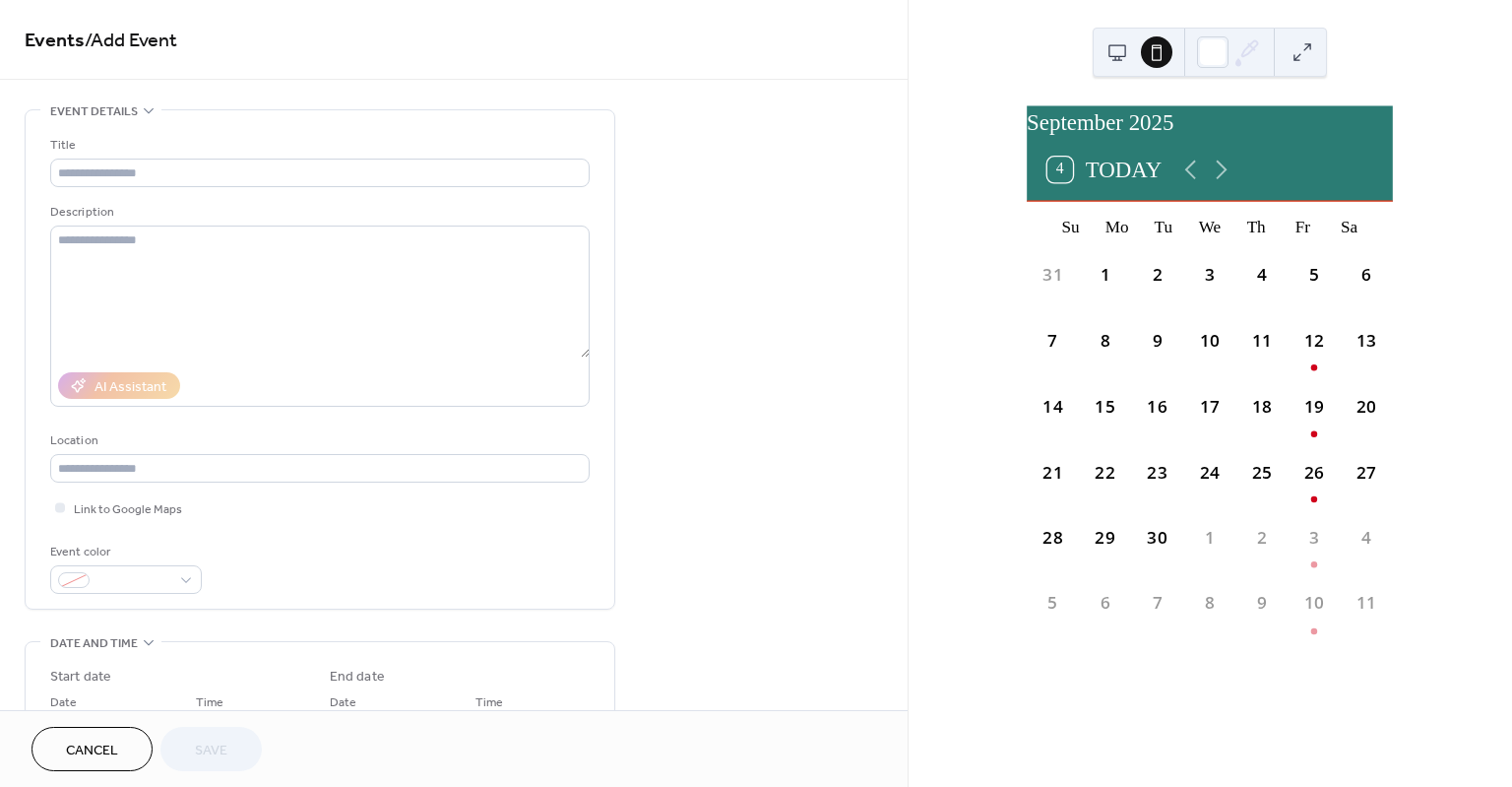 click at bounding box center [1117, 52] 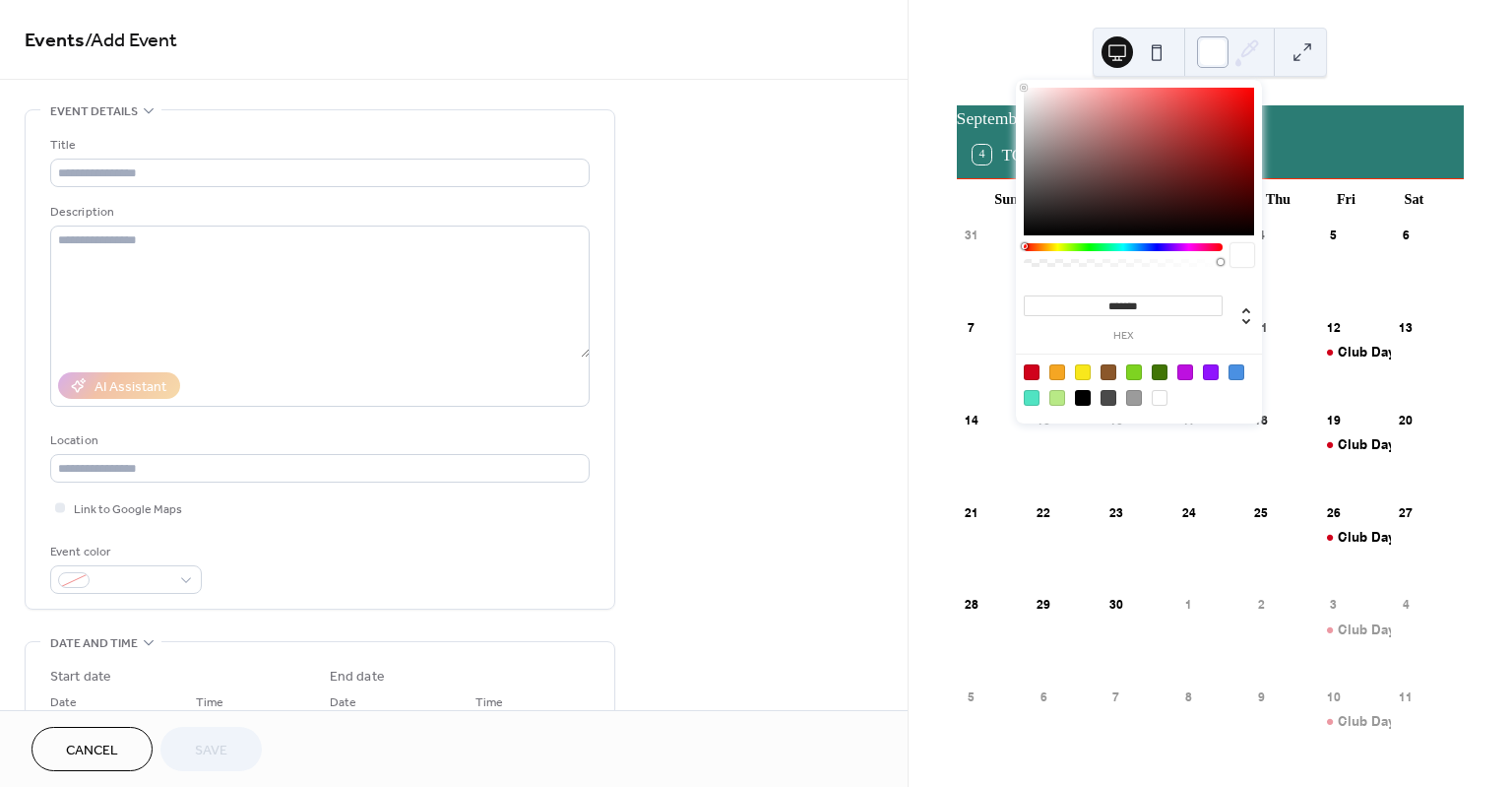 click at bounding box center (1213, 52) 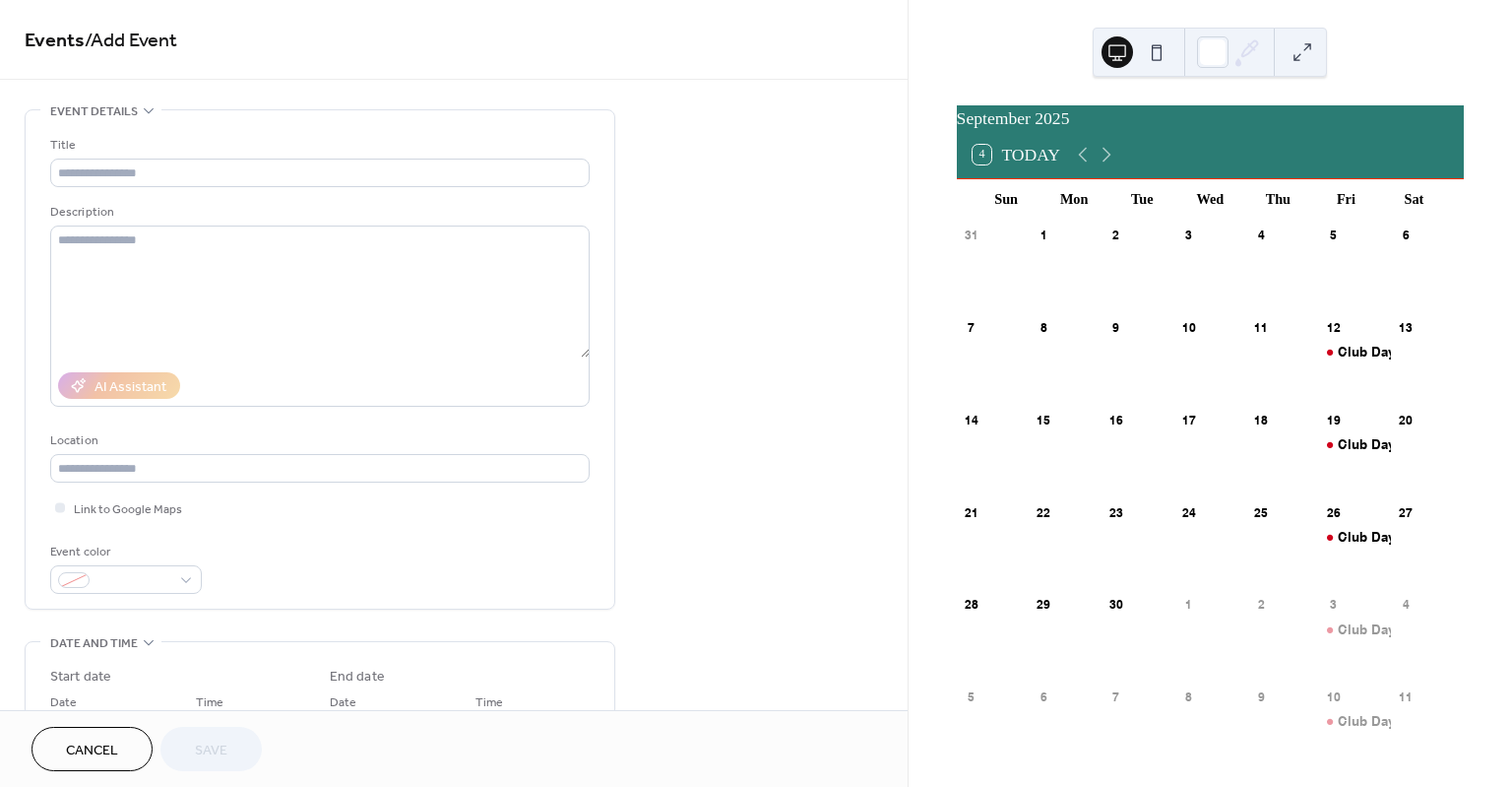 click on "**********" at bounding box center (454, 355) 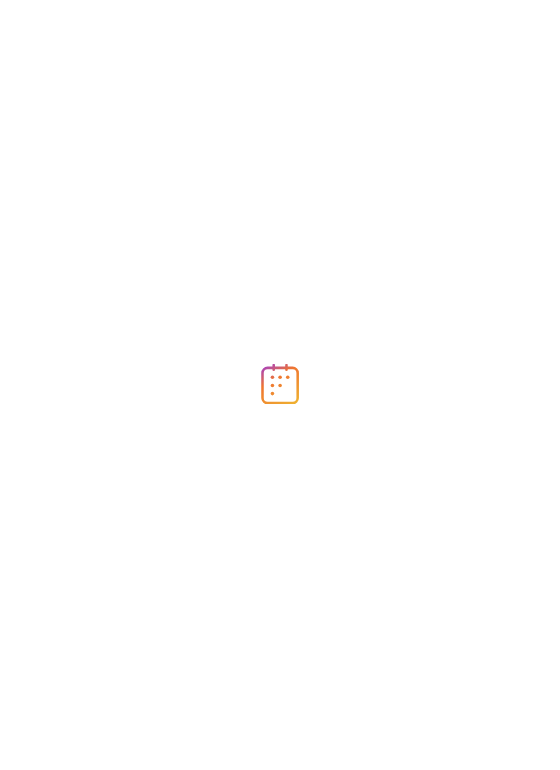 scroll, scrollTop: 0, scrollLeft: 0, axis: both 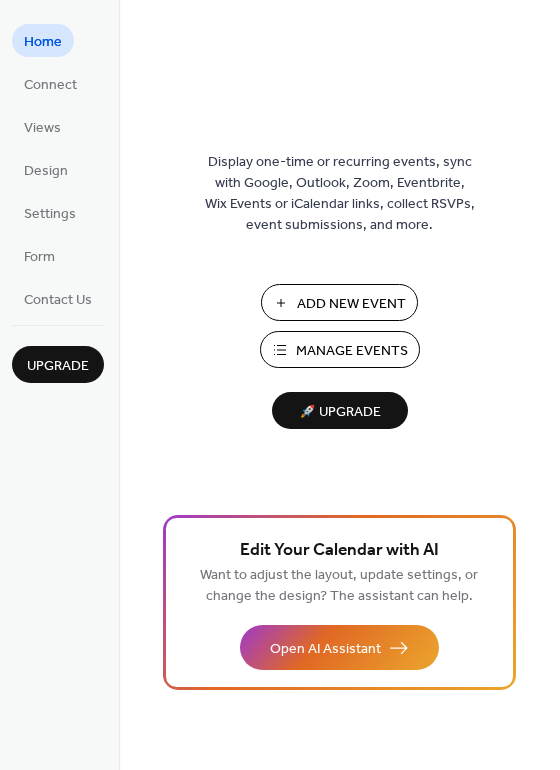 click on "Manage Events" at bounding box center [352, 351] 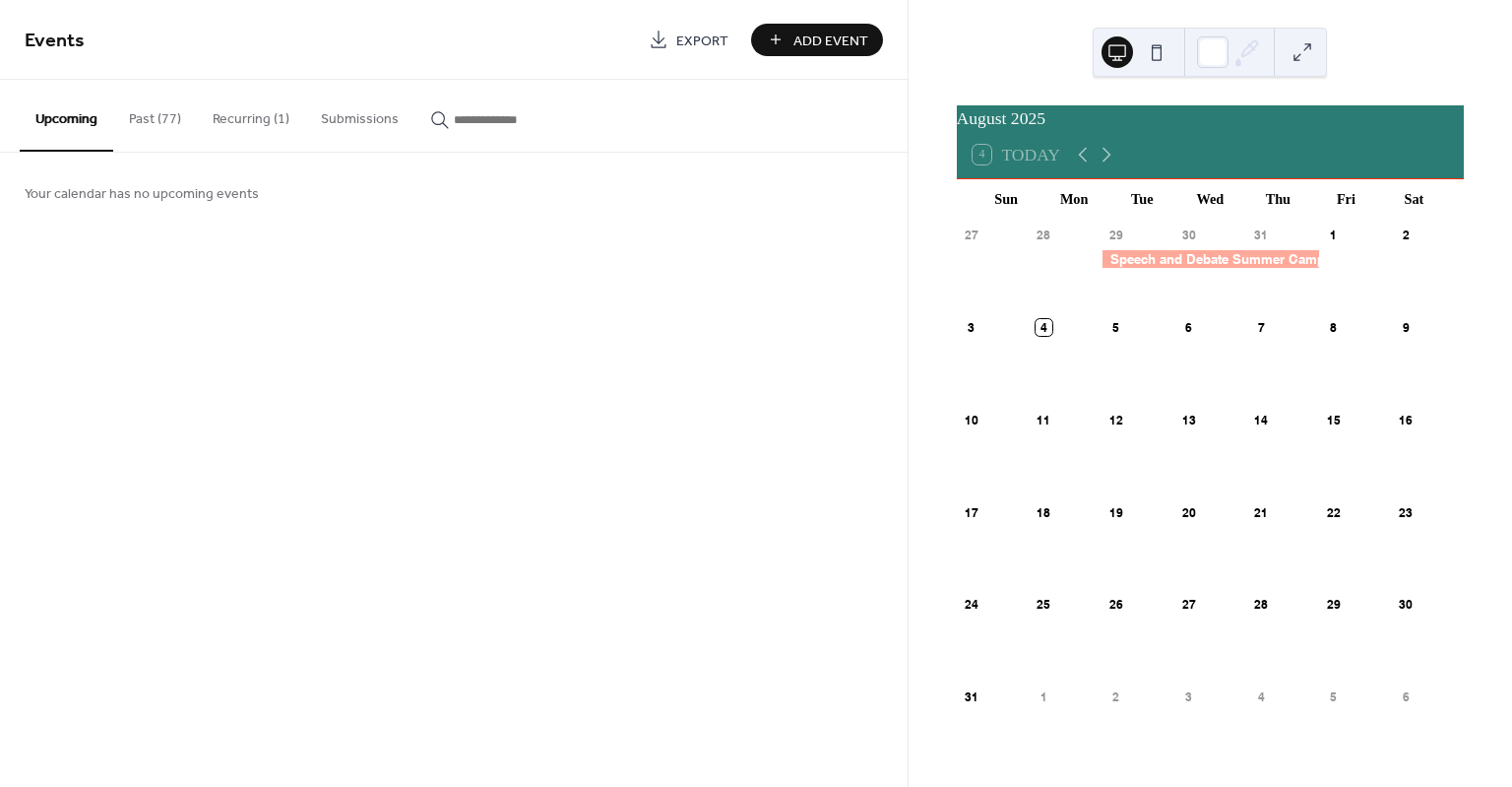 scroll, scrollTop: 0, scrollLeft: 0, axis: both 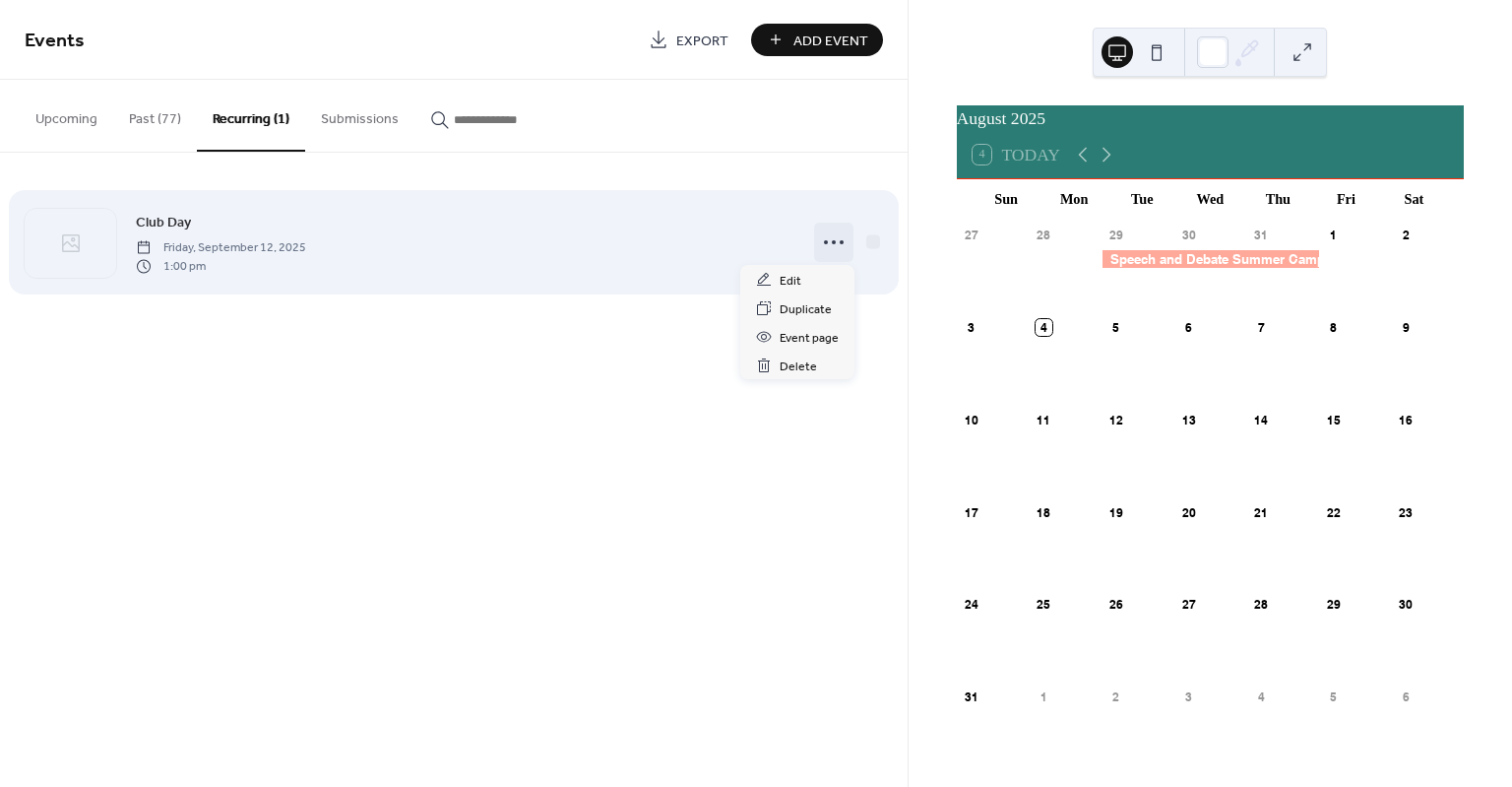 click 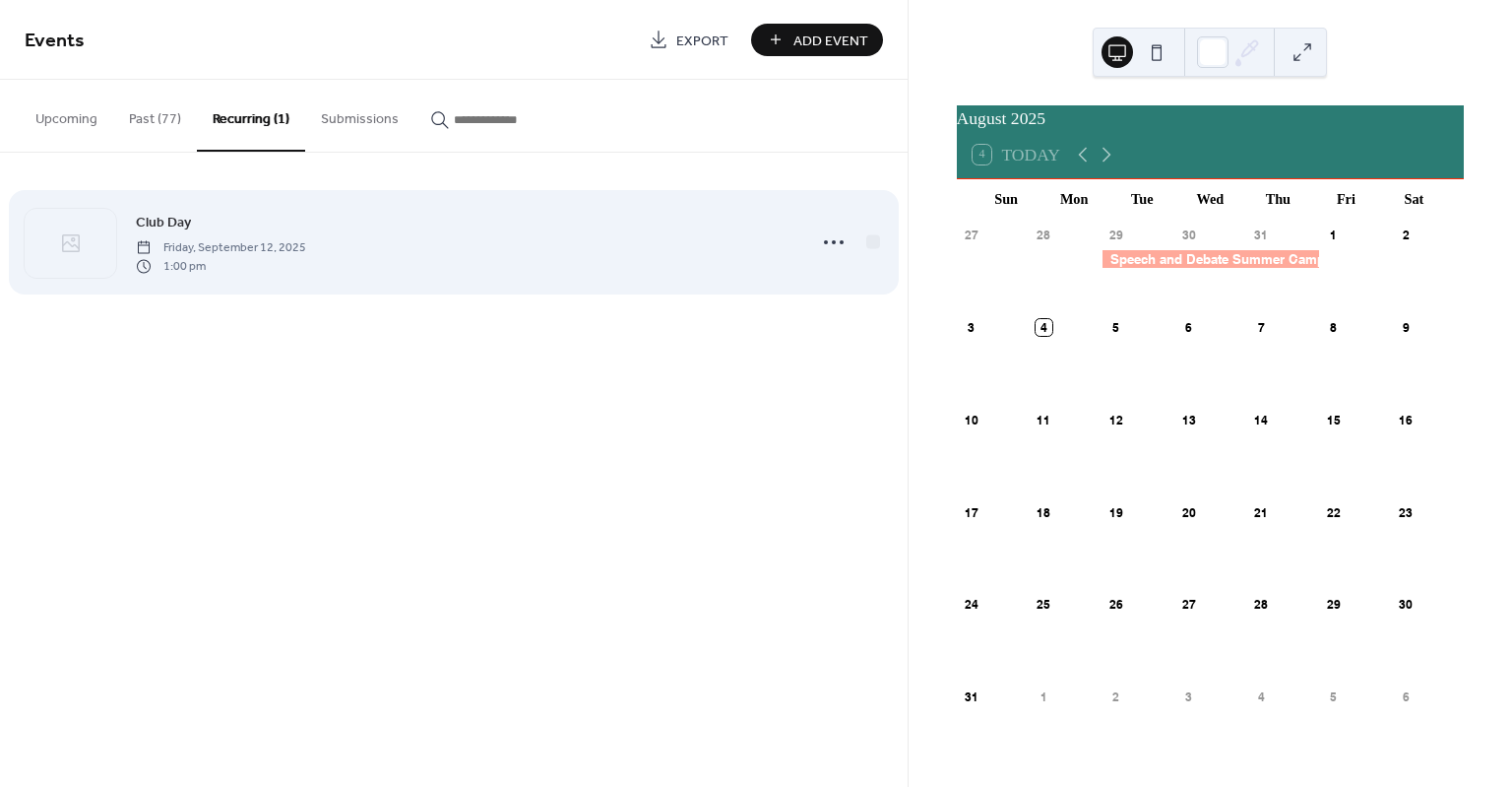 click on "Club Day Friday, September 12, 2025 1:00 pm" at bounding box center (465, 242) 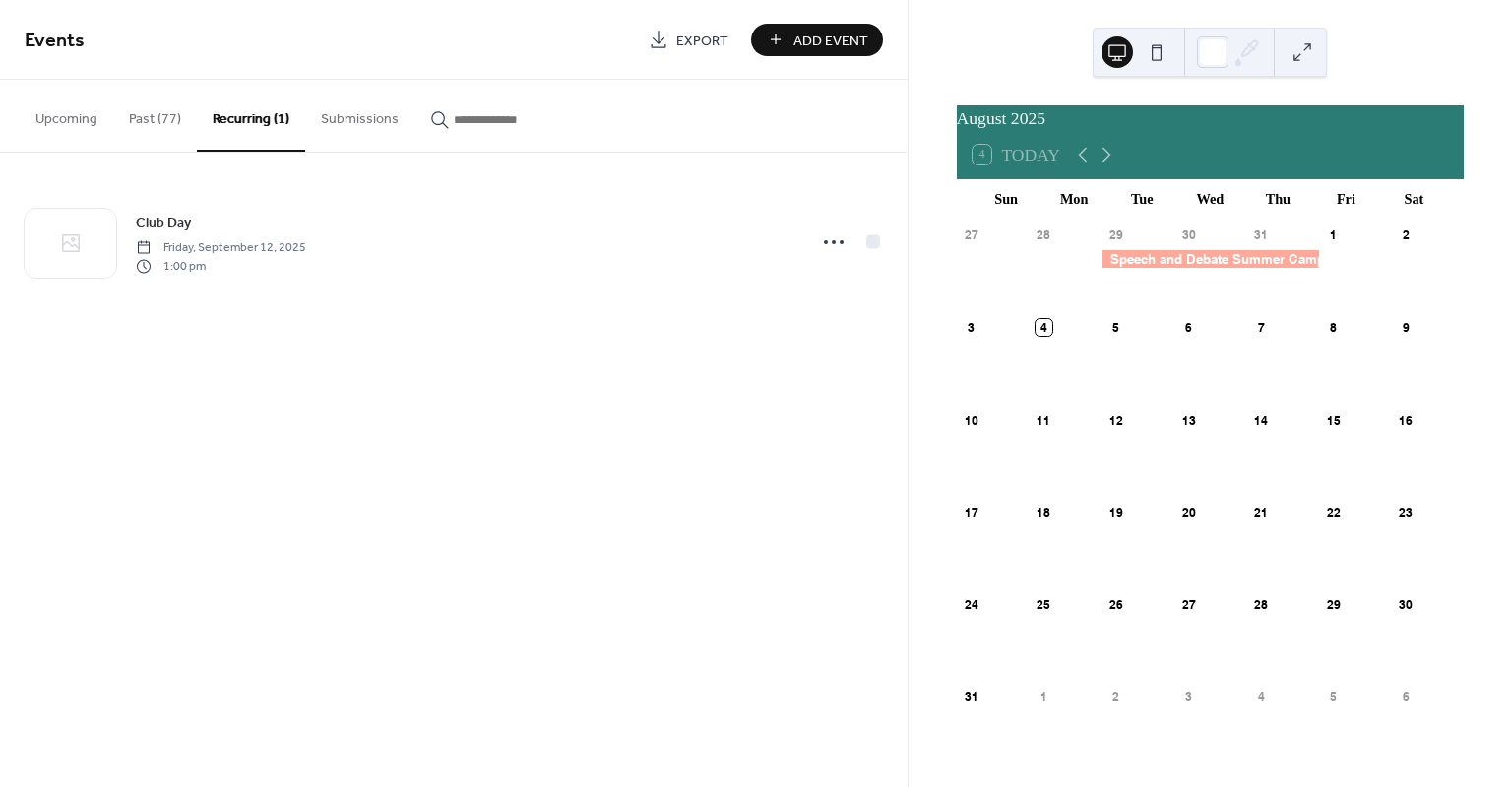 click on "Export" at bounding box center (688, 39) 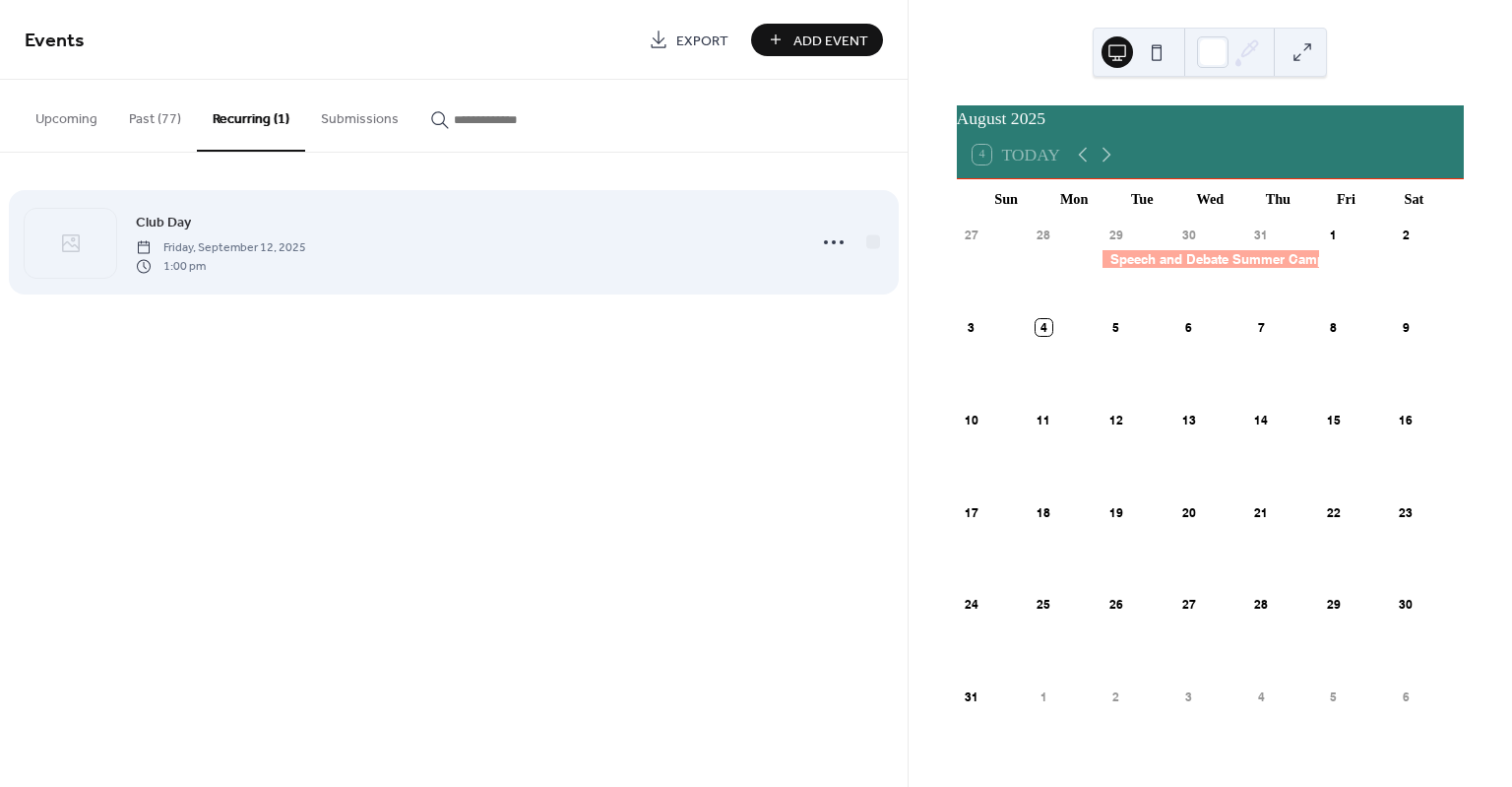click on "Club Day Friday, September 12, 2025 1:00 pm" at bounding box center (465, 242) 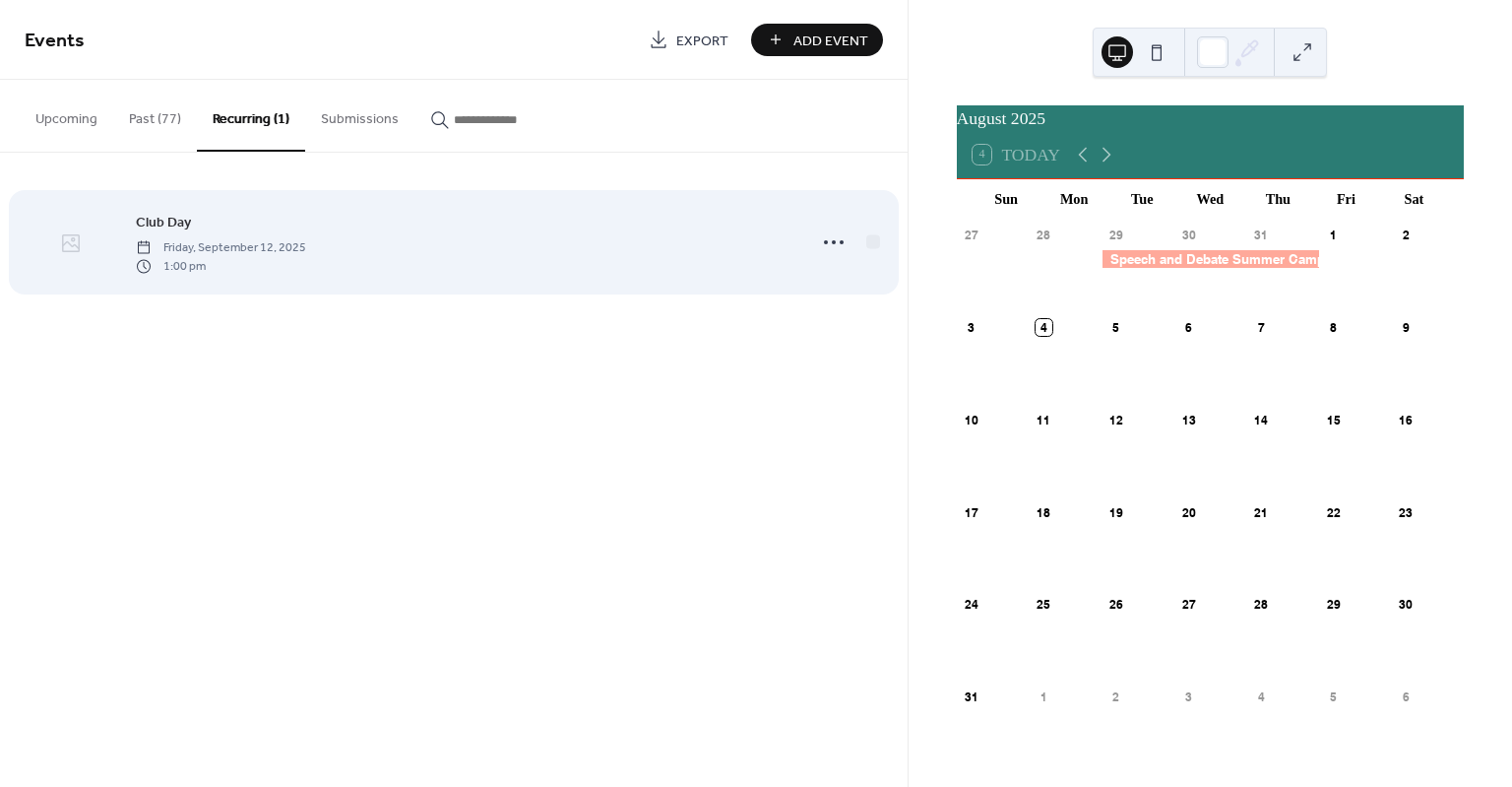 click 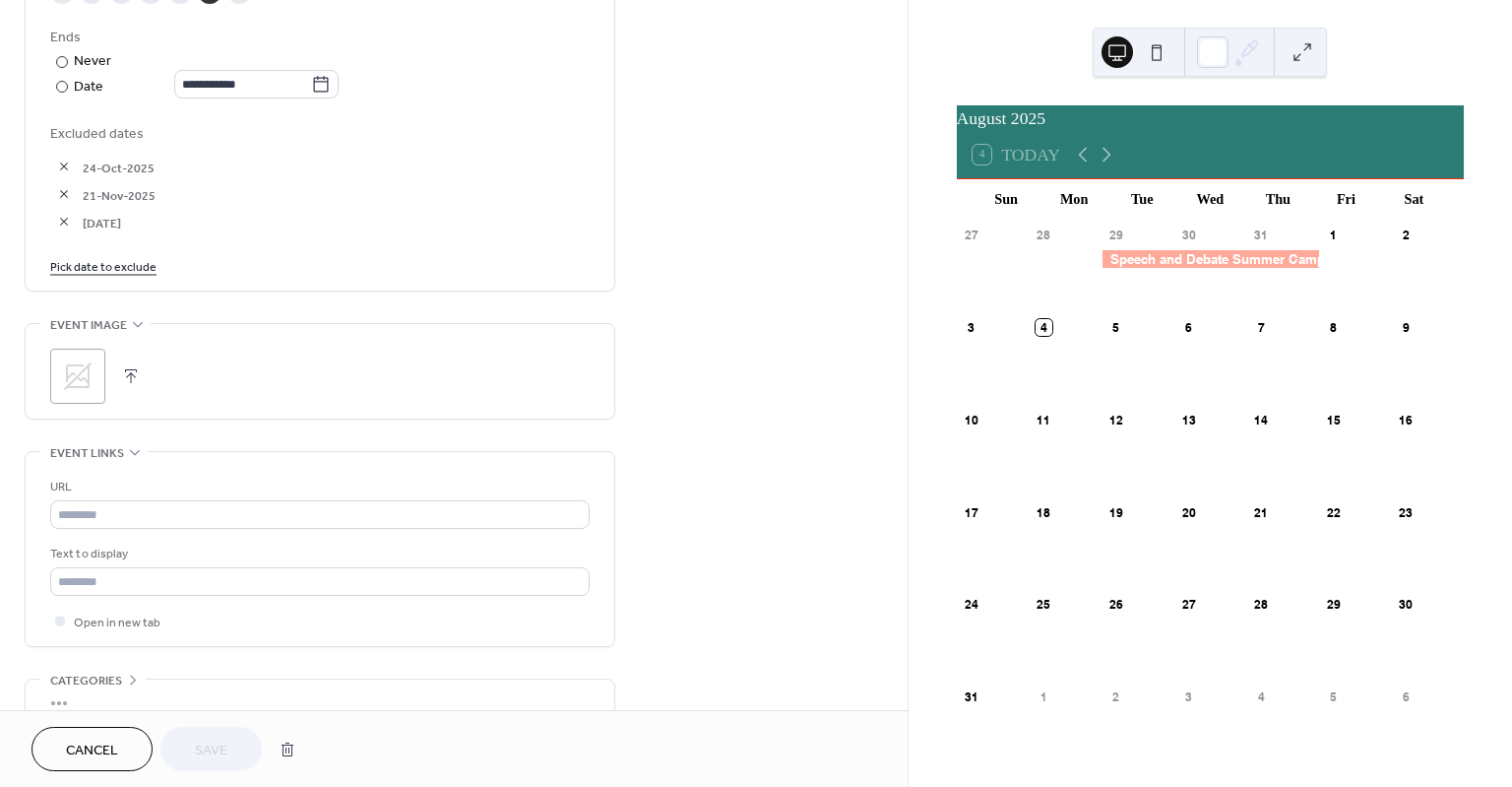 scroll, scrollTop: 1129, scrollLeft: 0, axis: vertical 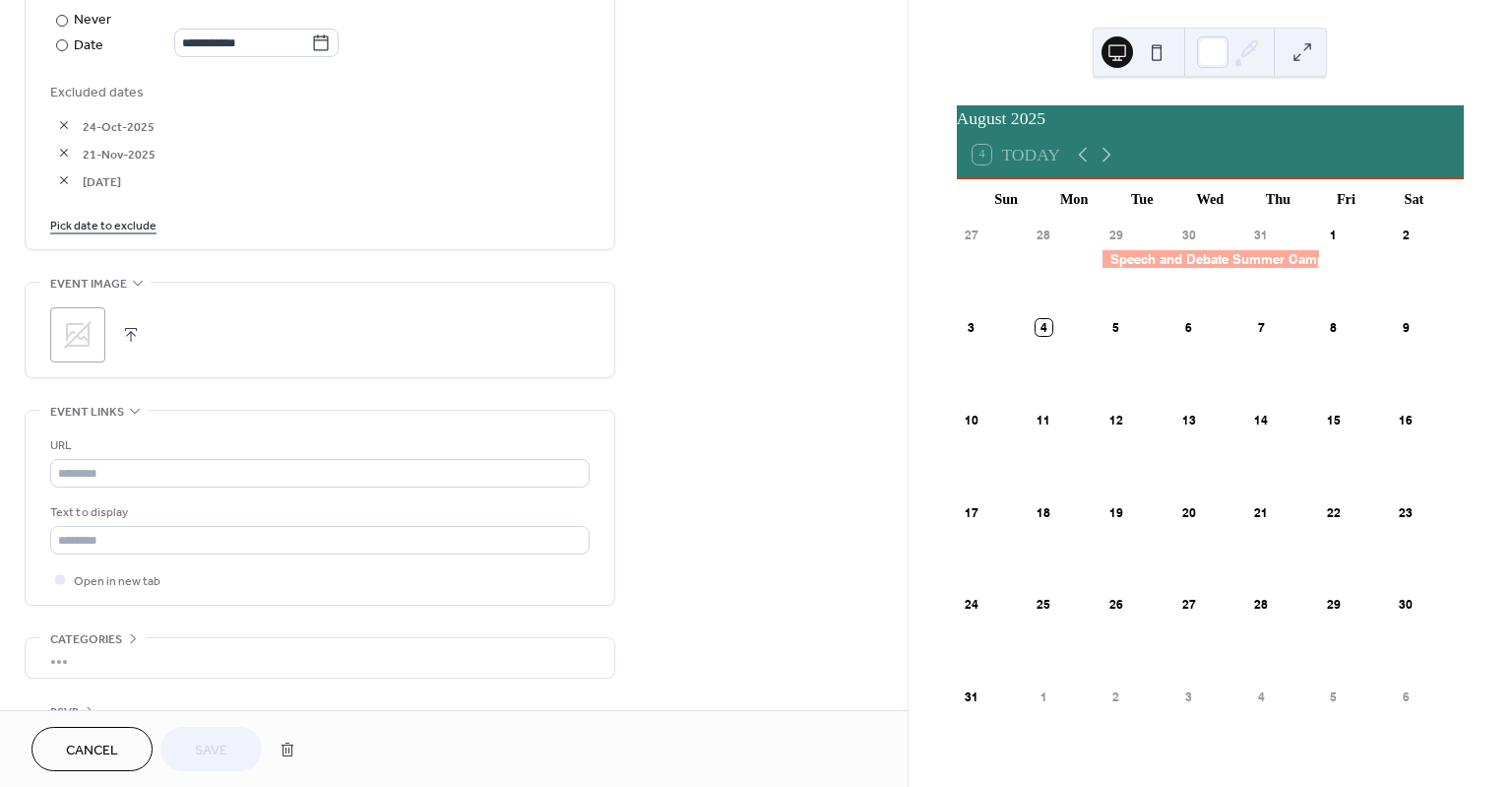 click at bounding box center [131, 335] 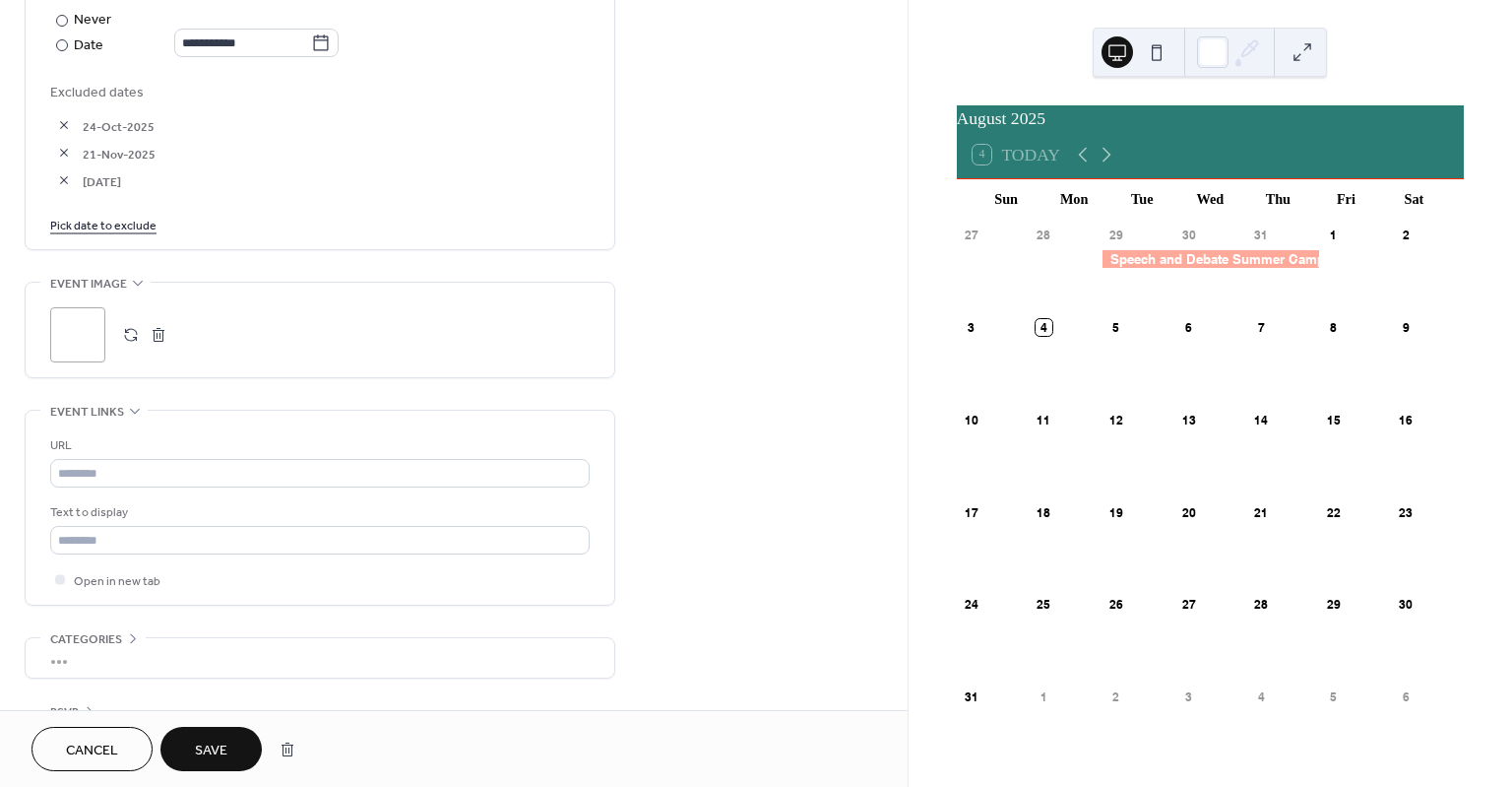 click on "Save" at bounding box center (211, 751) 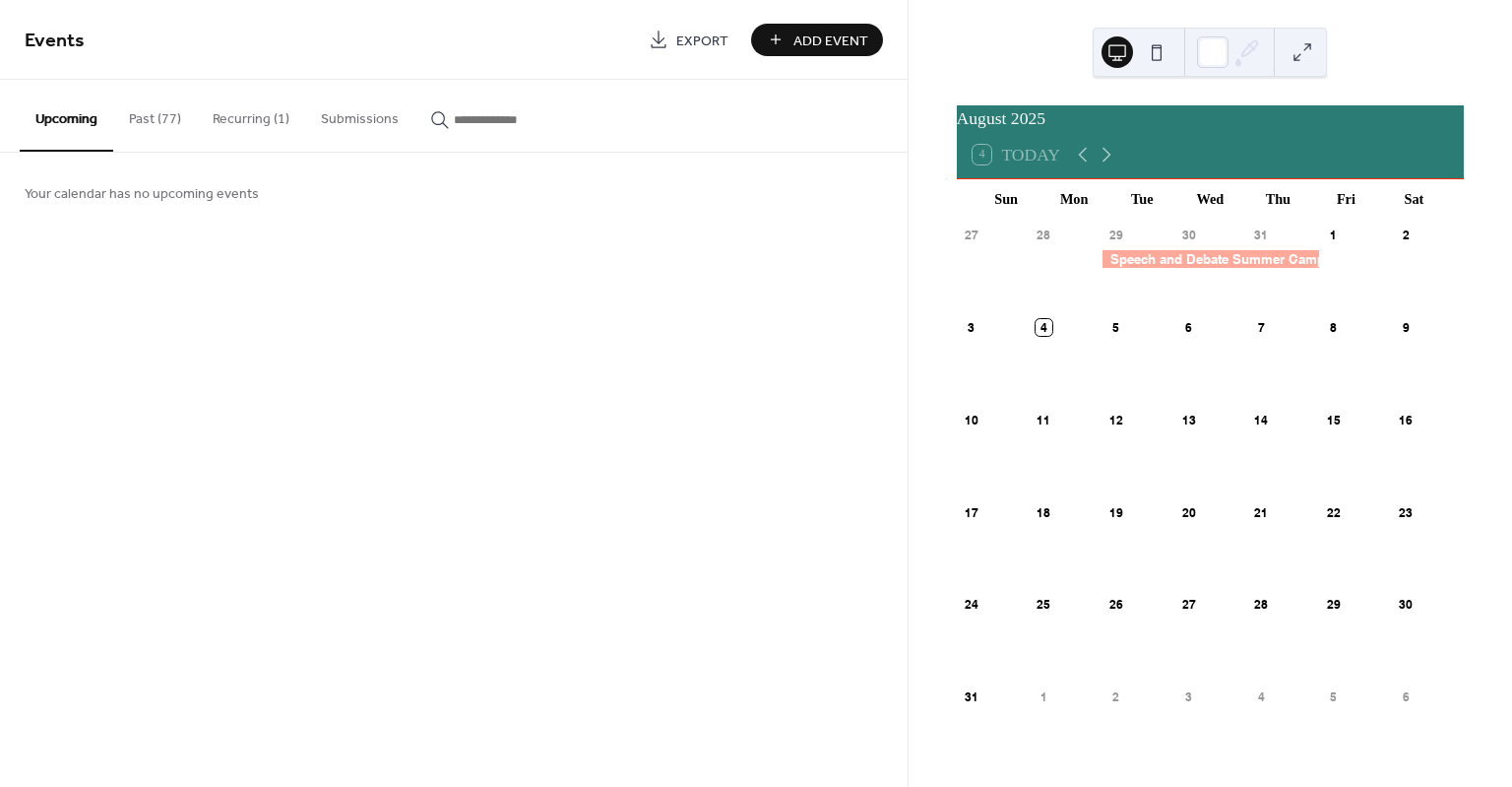 click on "Upcoming" at bounding box center (66, 115) 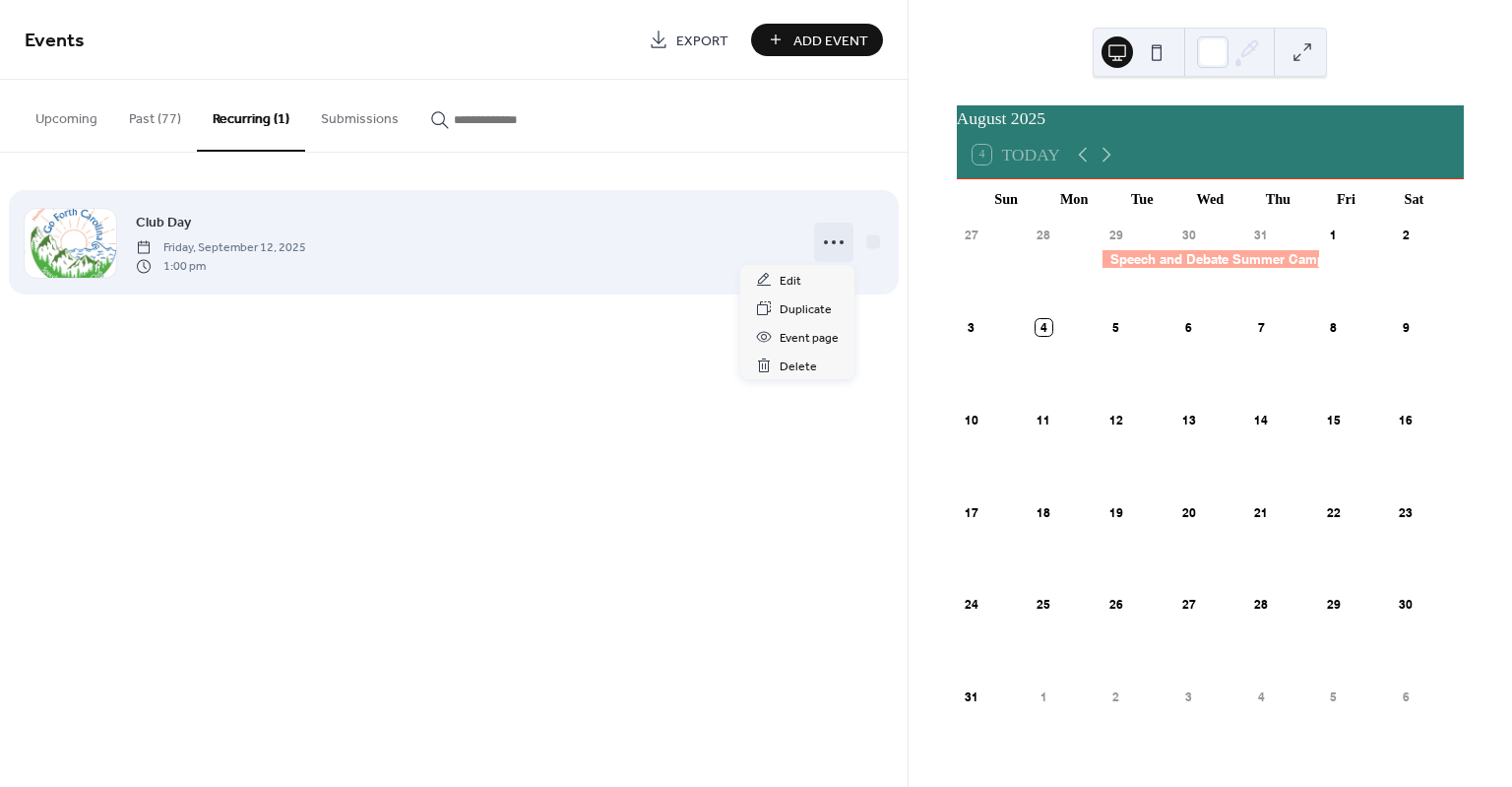 click 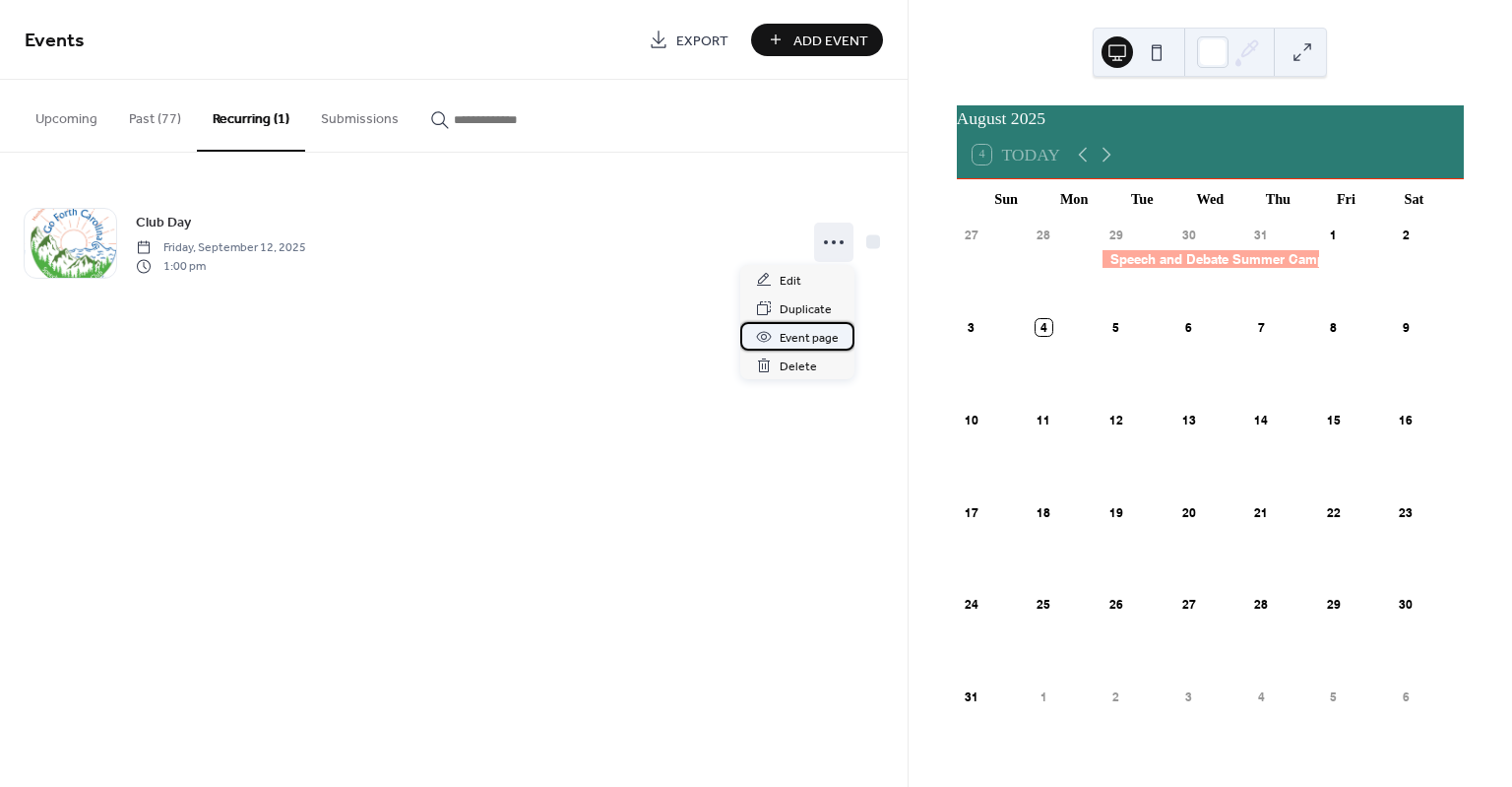 click on "Event page" at bounding box center (809, 338) 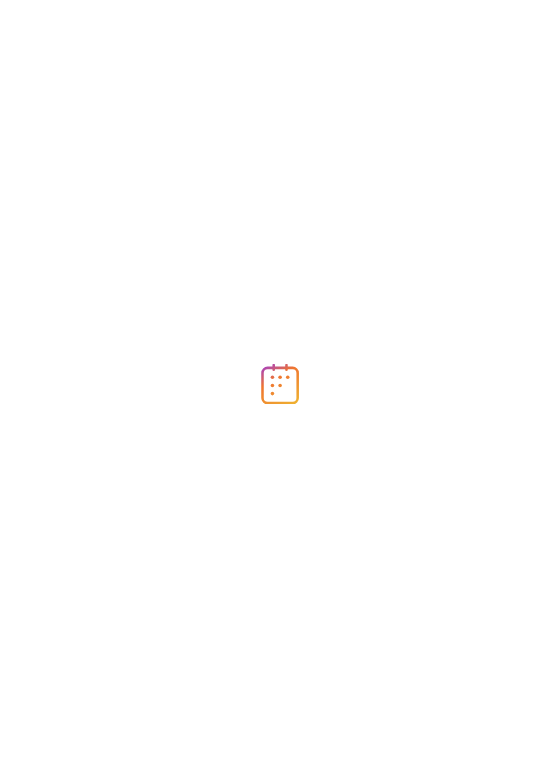 scroll, scrollTop: 0, scrollLeft: 0, axis: both 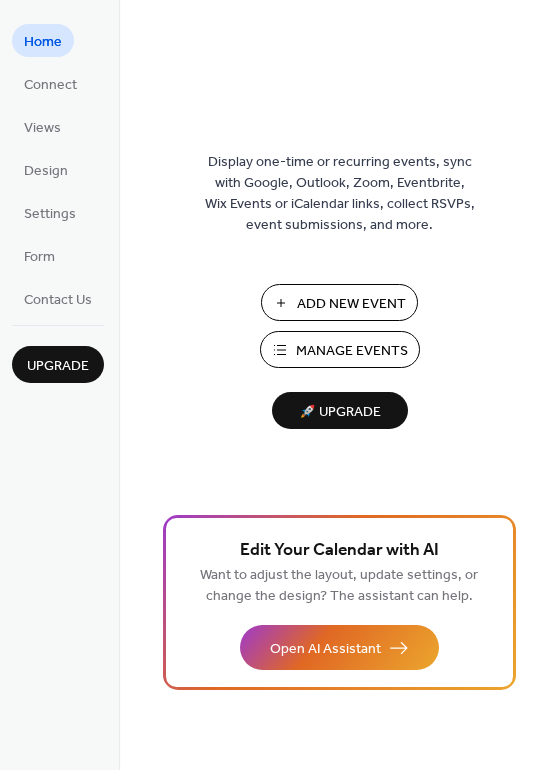 click on "Add New Event" at bounding box center [351, 304] 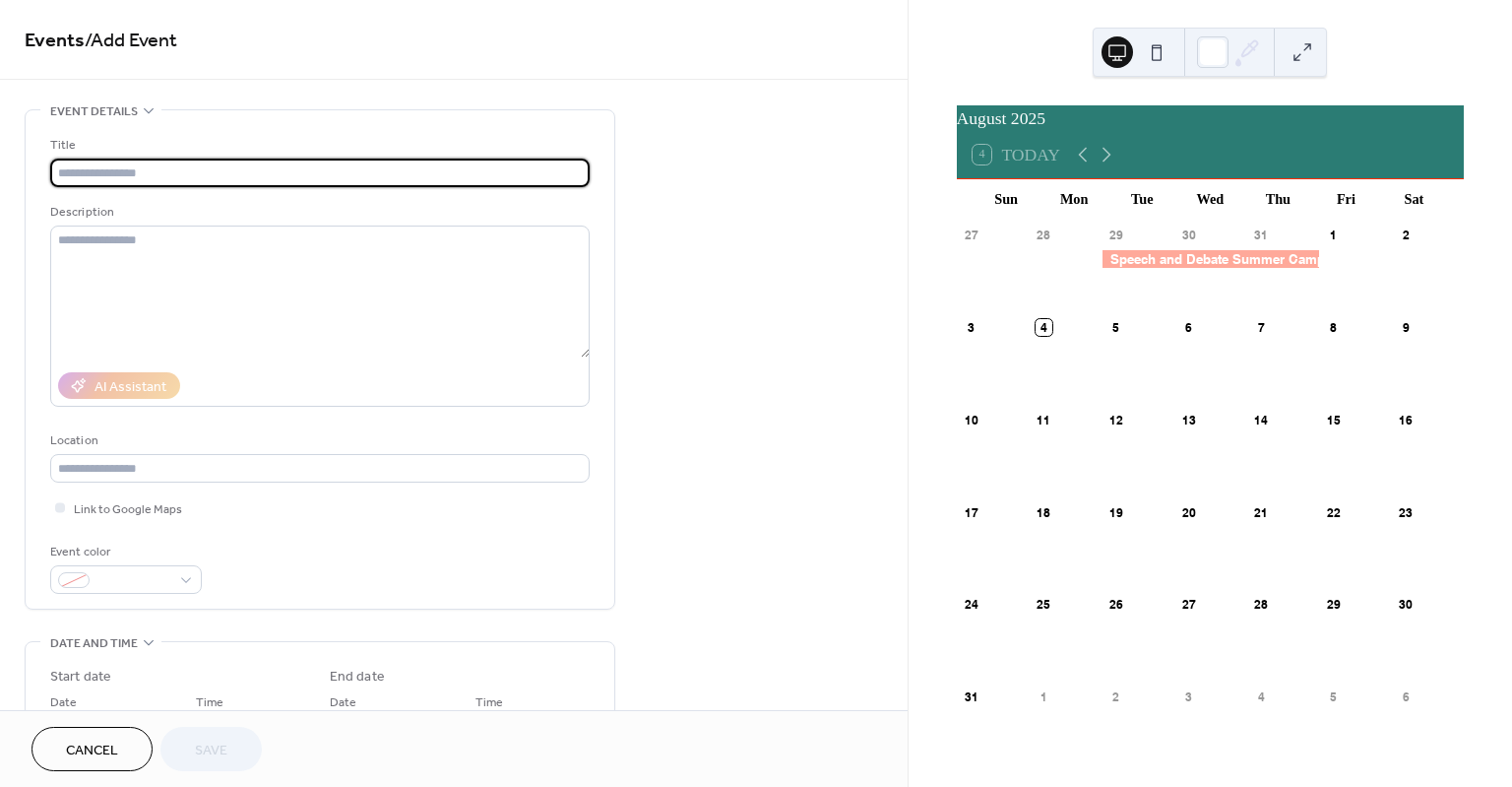 scroll, scrollTop: 0, scrollLeft: 0, axis: both 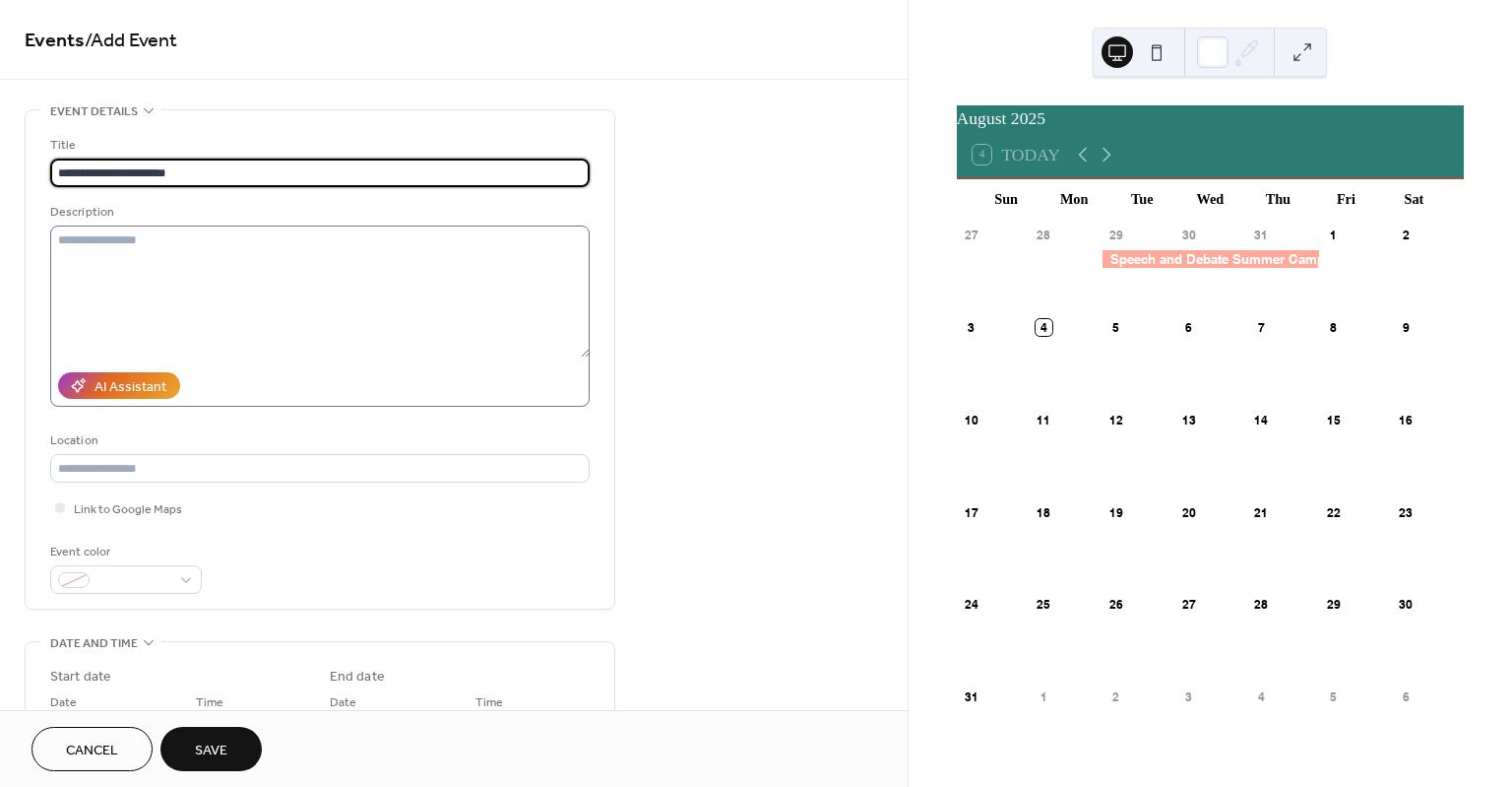type on "**********" 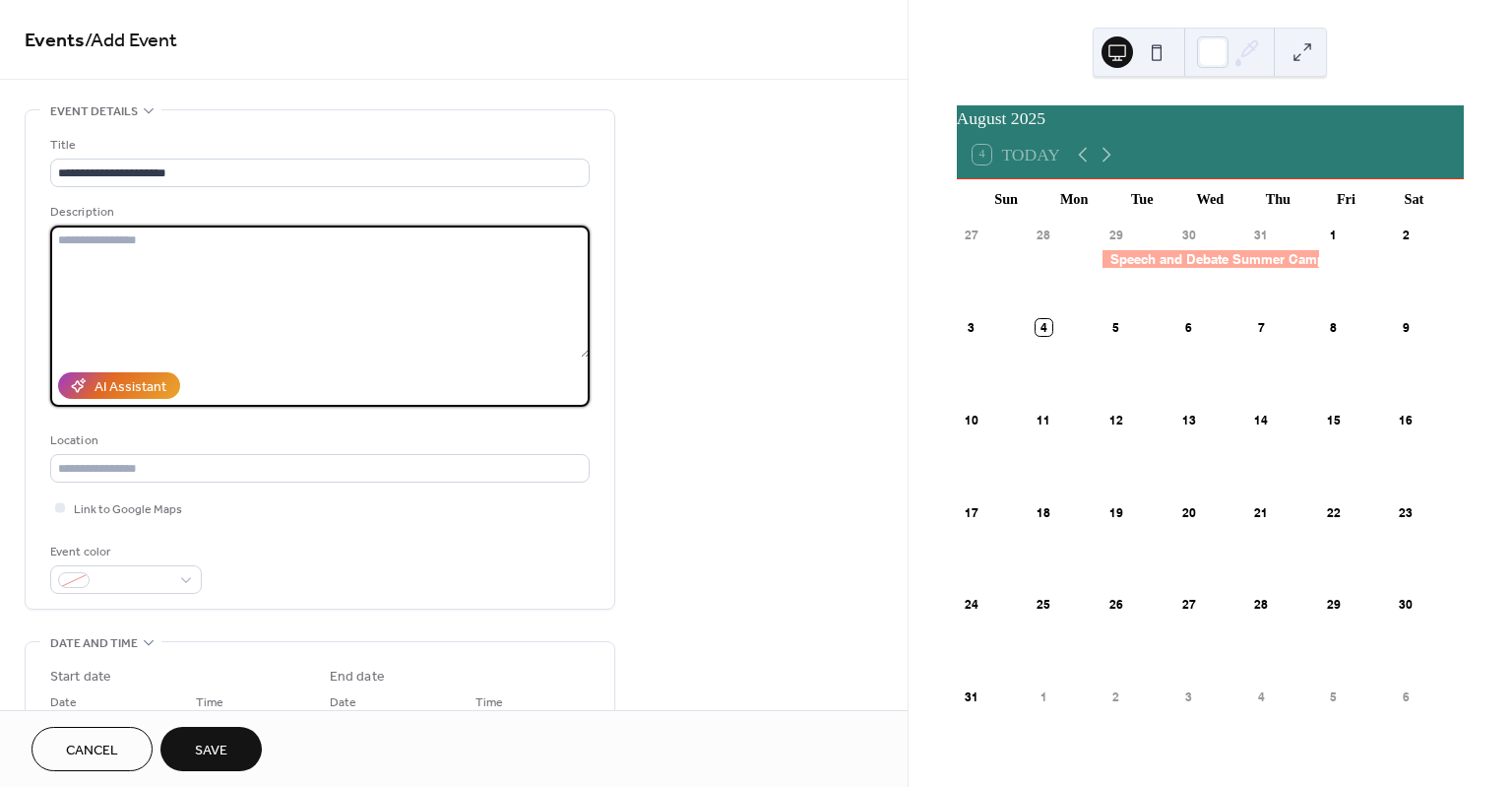 click at bounding box center [320, 292] 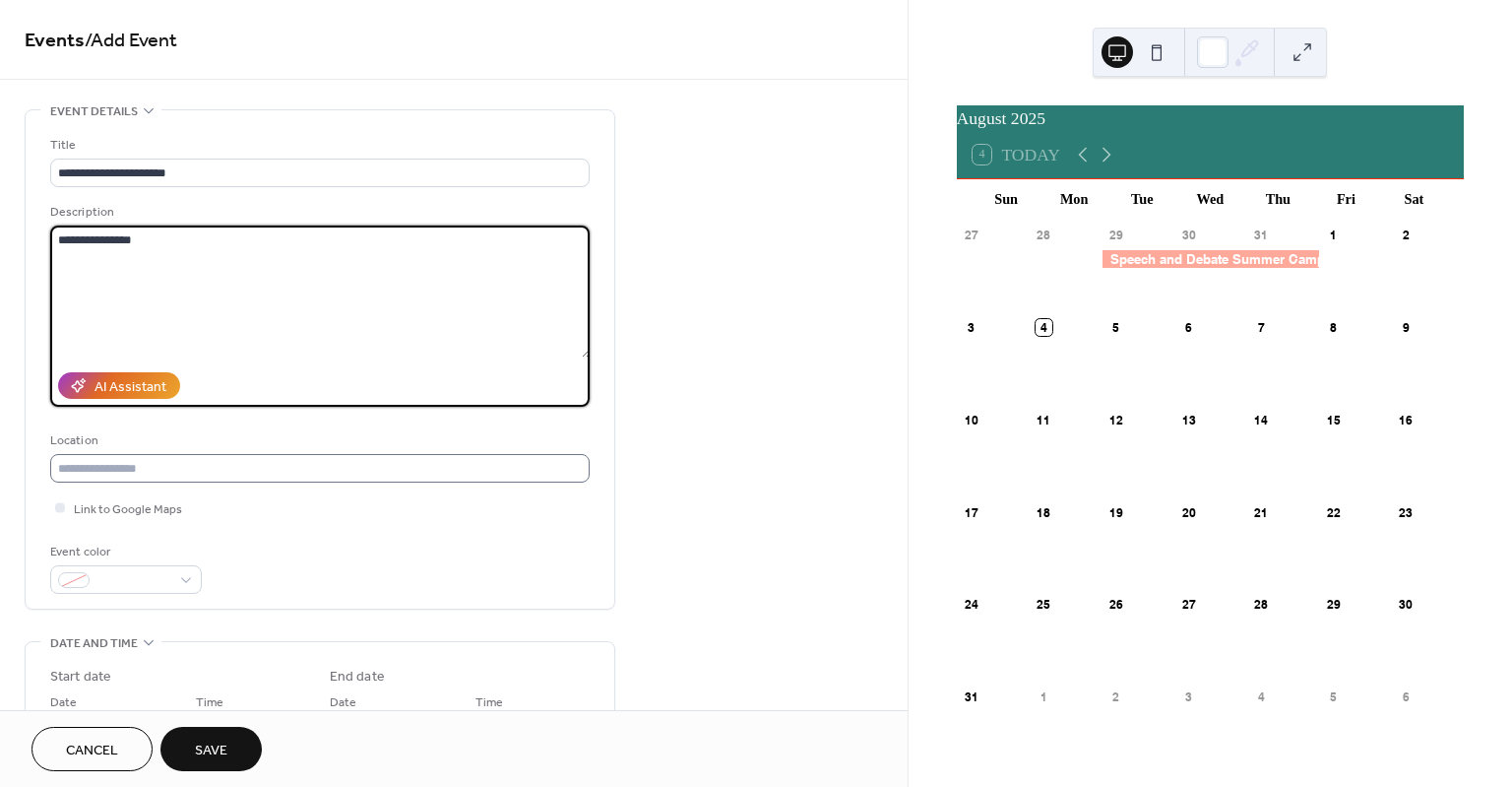 type on "**********" 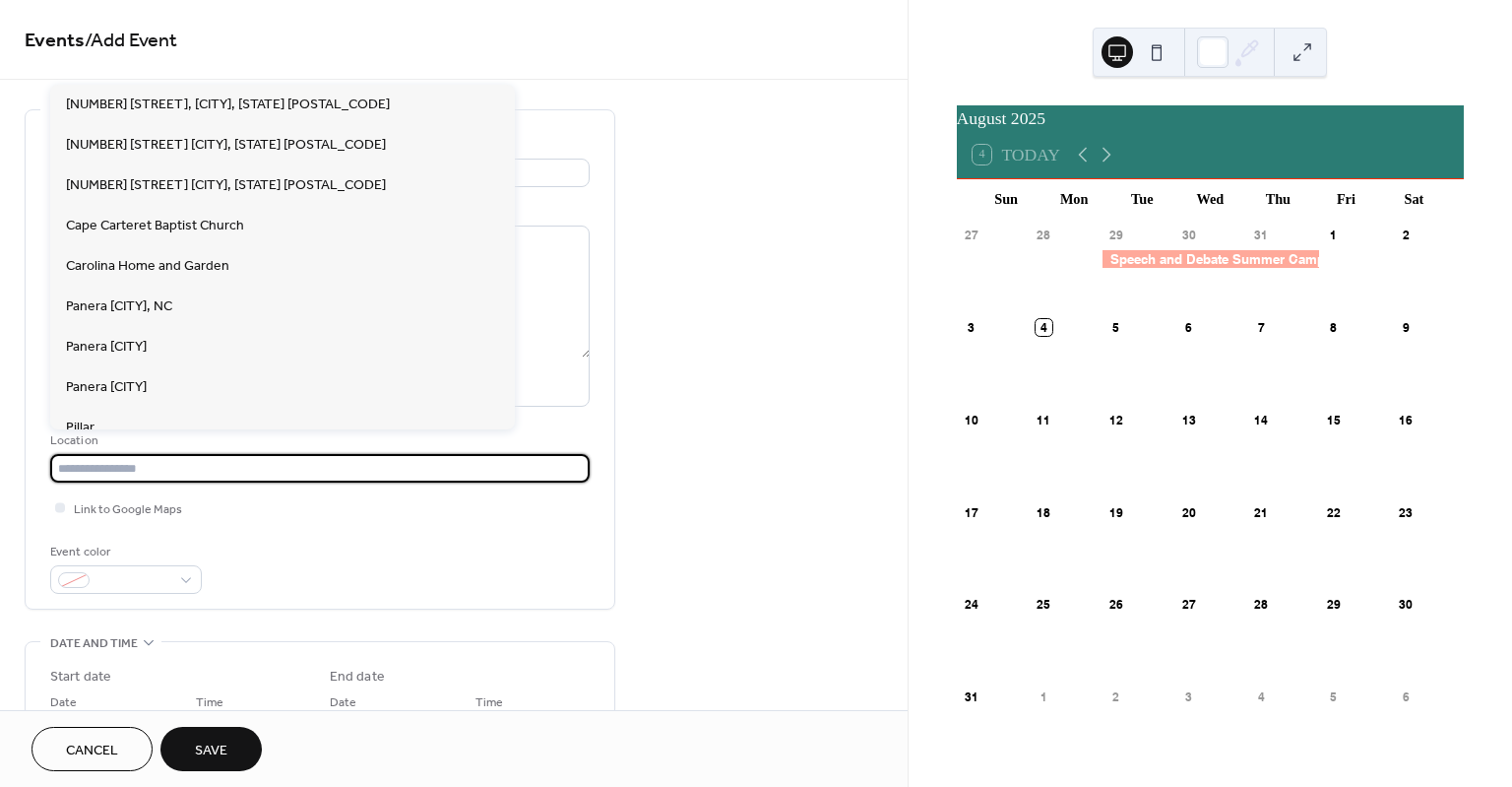 click at bounding box center [320, 468] 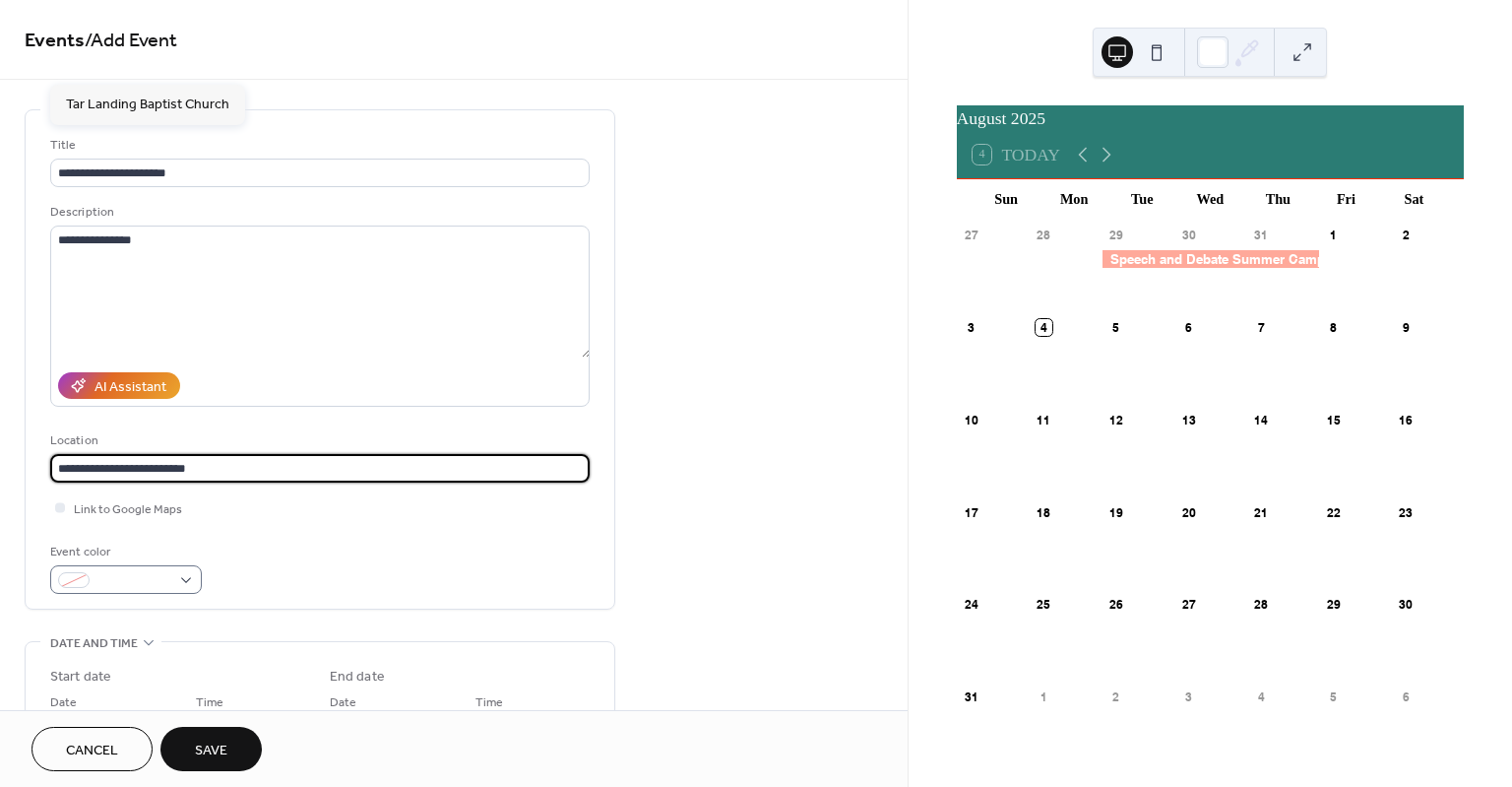 type on "**********" 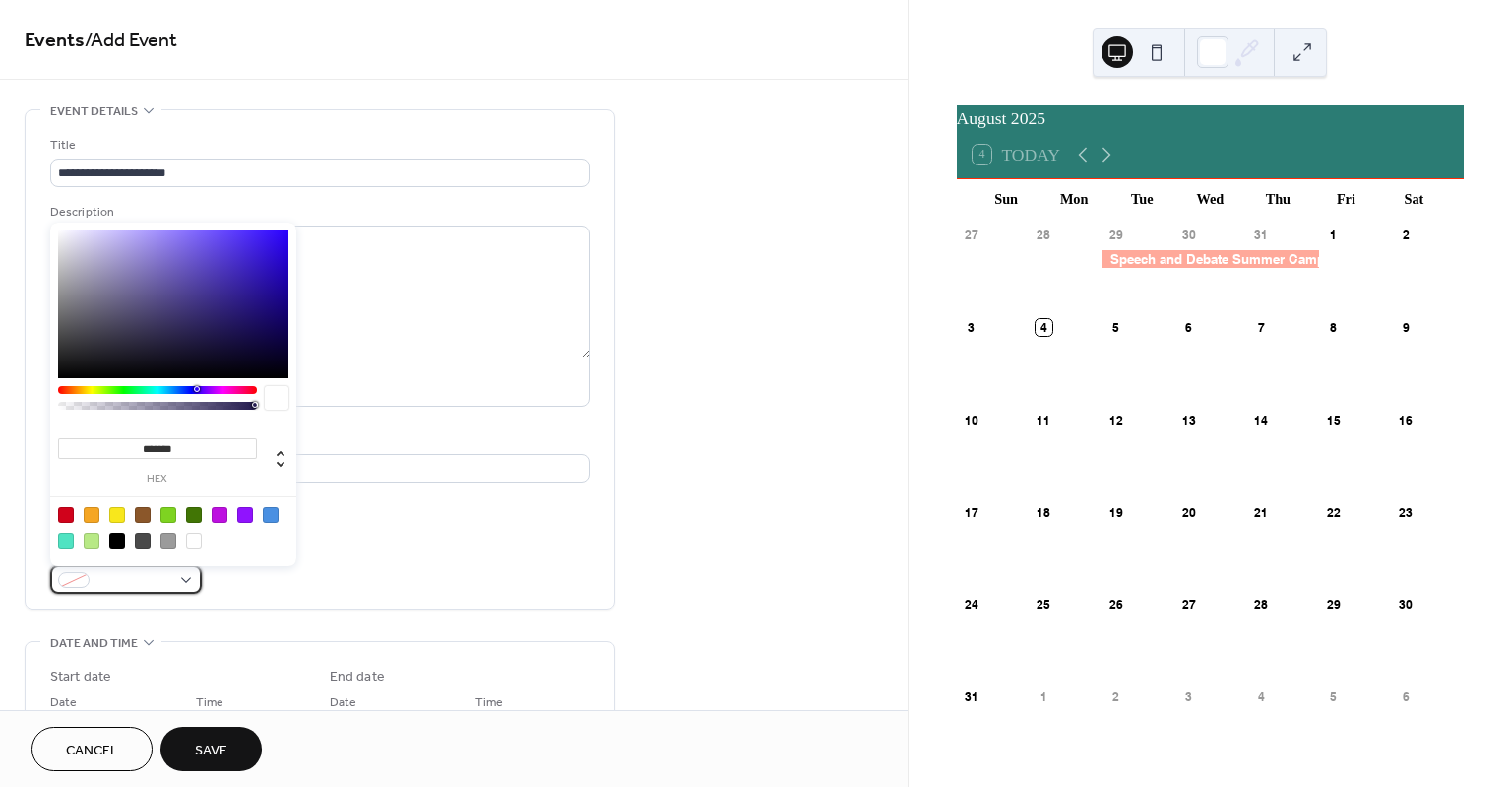 click at bounding box center [126, 579] 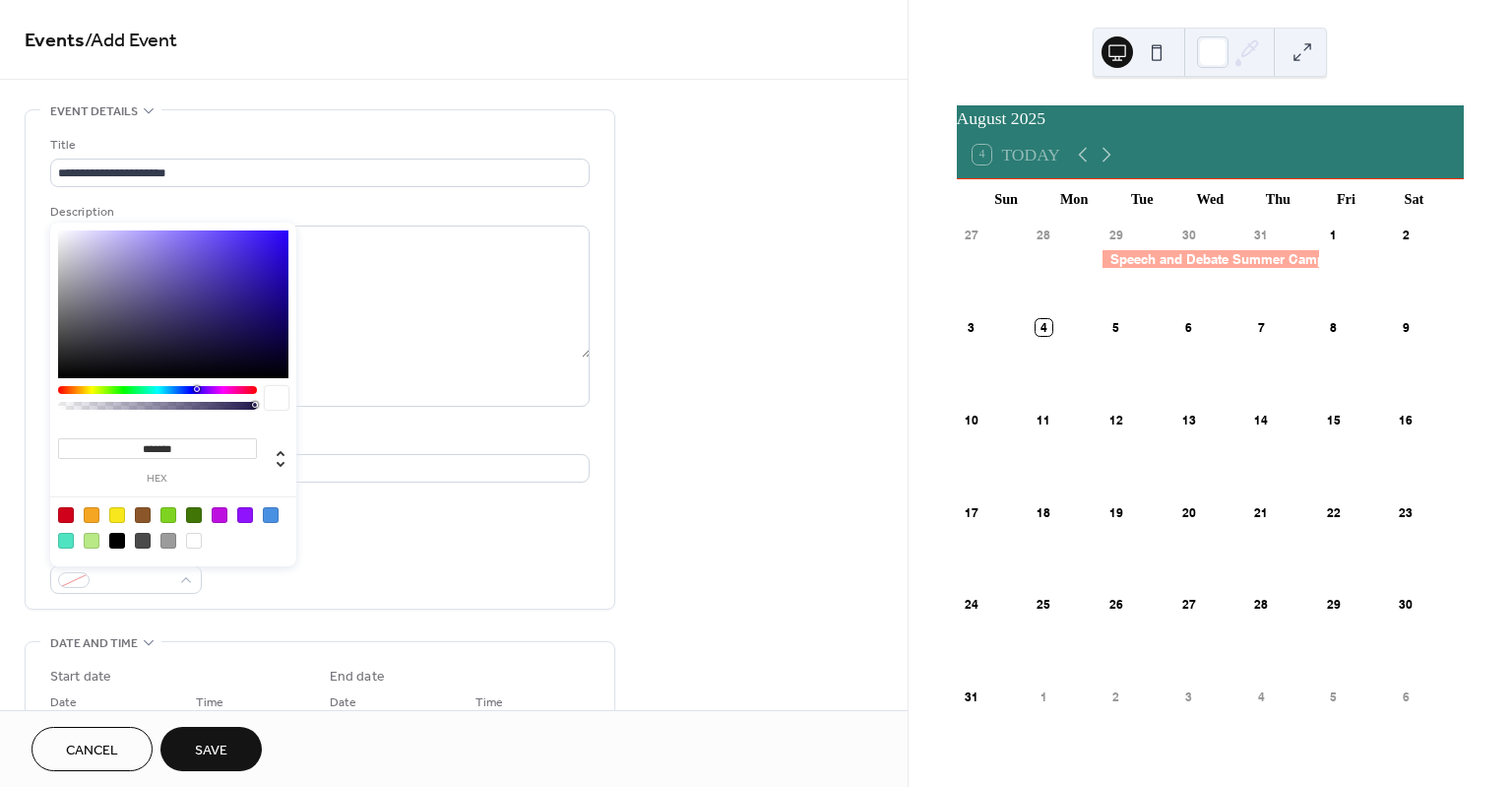 click at bounding box center (271, 515) 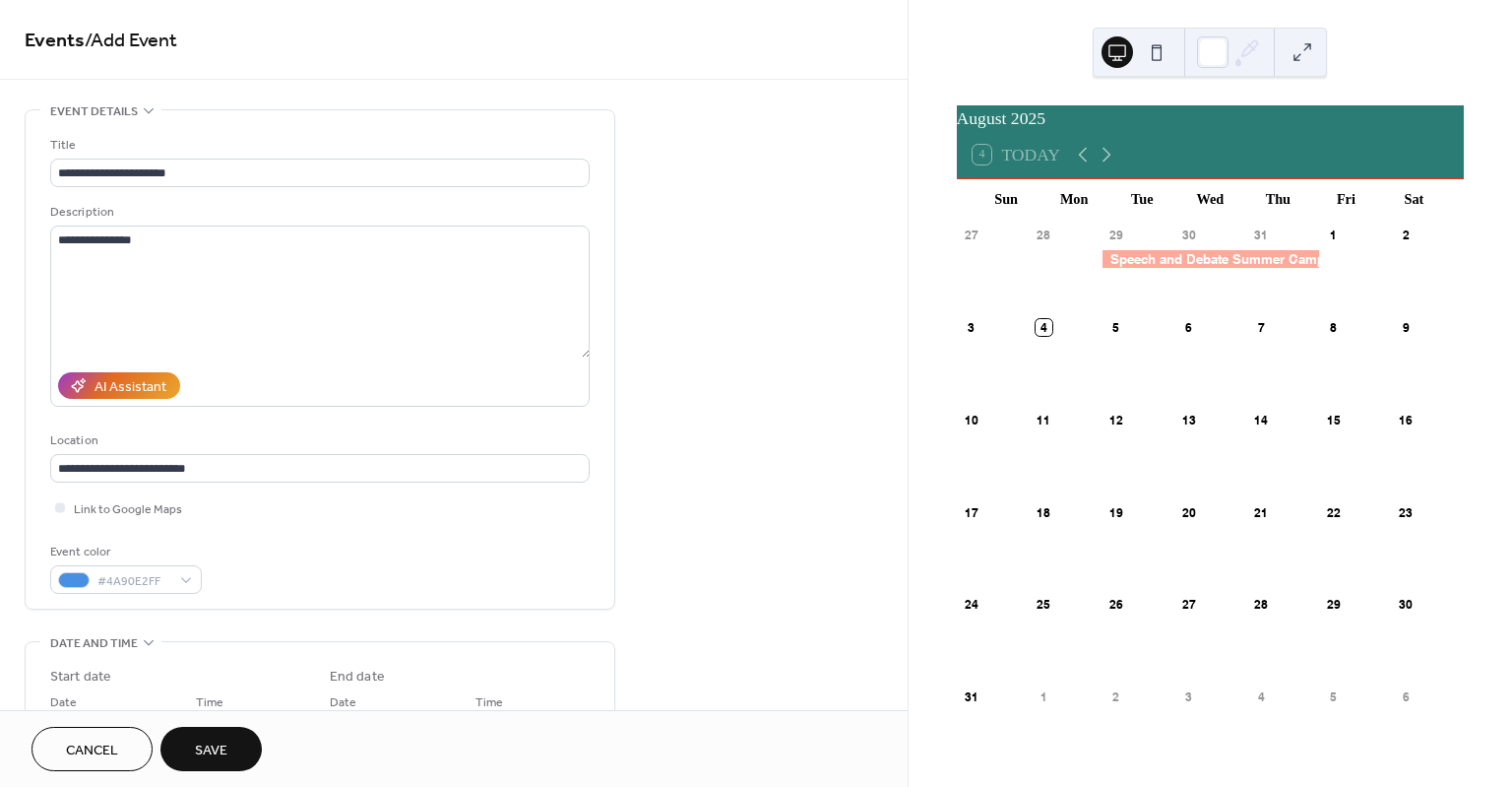 click on "**********" at bounding box center (320, 364) 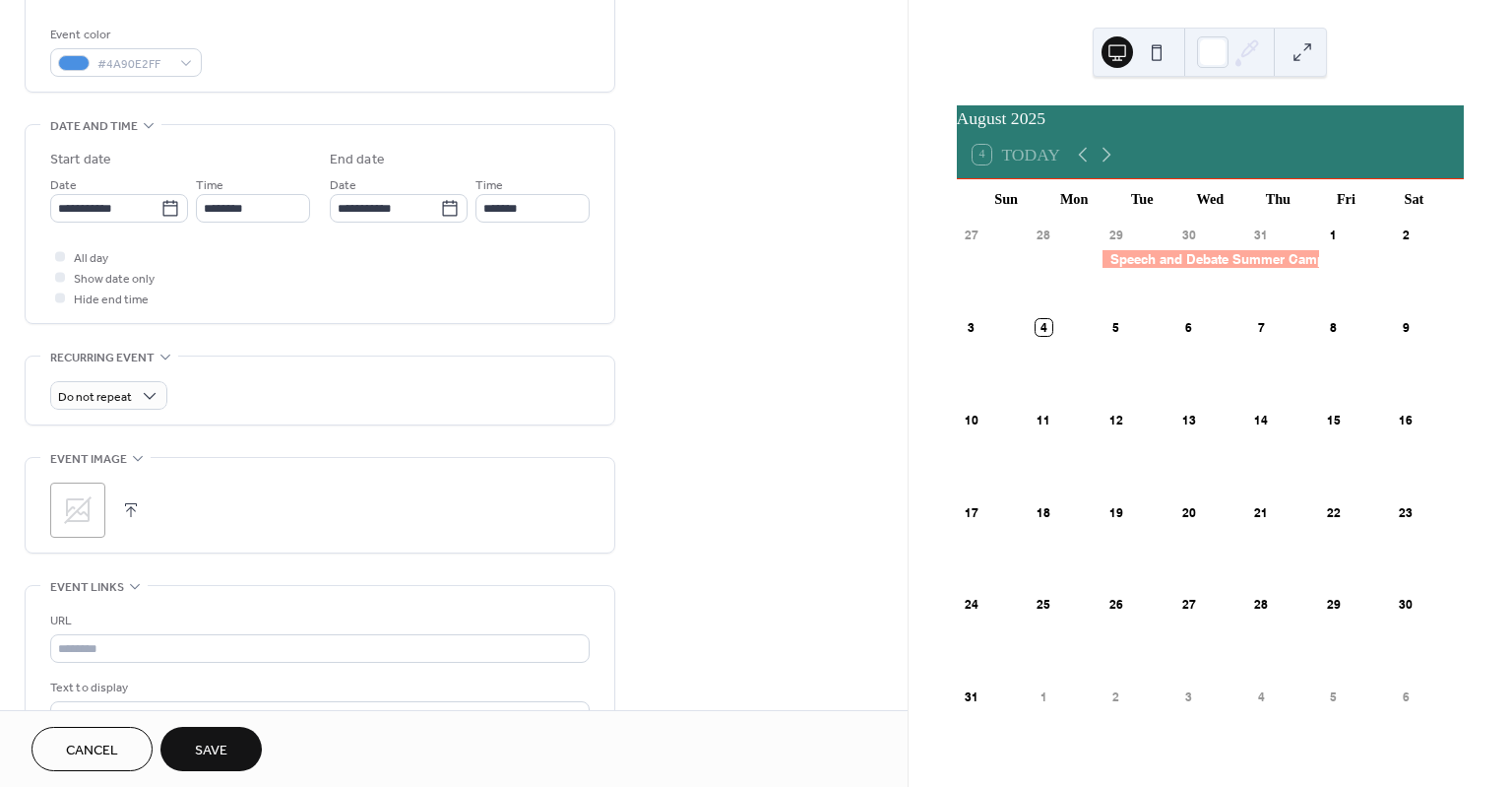 scroll, scrollTop: 520, scrollLeft: 0, axis: vertical 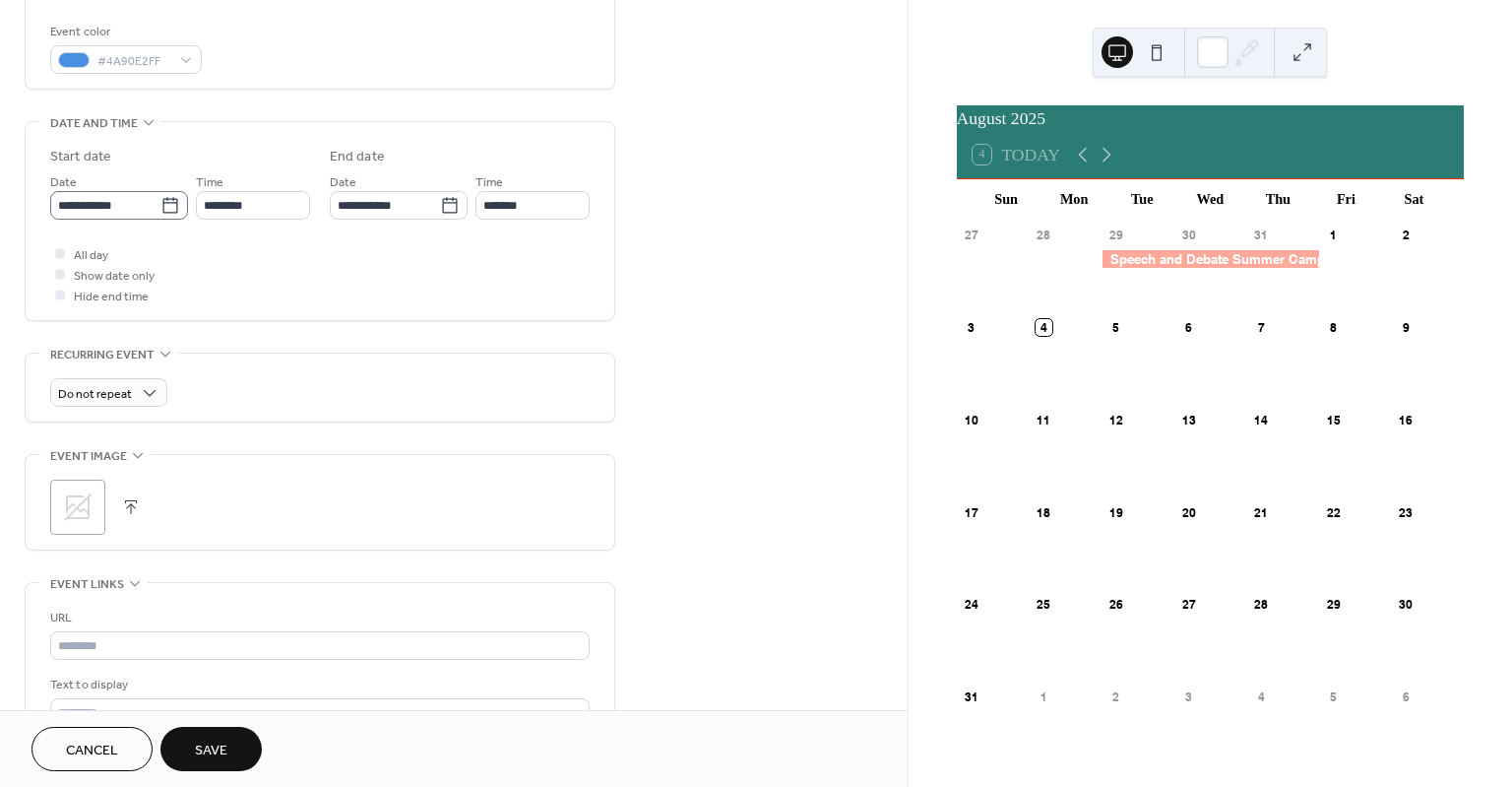 click 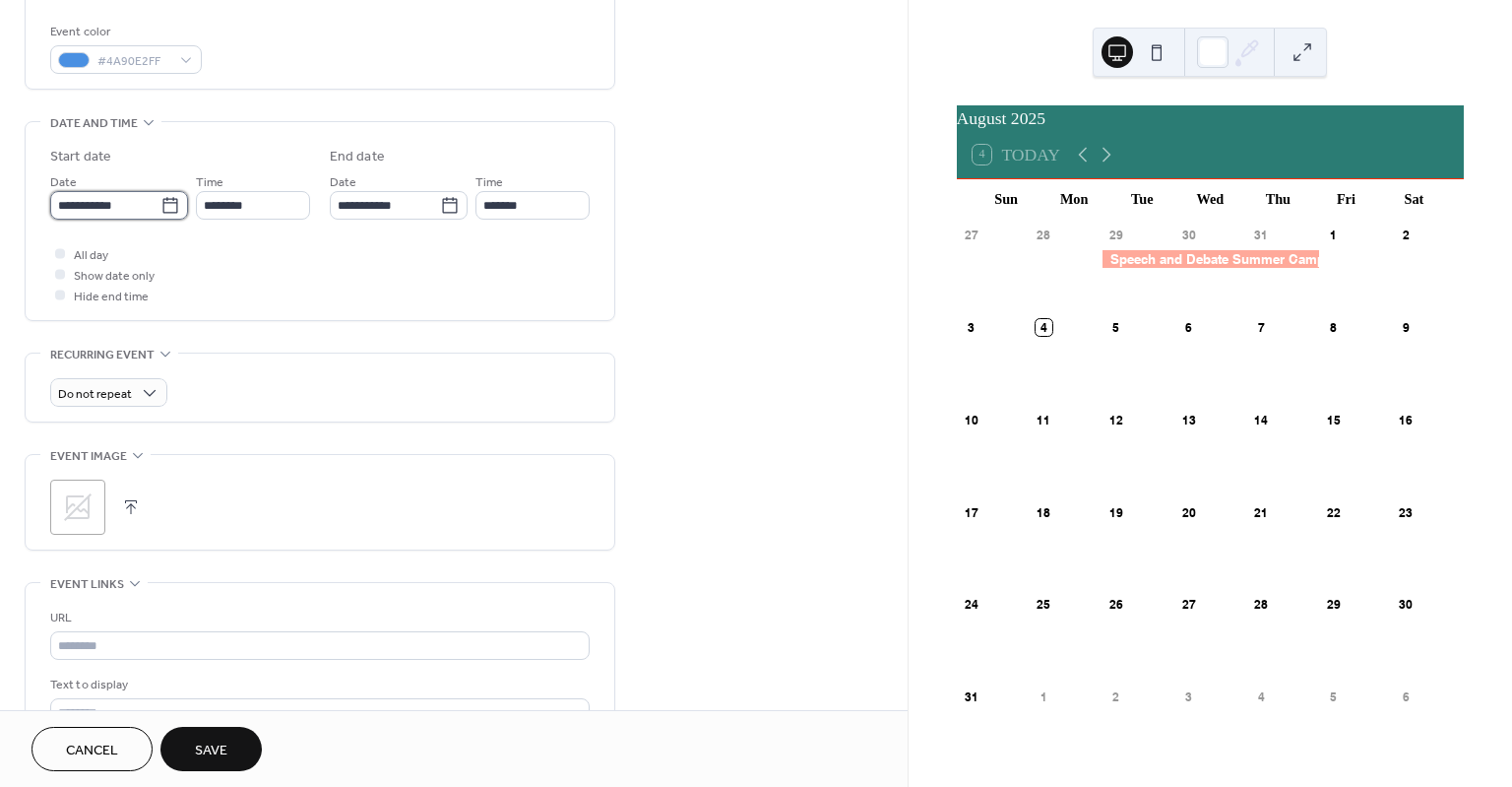 click on "**********" at bounding box center (105, 205) 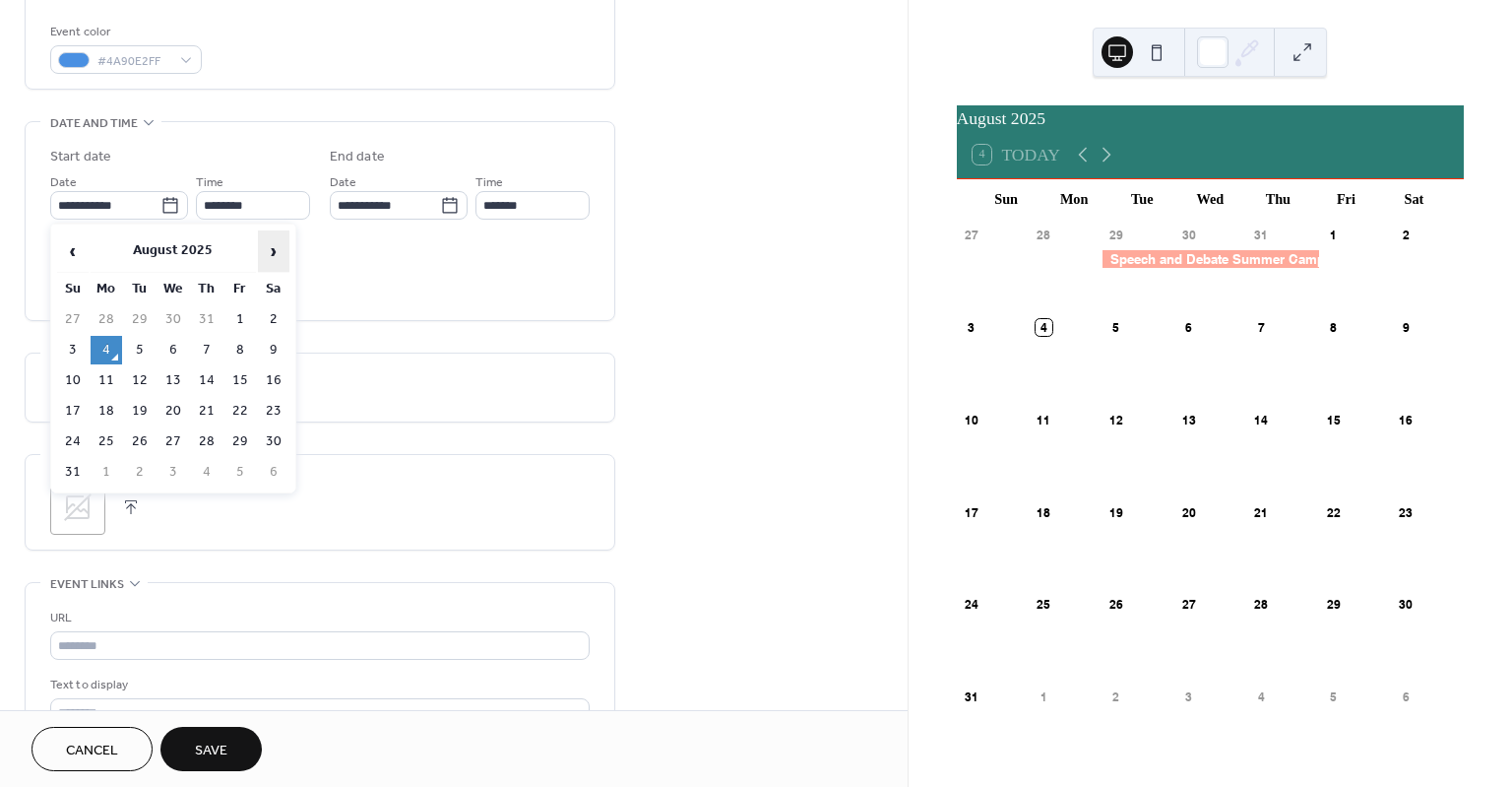click on "›" at bounding box center (274, 251) 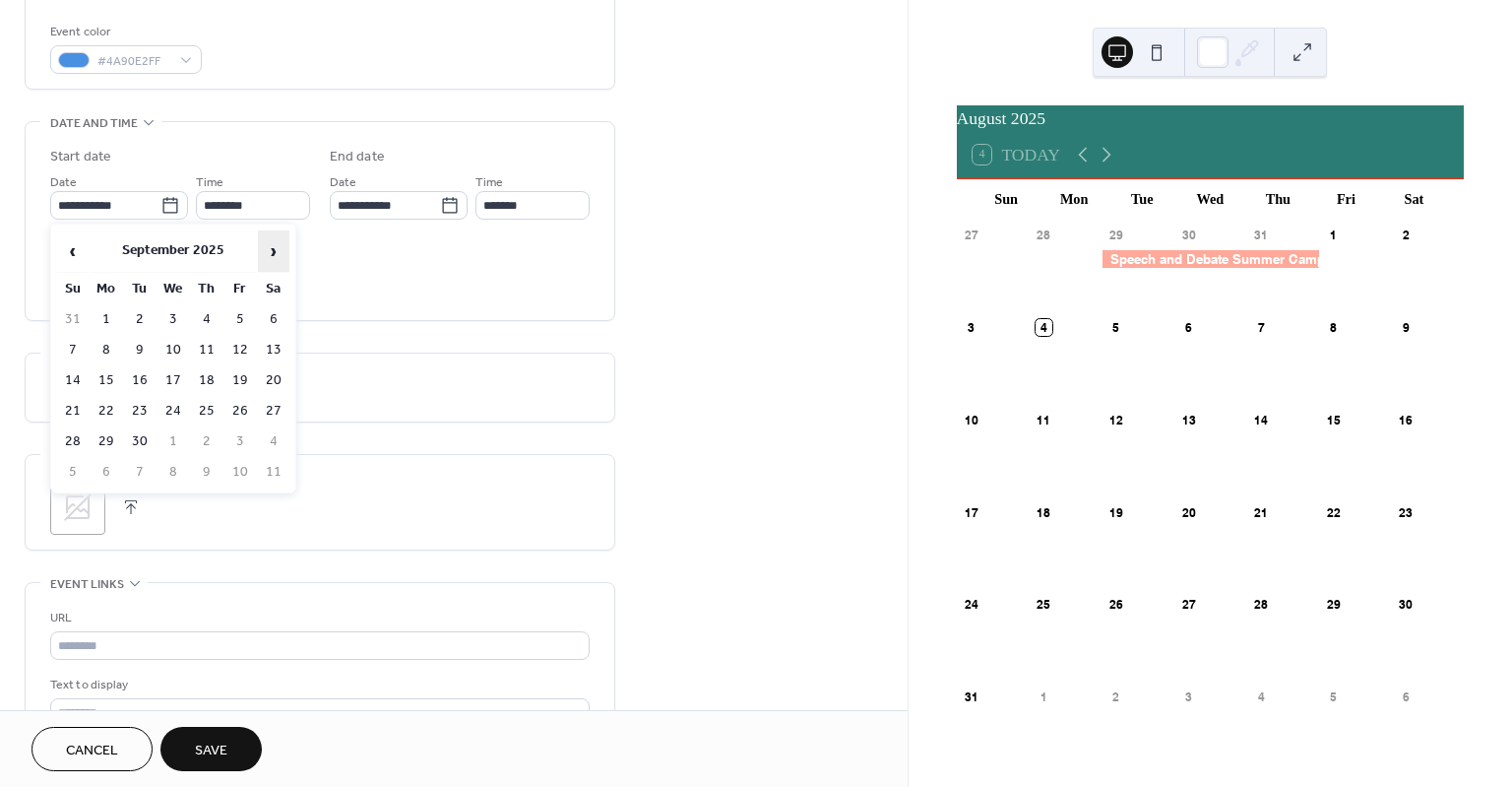 click on "›" at bounding box center (274, 251) 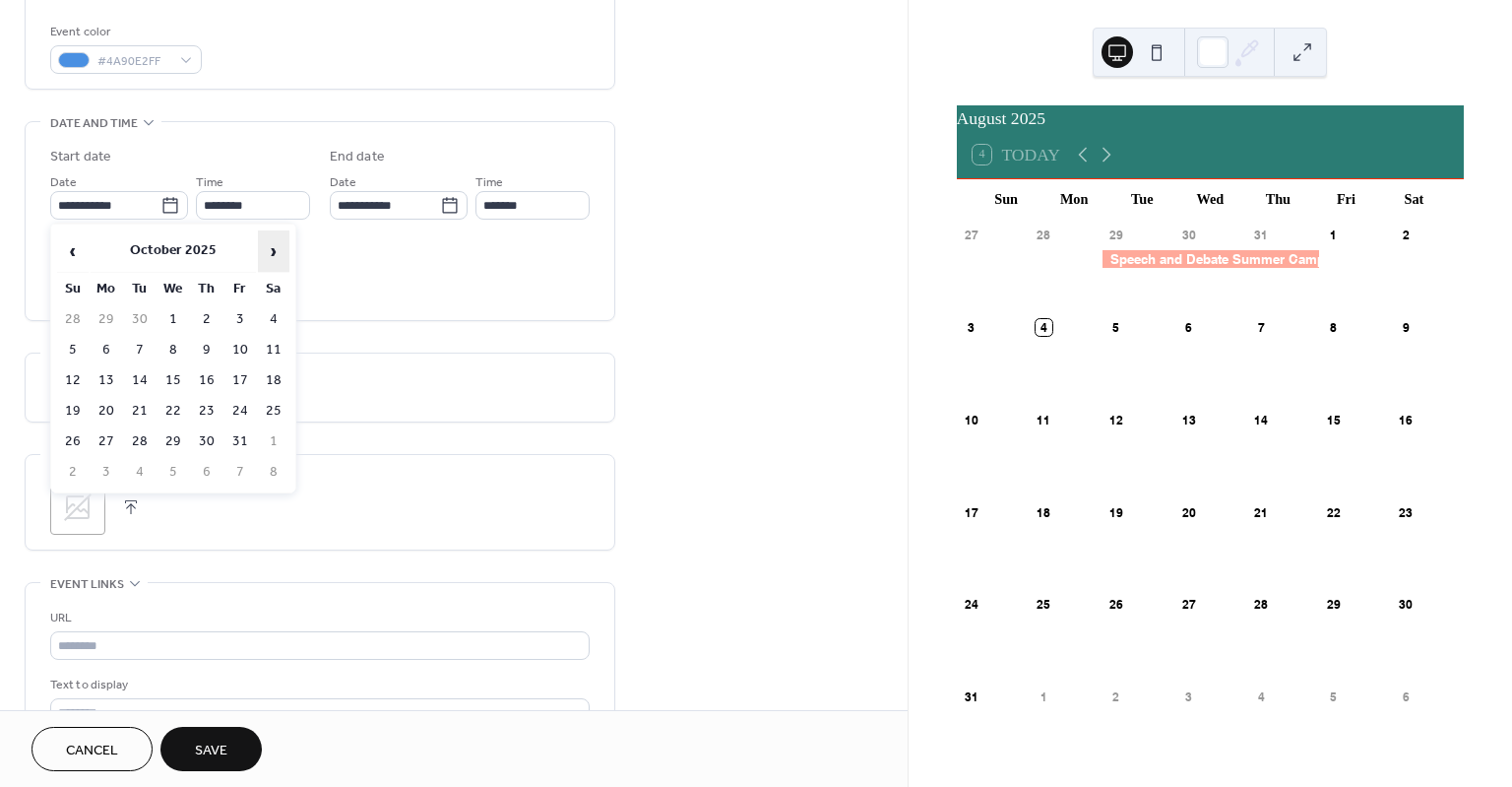 click on "›" at bounding box center [274, 251] 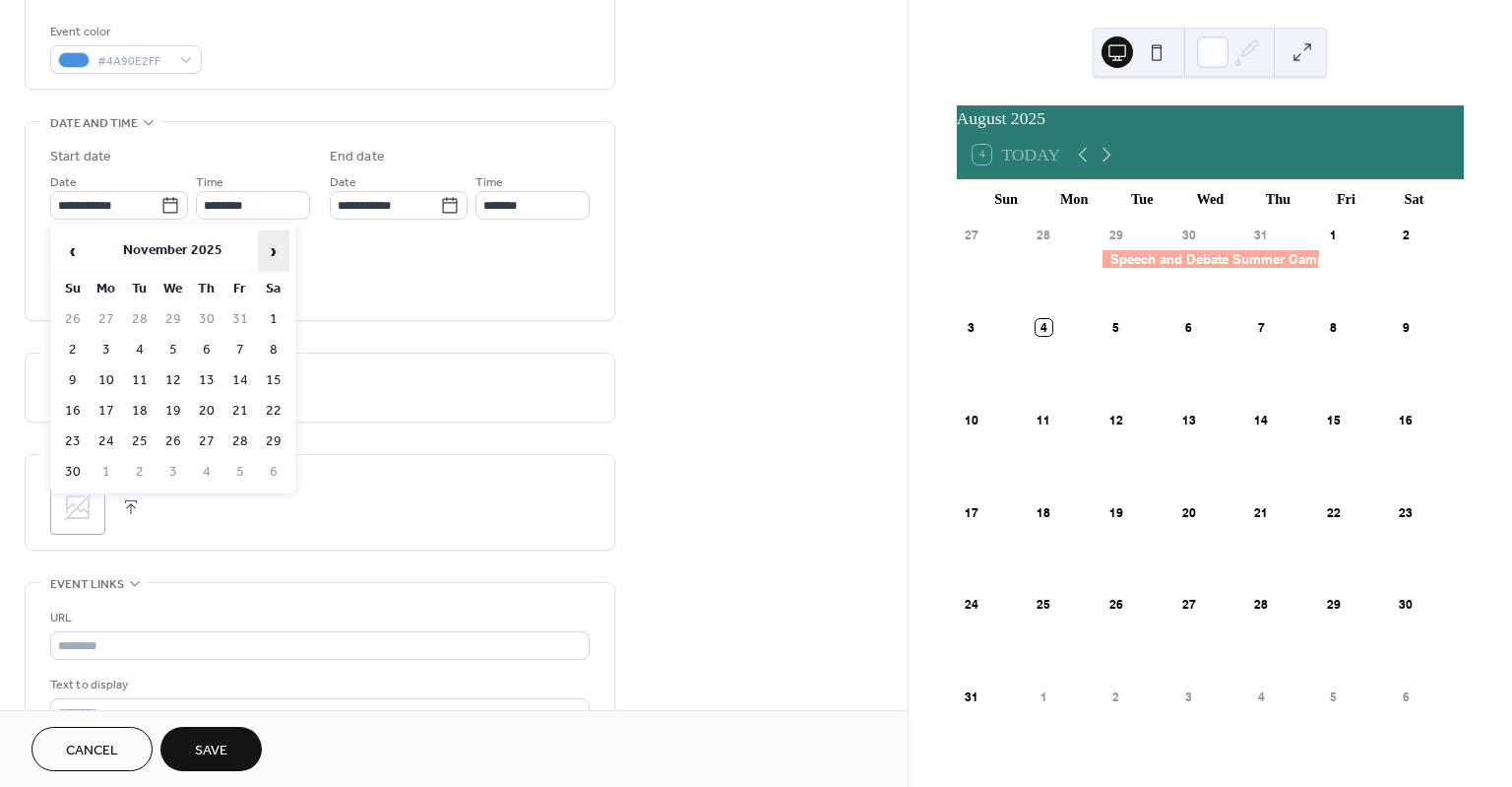 click on "›" at bounding box center [274, 251] 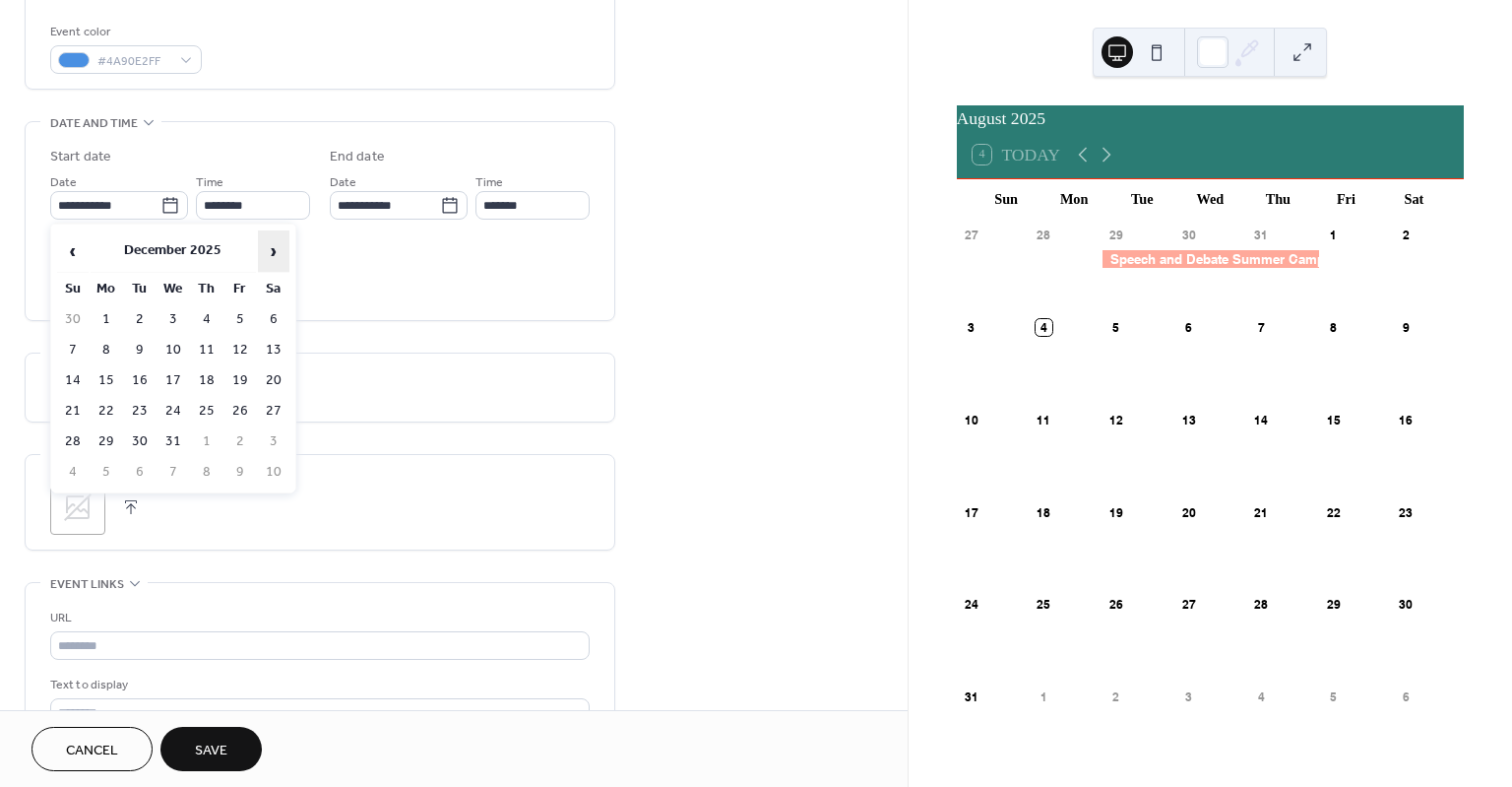 click on "›" at bounding box center (274, 251) 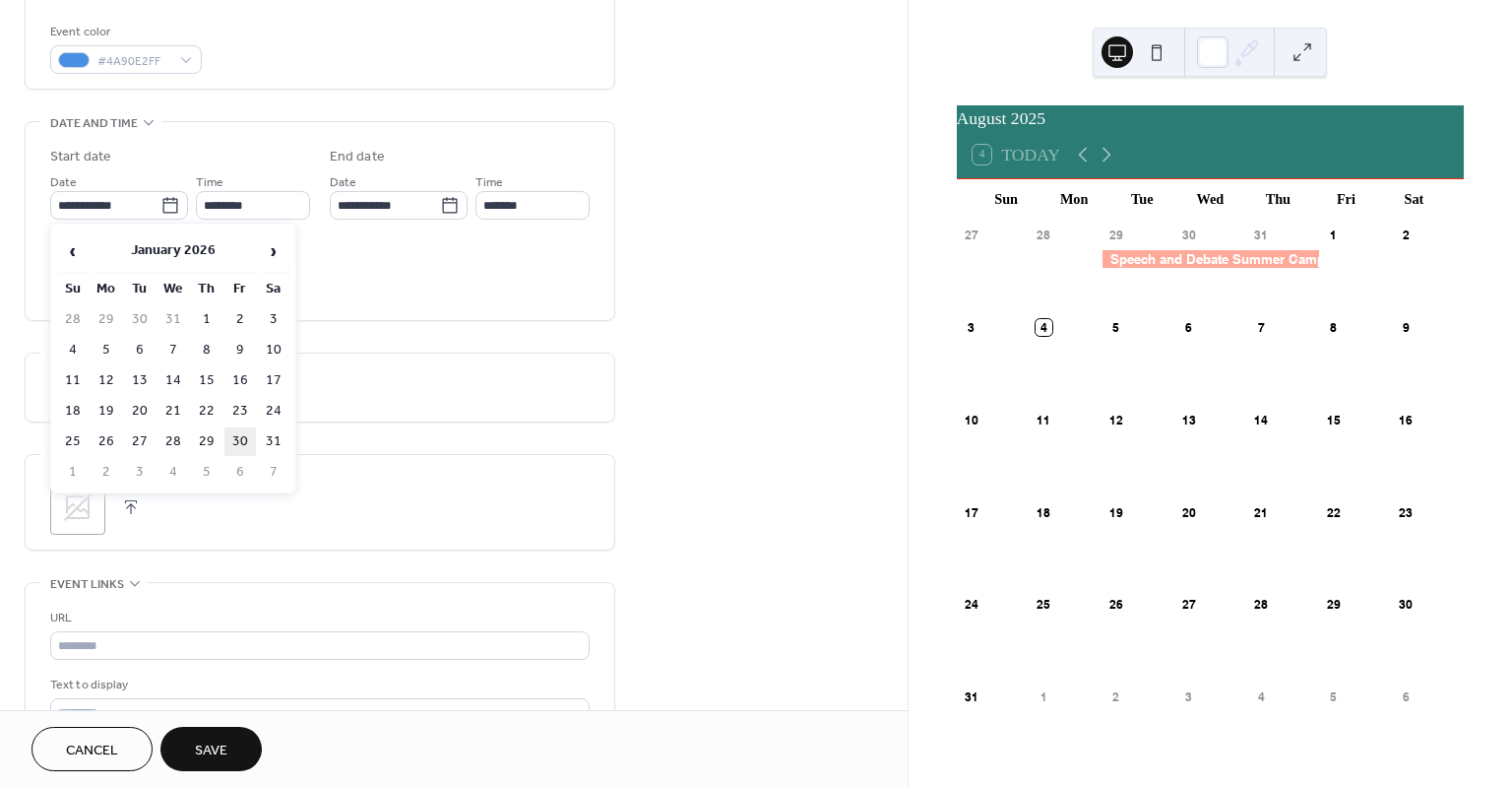 click on "30" at bounding box center (240, 441) 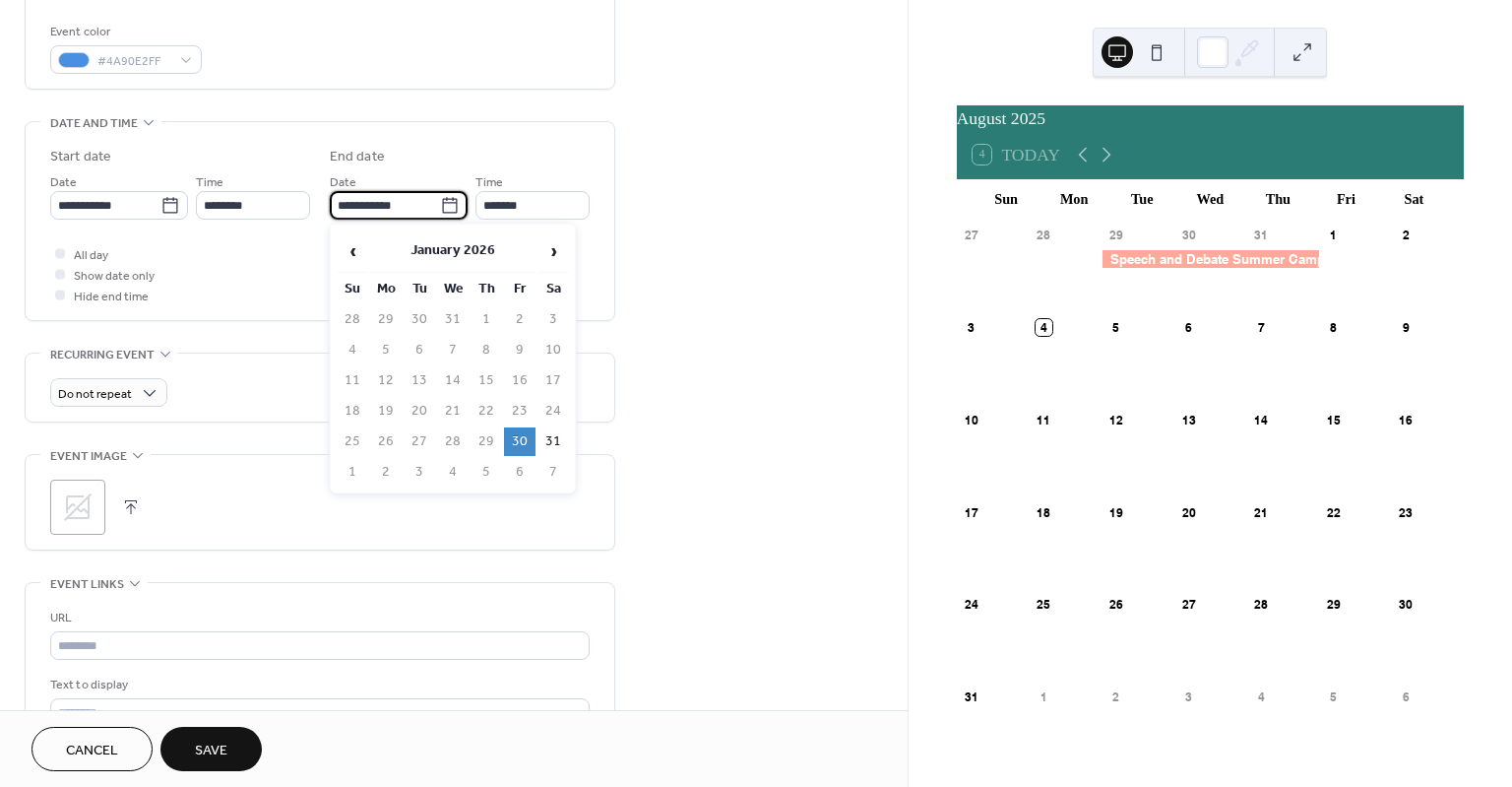 click on "**********" at bounding box center [385, 205] 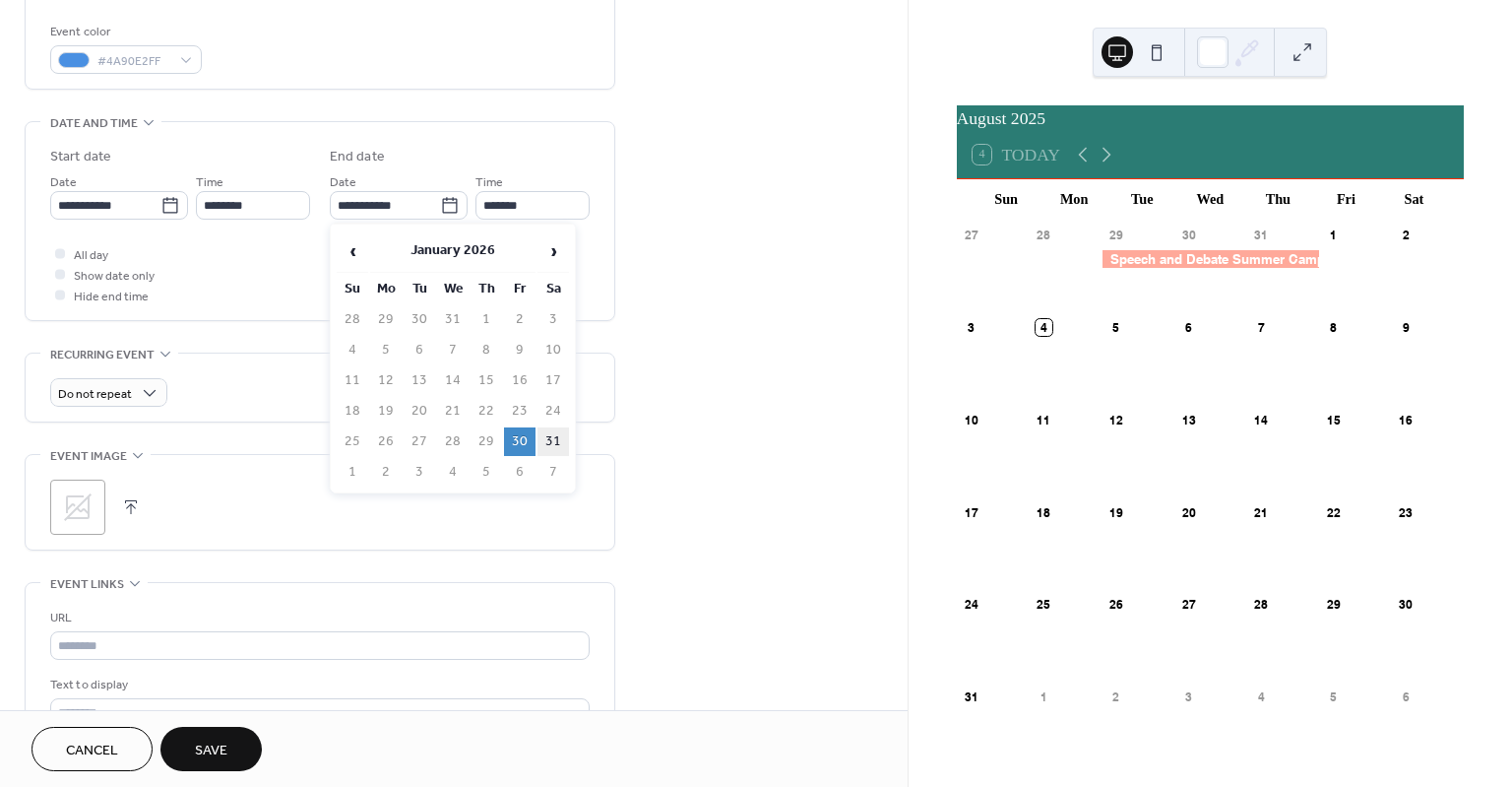 click on "31" at bounding box center [553, 441] 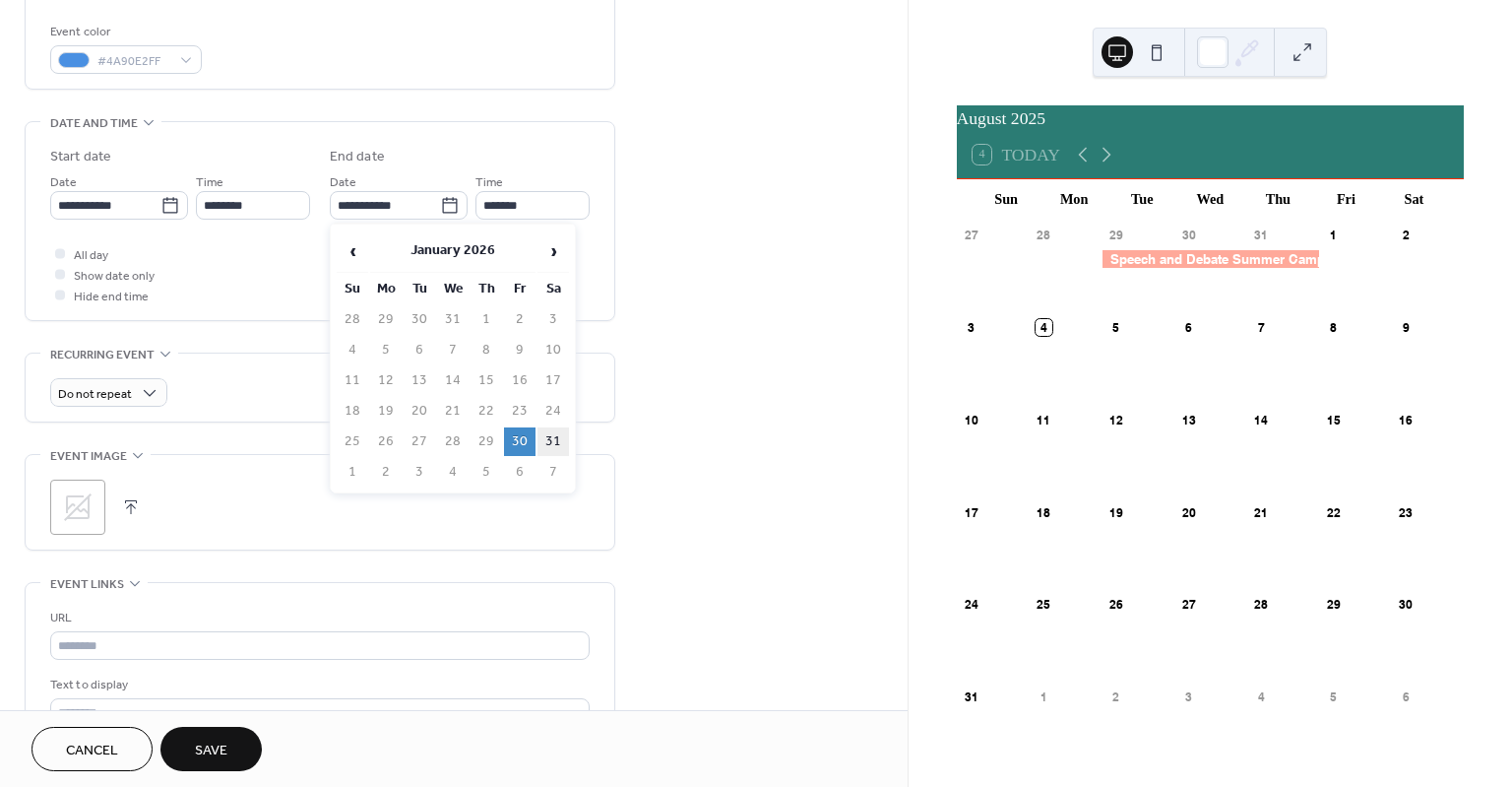 type on "**********" 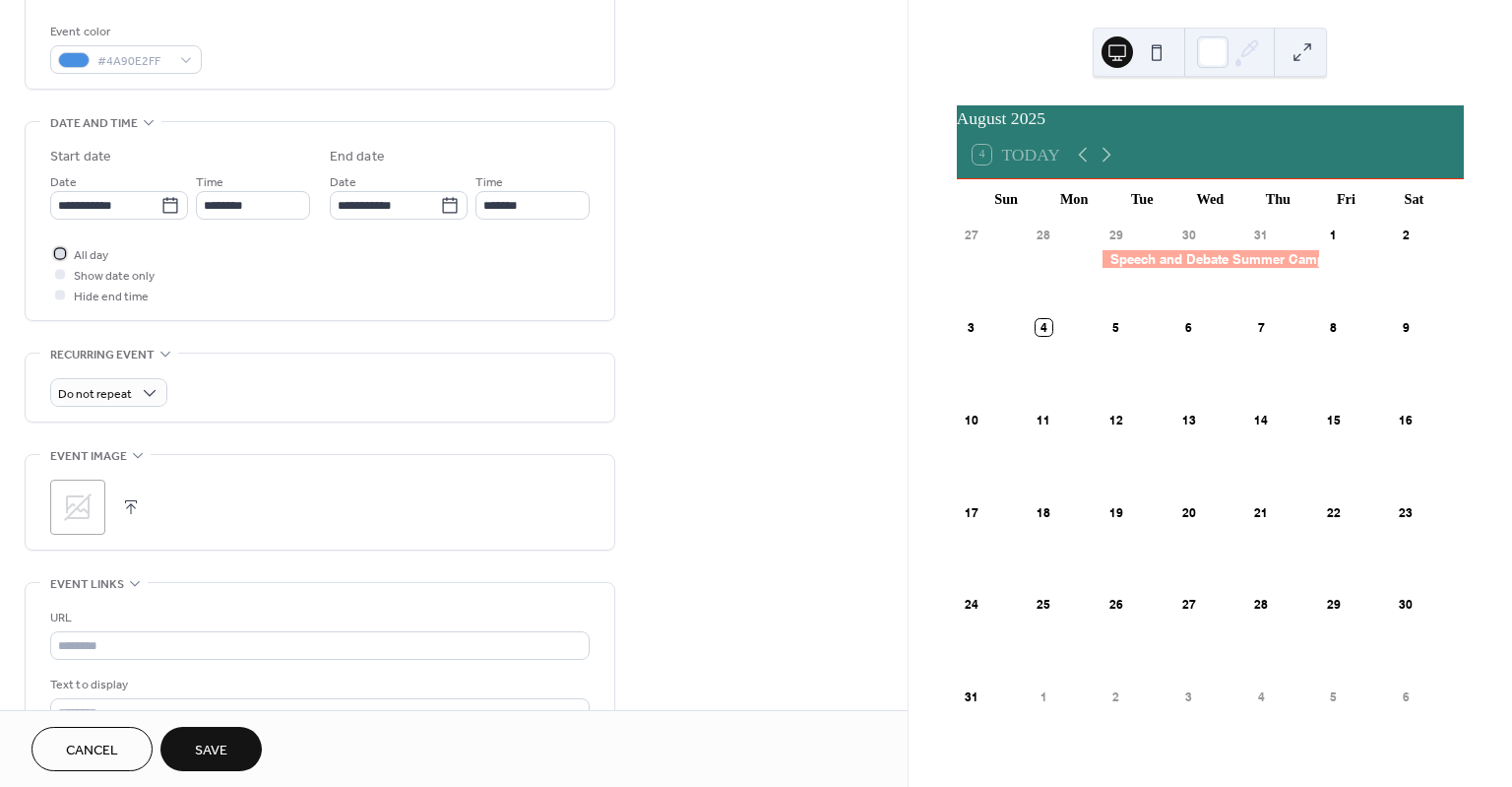 click at bounding box center (60, 253) 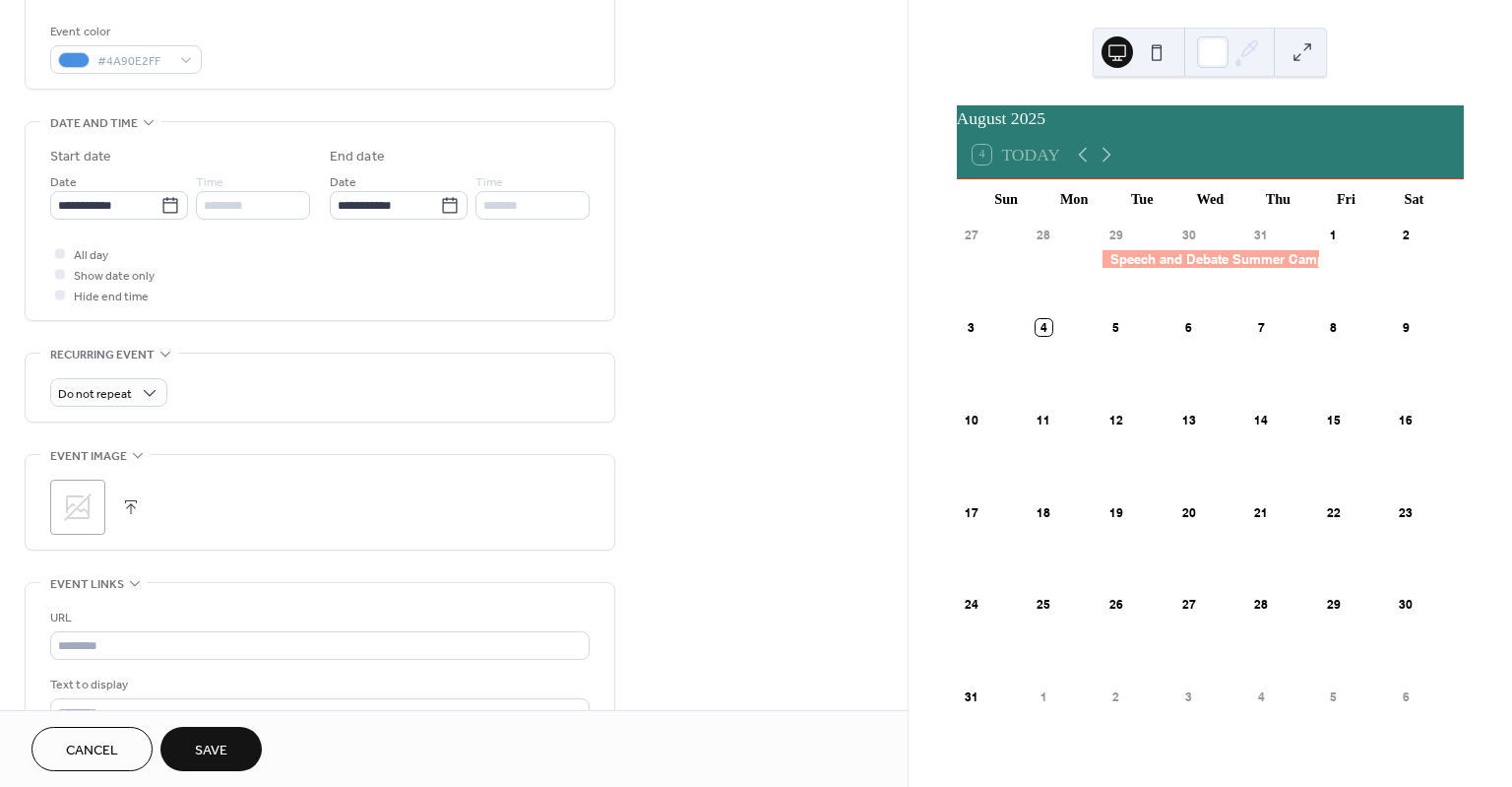 click on ";" at bounding box center [78, 507] 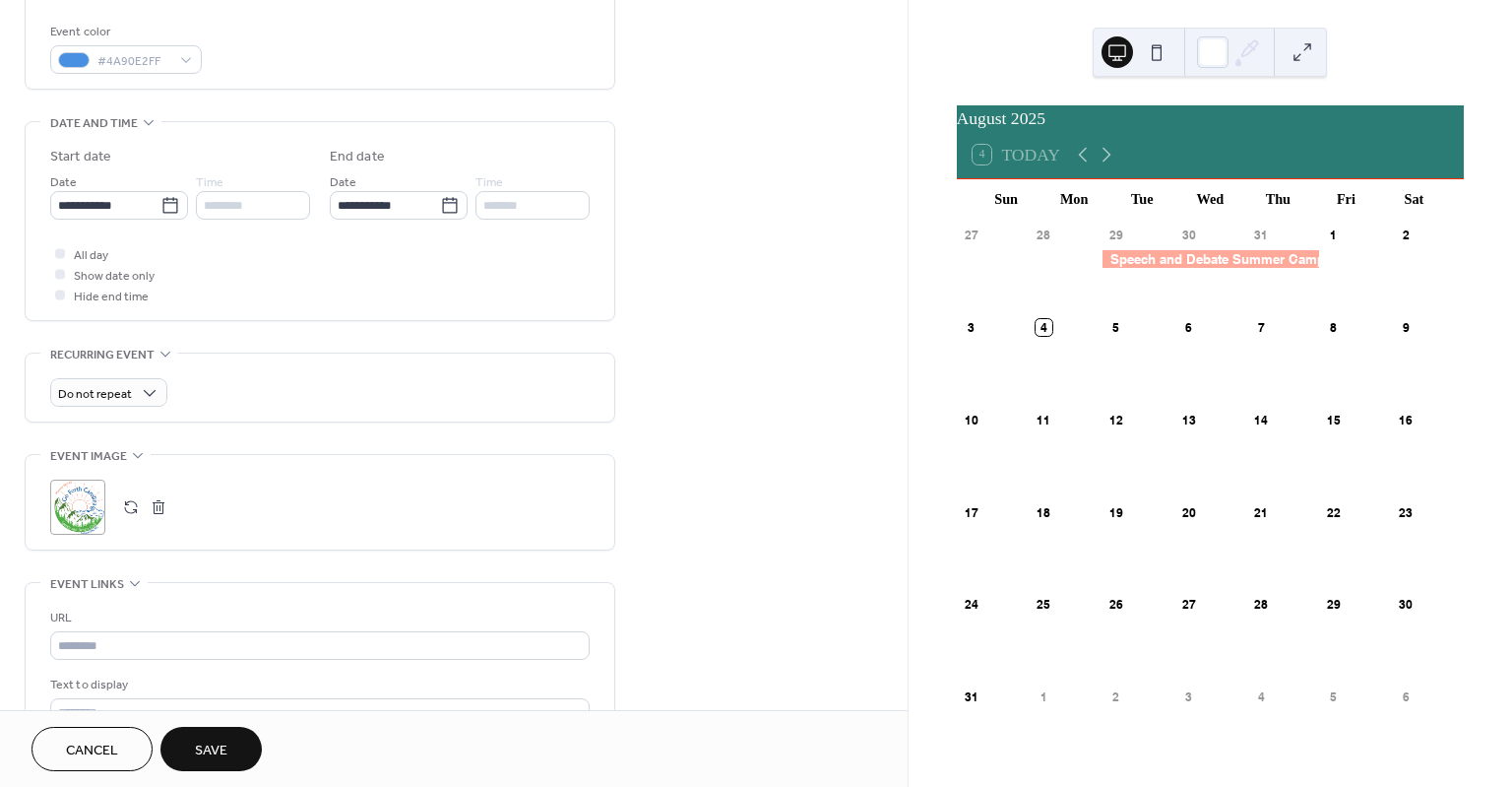 click on "Save" at bounding box center [211, 751] 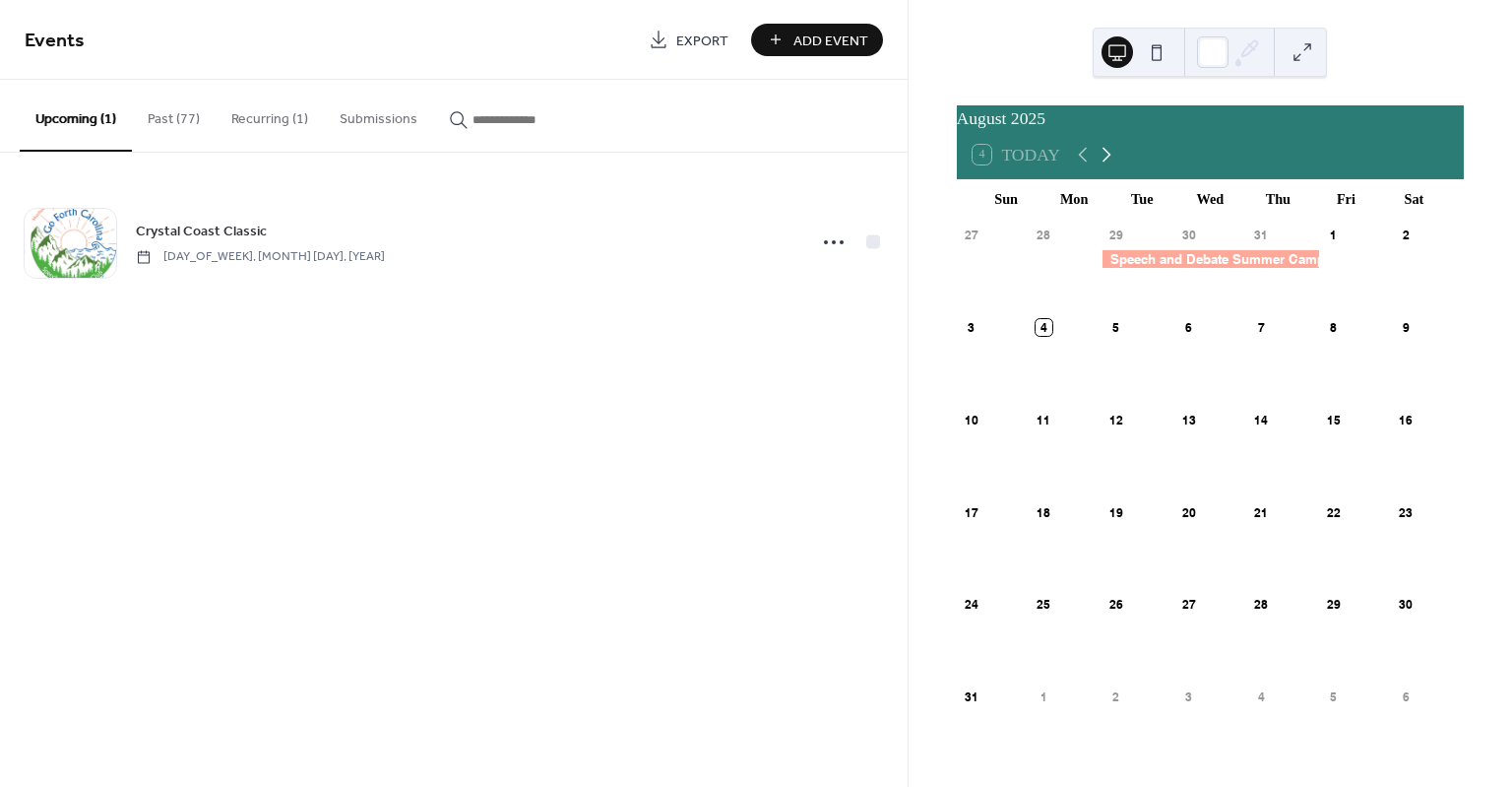 click 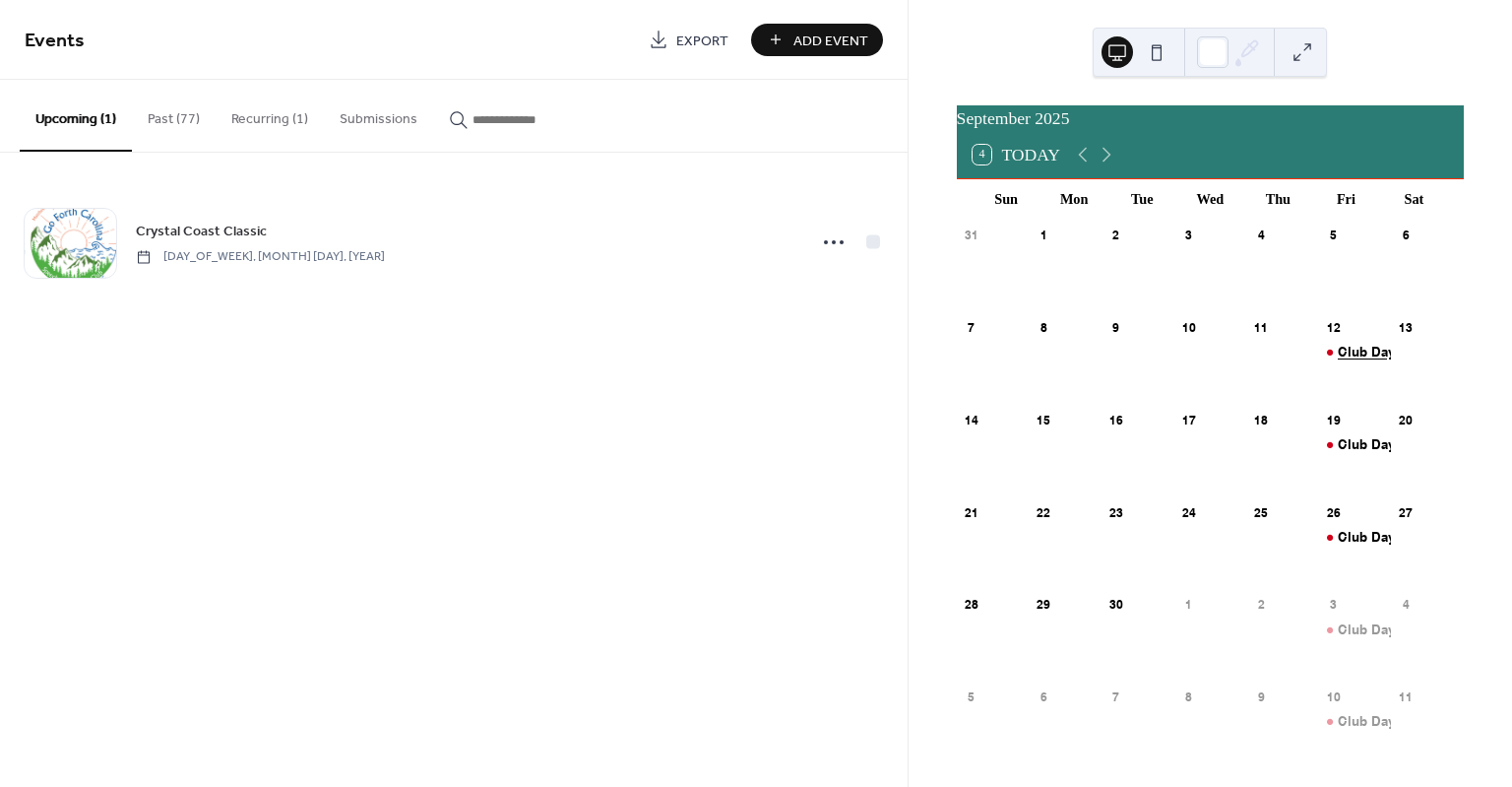 click on "Club Day" at bounding box center [1366, 352] 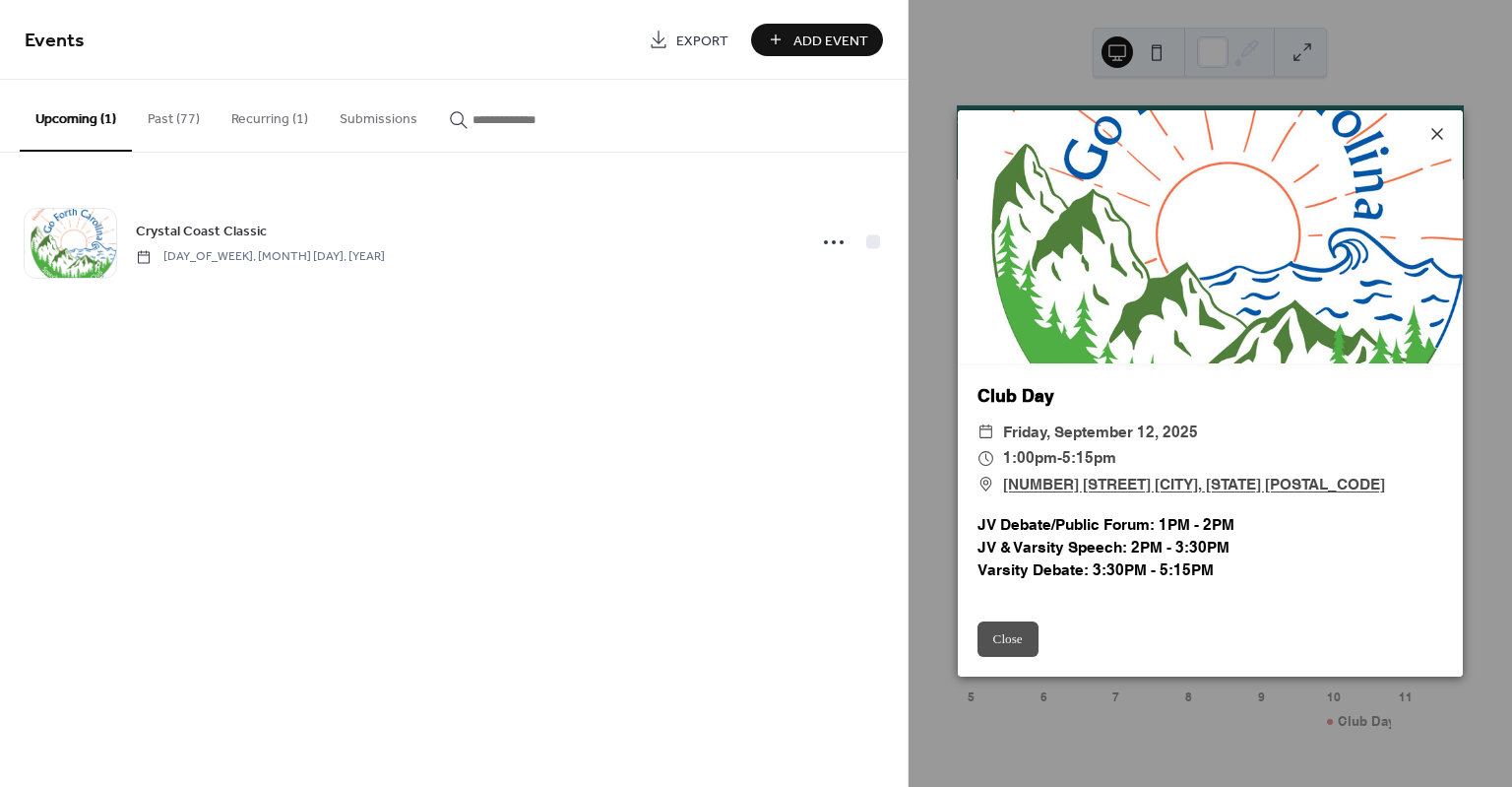 click on "Close" at bounding box center [1008, 639] 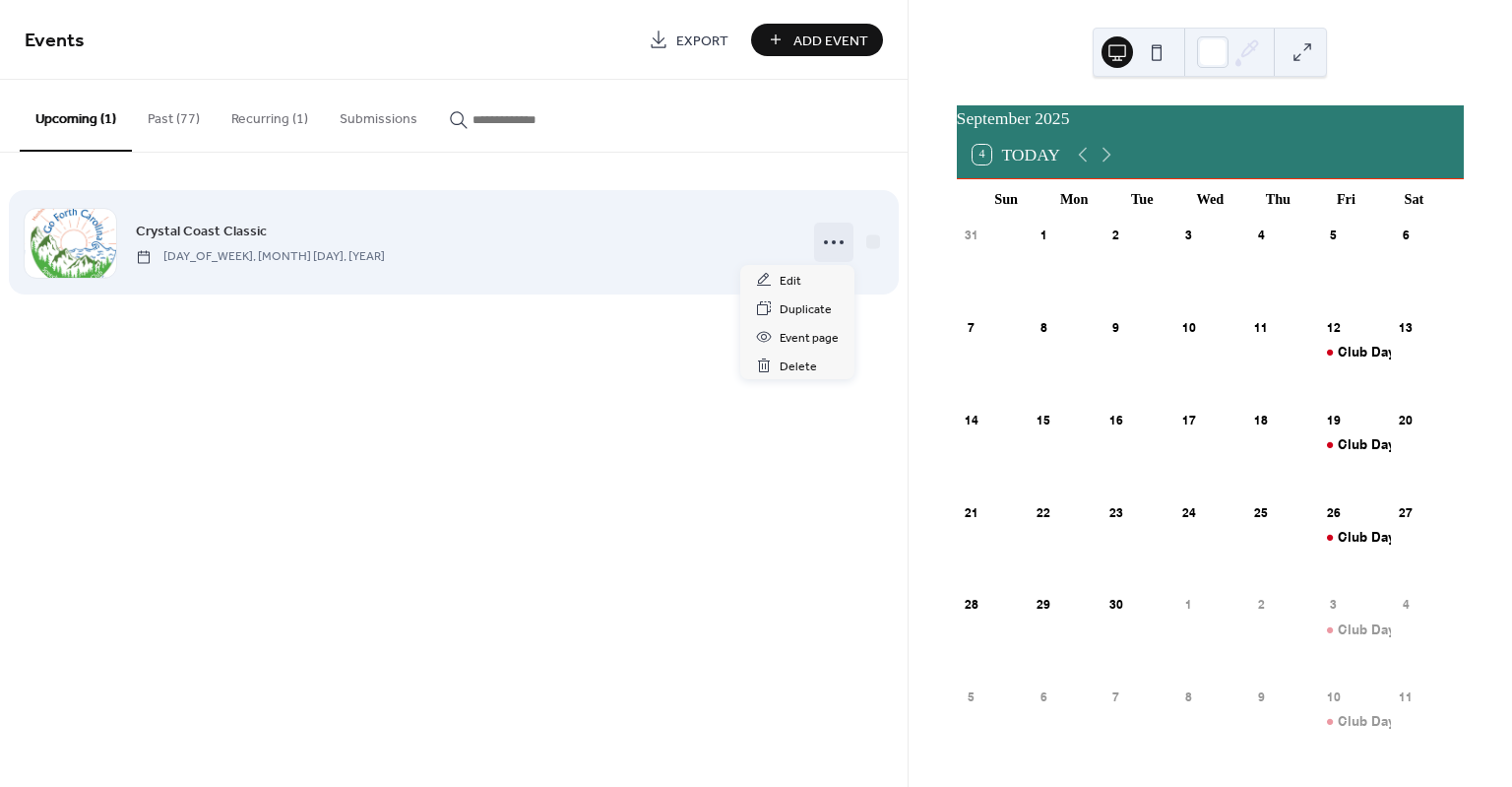 click 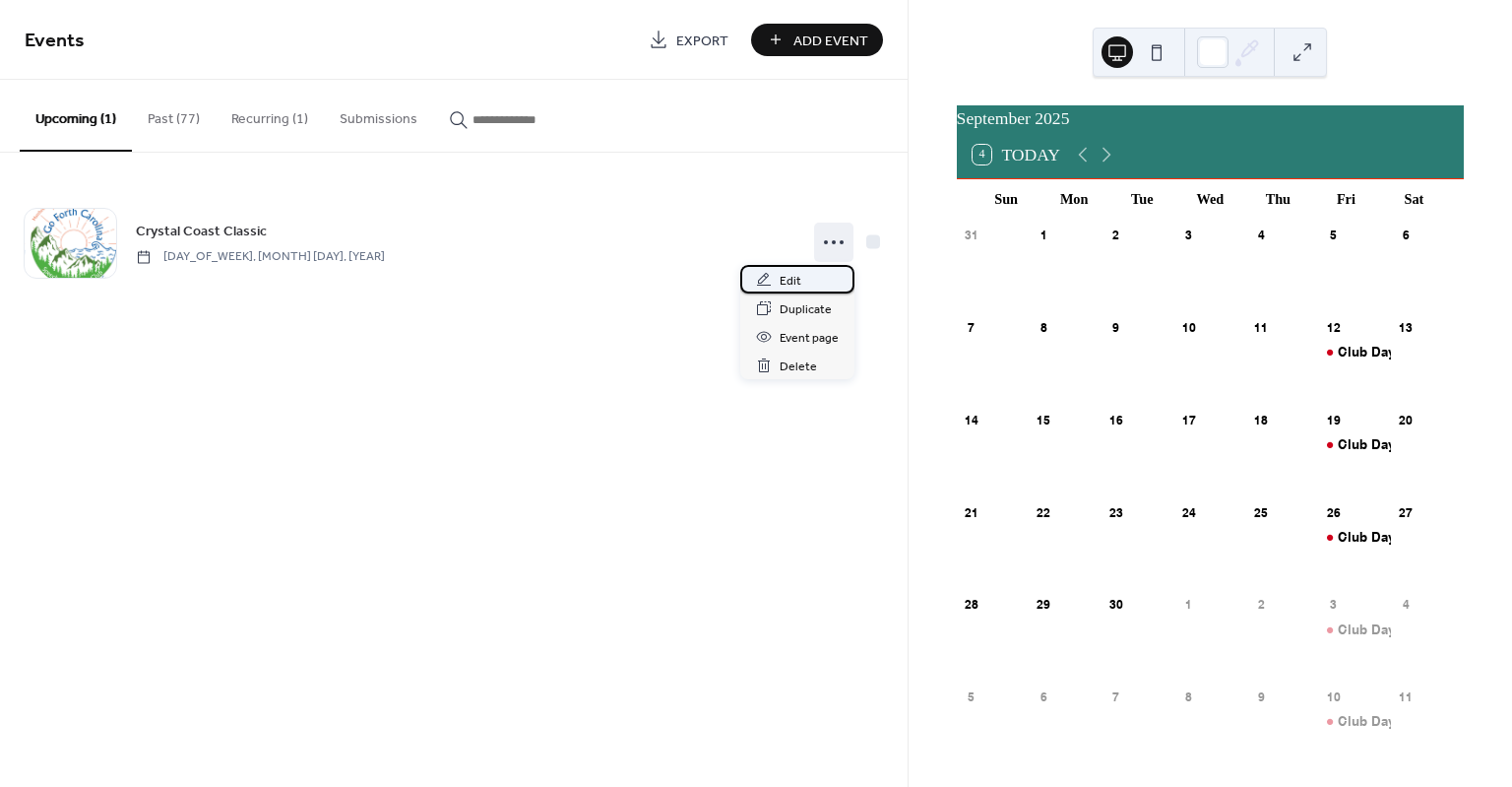 click on "Edit" at bounding box center [790, 281] 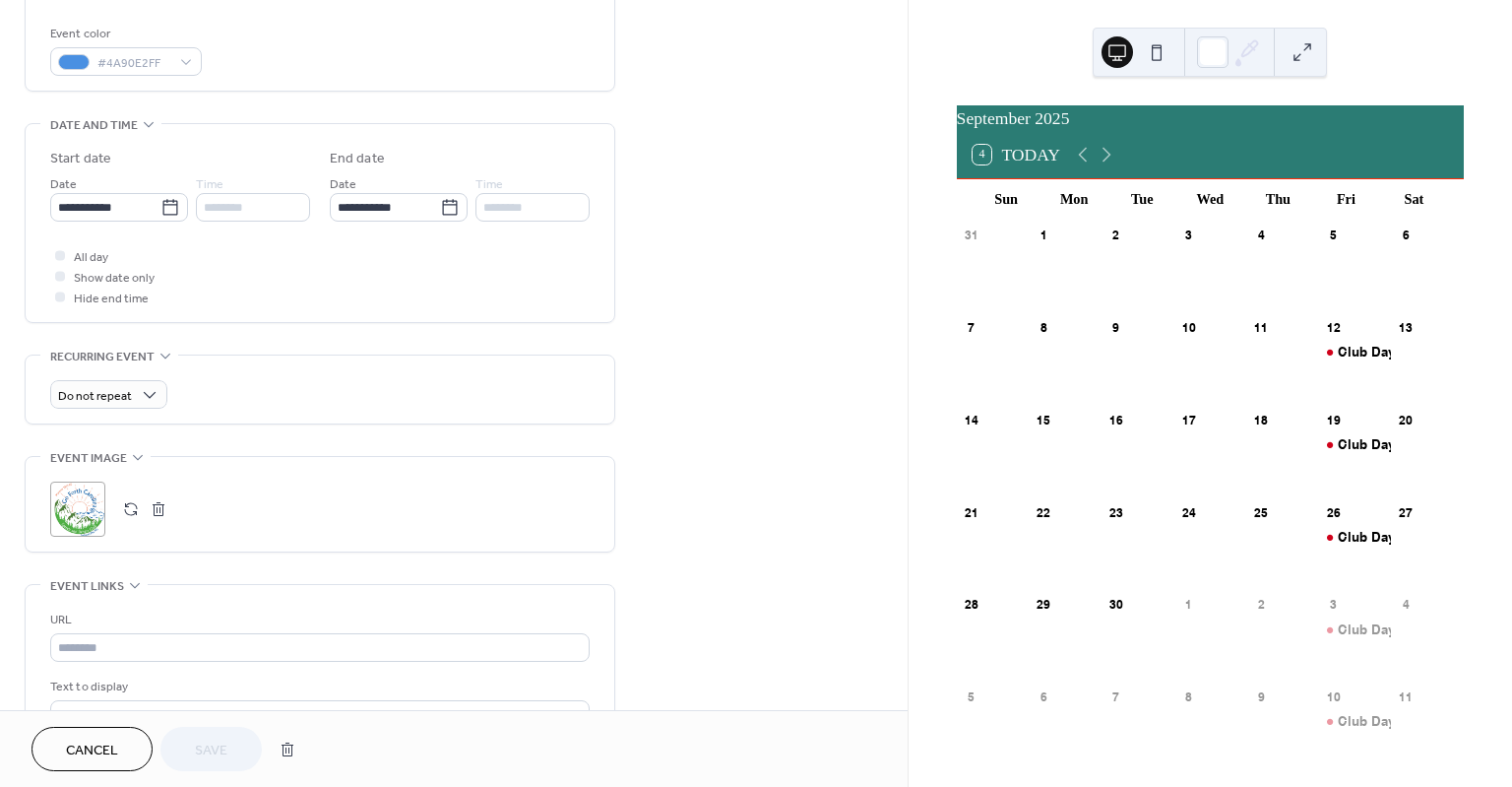 scroll, scrollTop: 521, scrollLeft: 0, axis: vertical 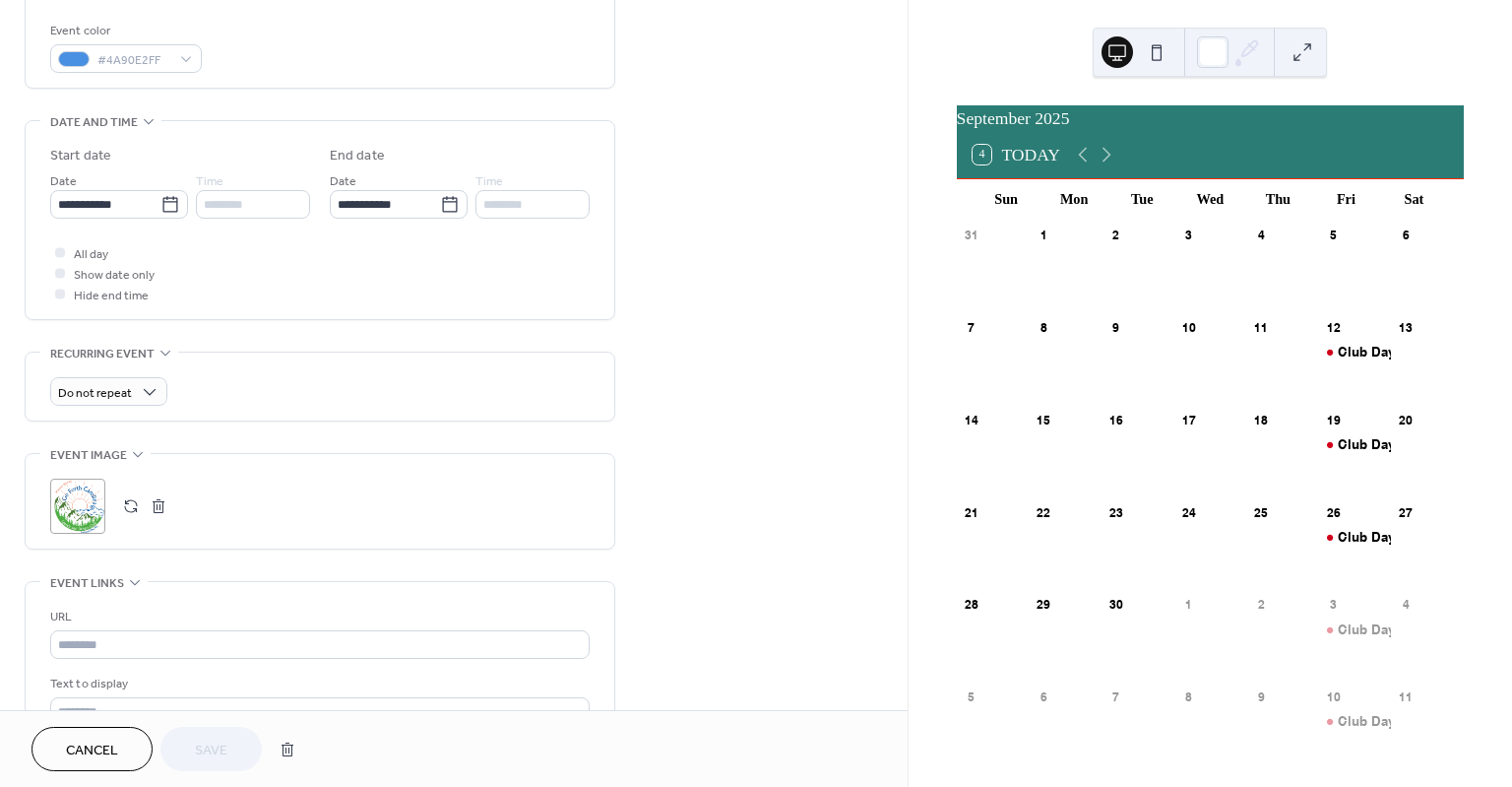 click on ";" at bounding box center (78, 506) 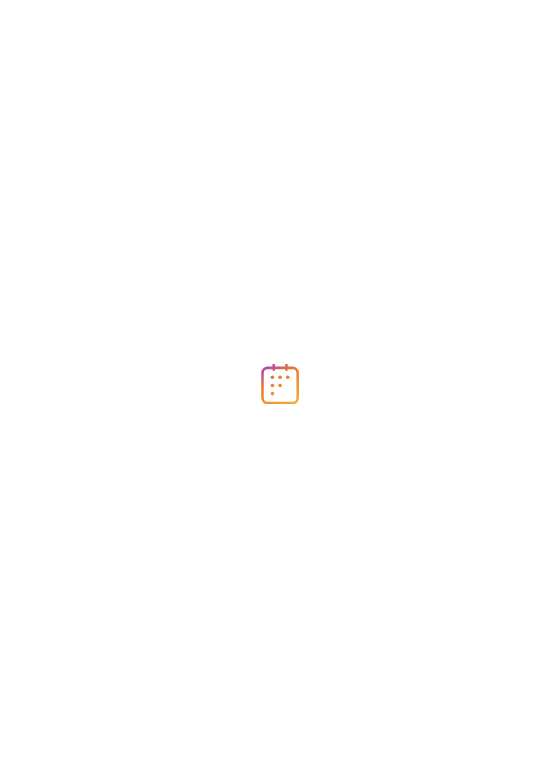 scroll, scrollTop: 0, scrollLeft: 0, axis: both 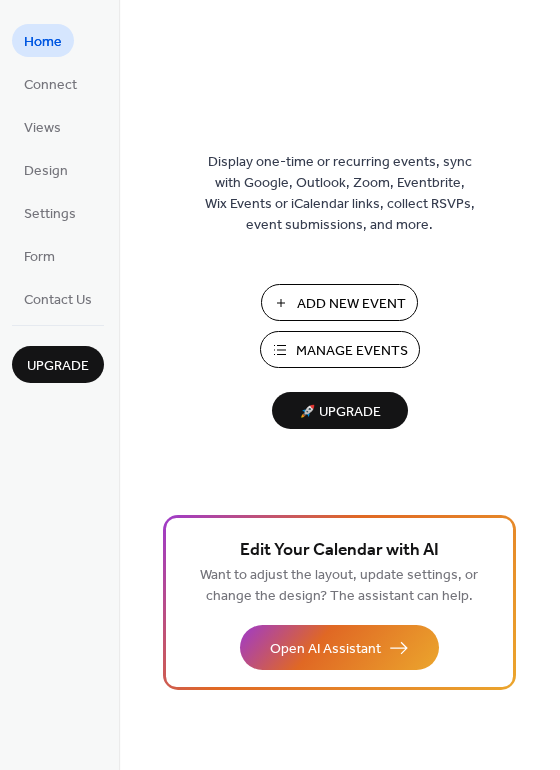 click on "Add New Event" at bounding box center (351, 304) 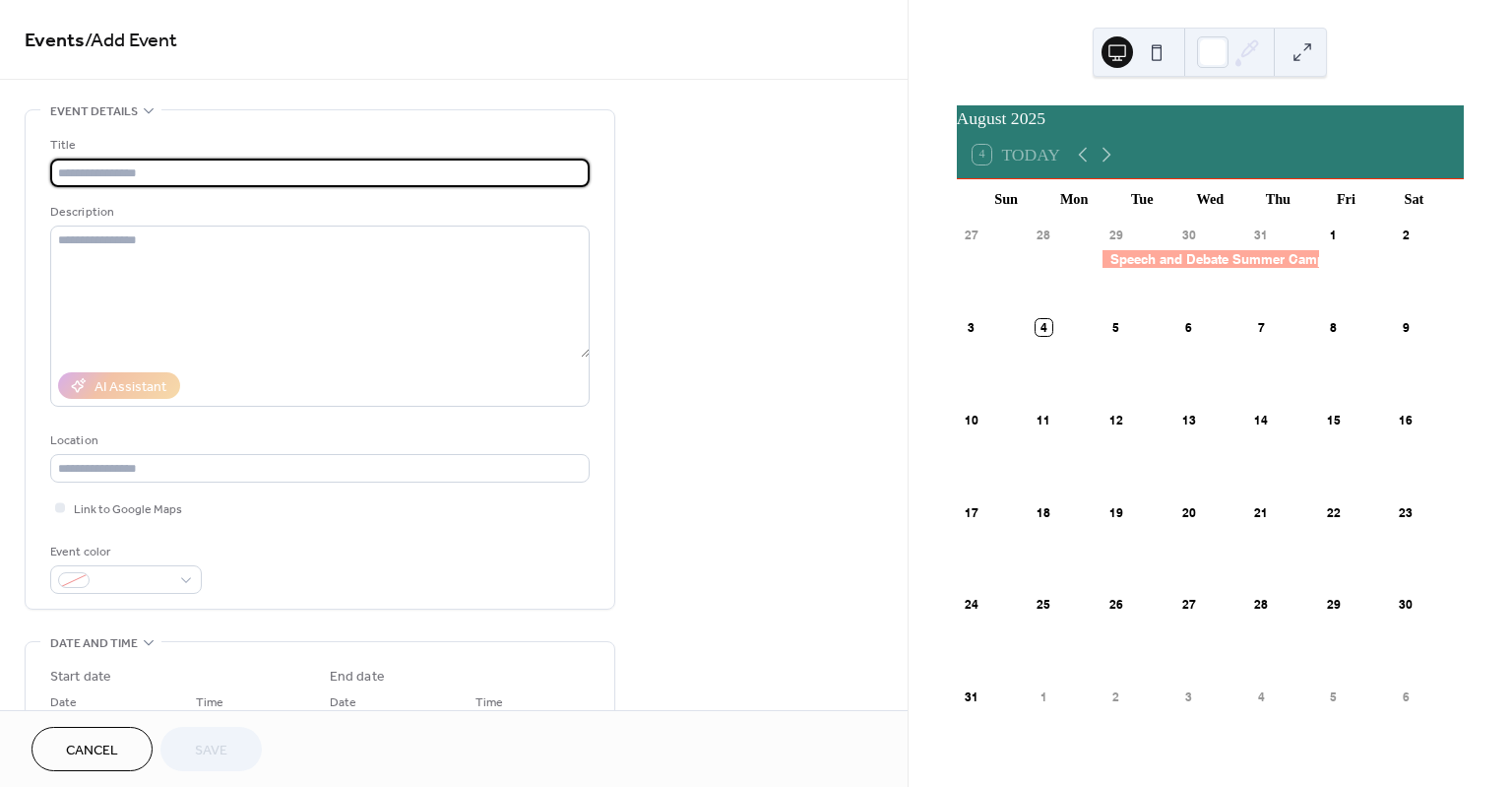 scroll, scrollTop: 0, scrollLeft: 0, axis: both 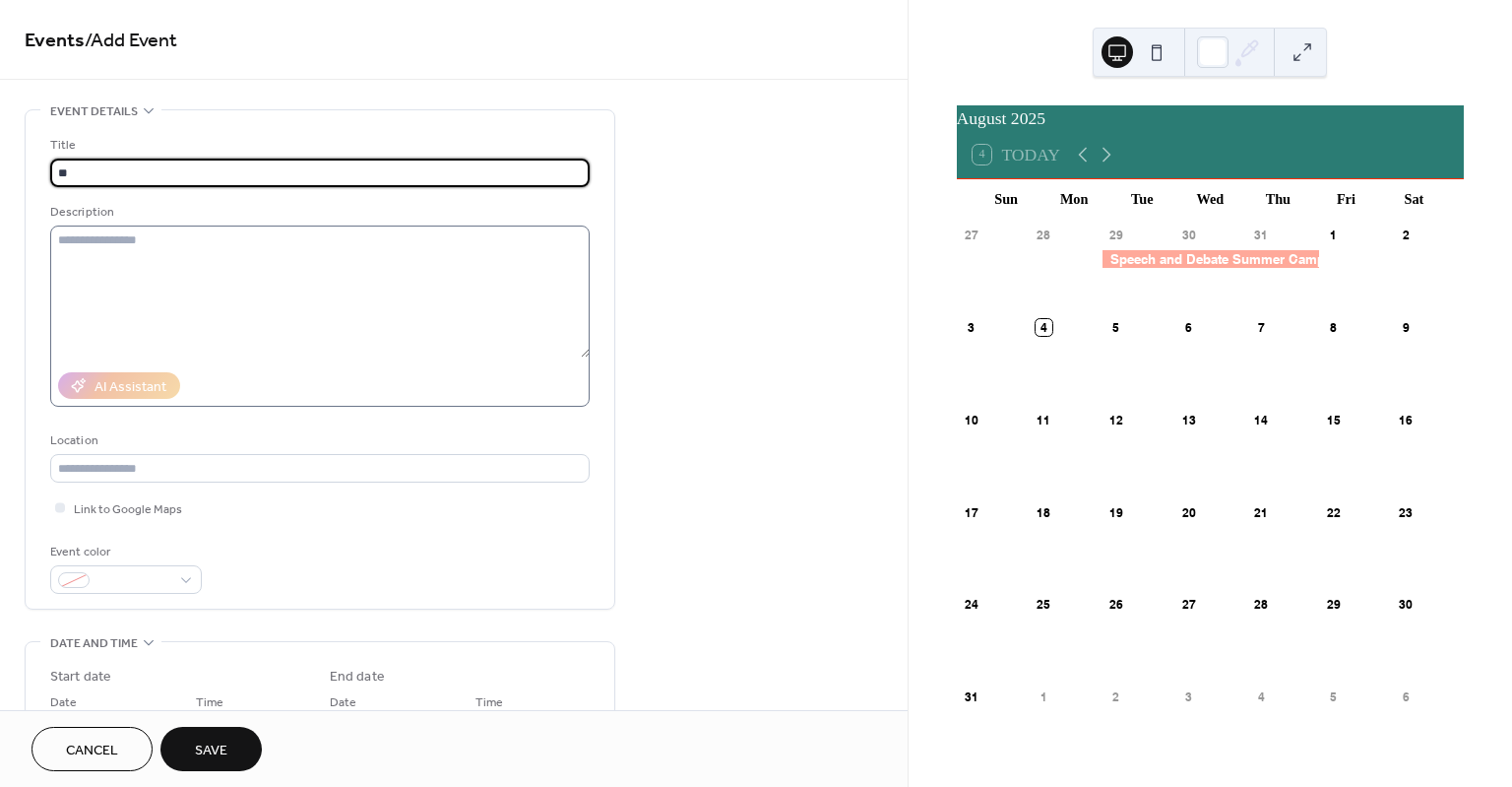 type on "*" 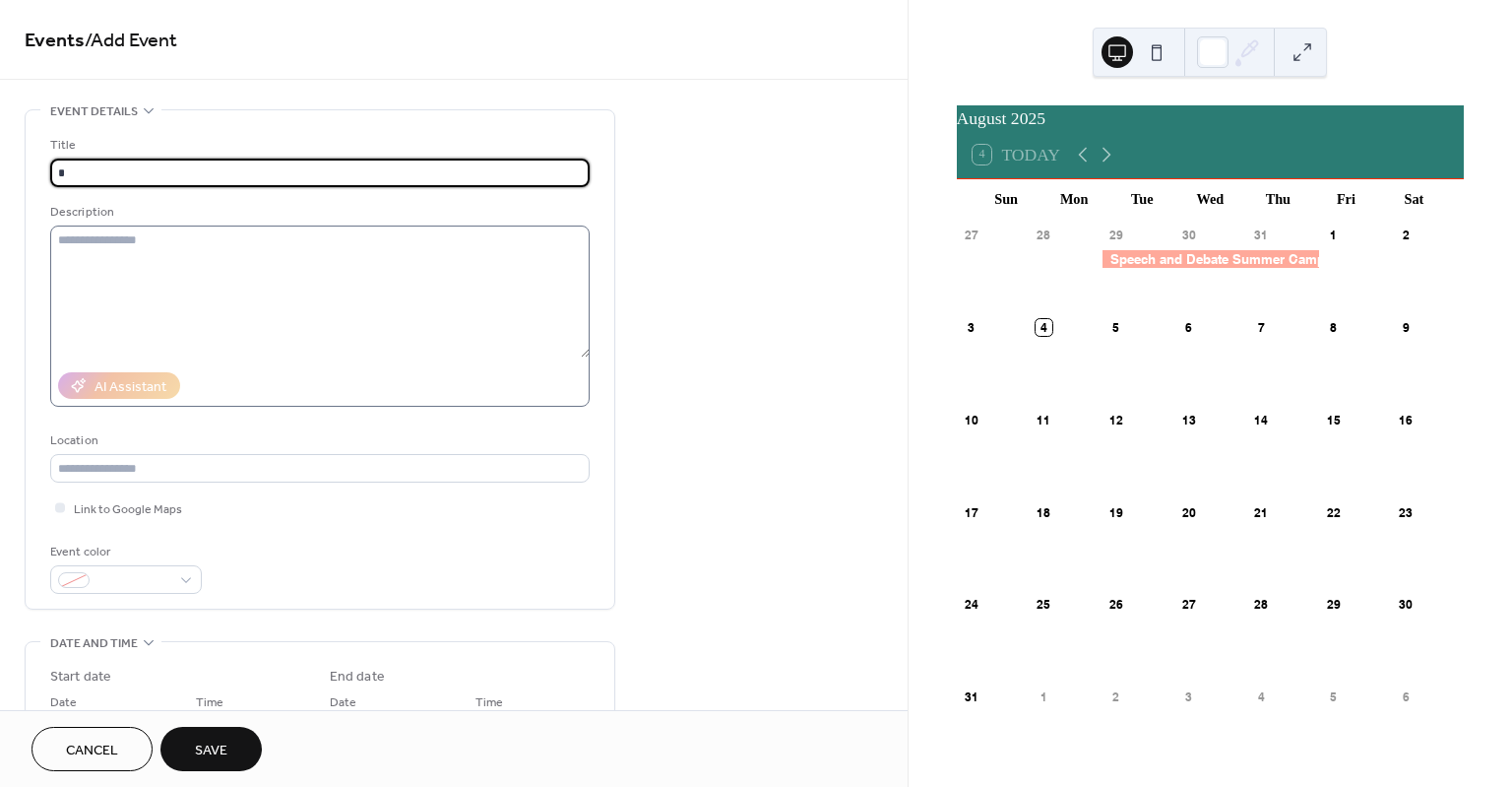 type 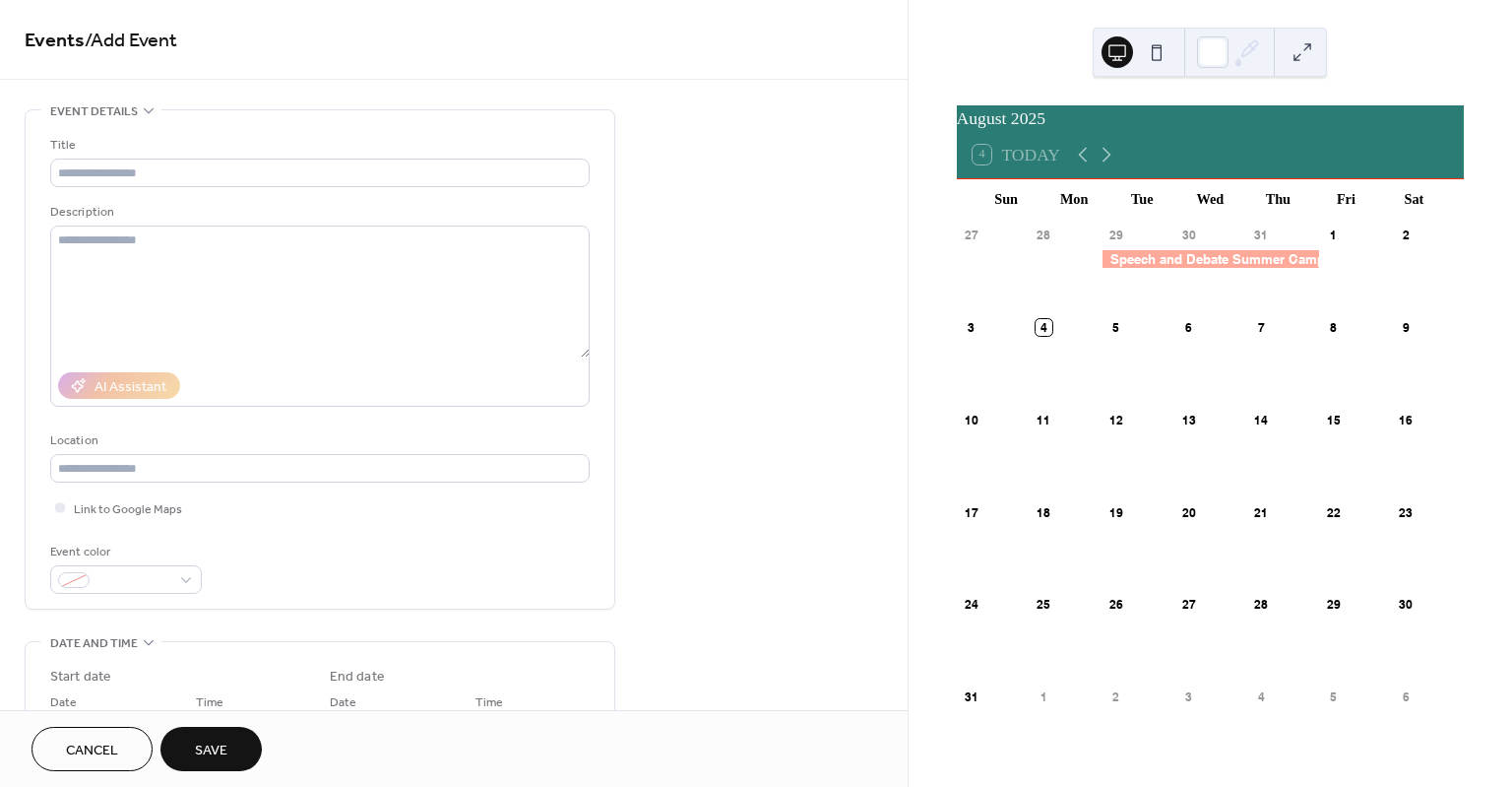 click on "Cancel" at bounding box center [92, 751] 